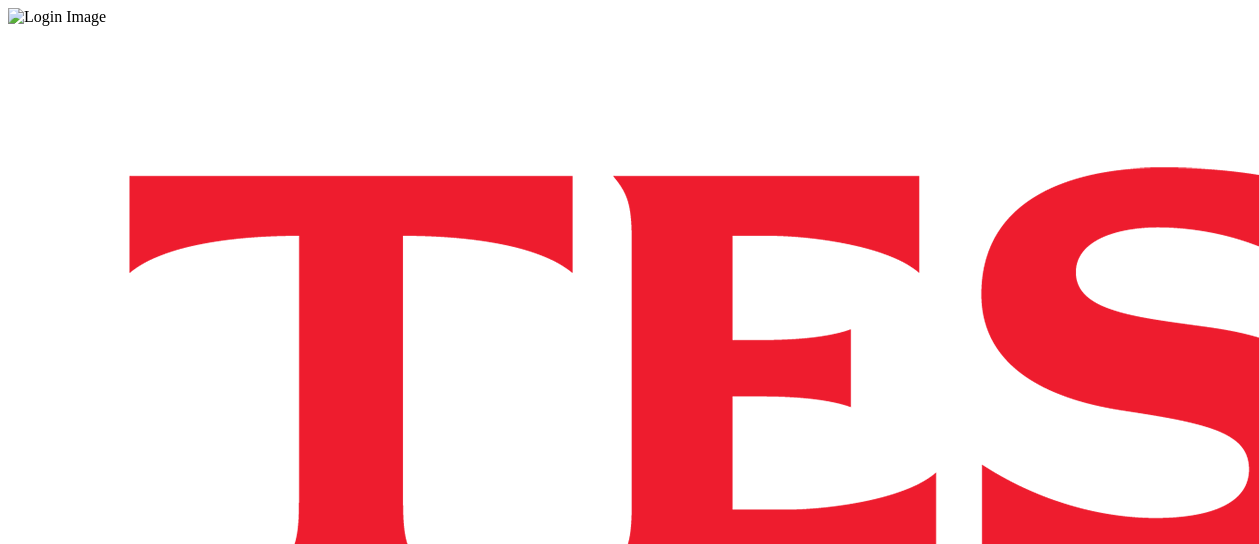scroll, scrollTop: 0, scrollLeft: 0, axis: both 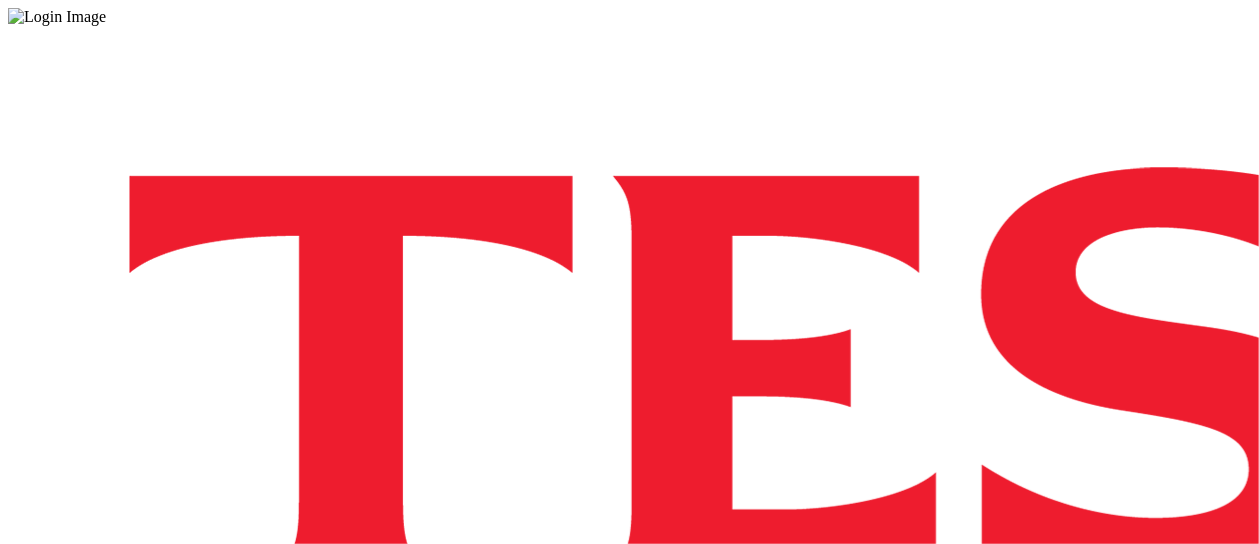 click on "Login" at bounding box center [629, 1000] 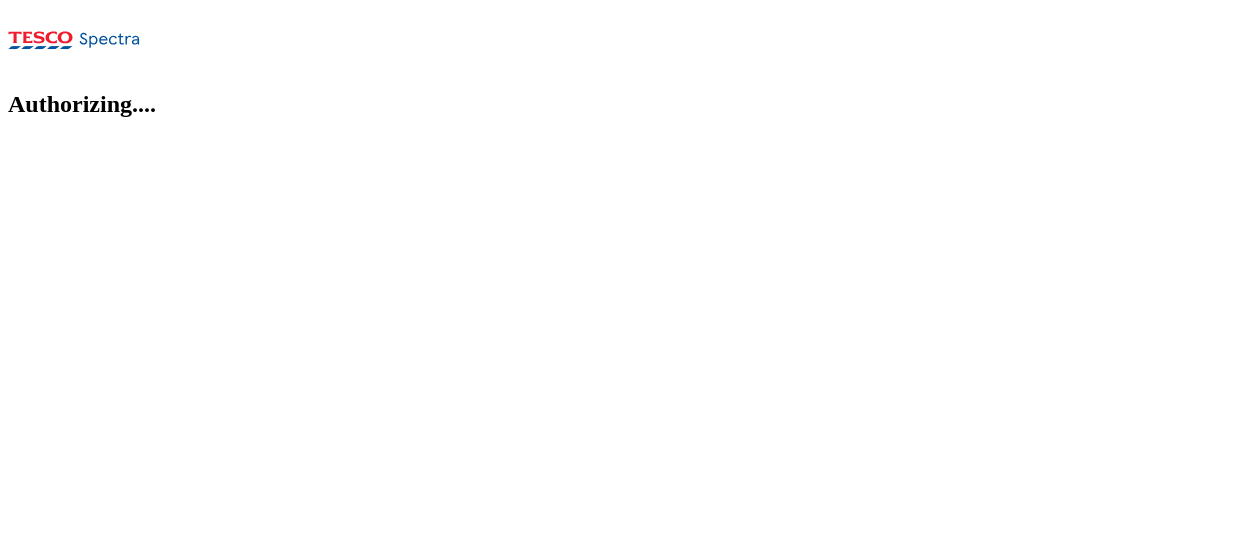 scroll, scrollTop: 0, scrollLeft: 0, axis: both 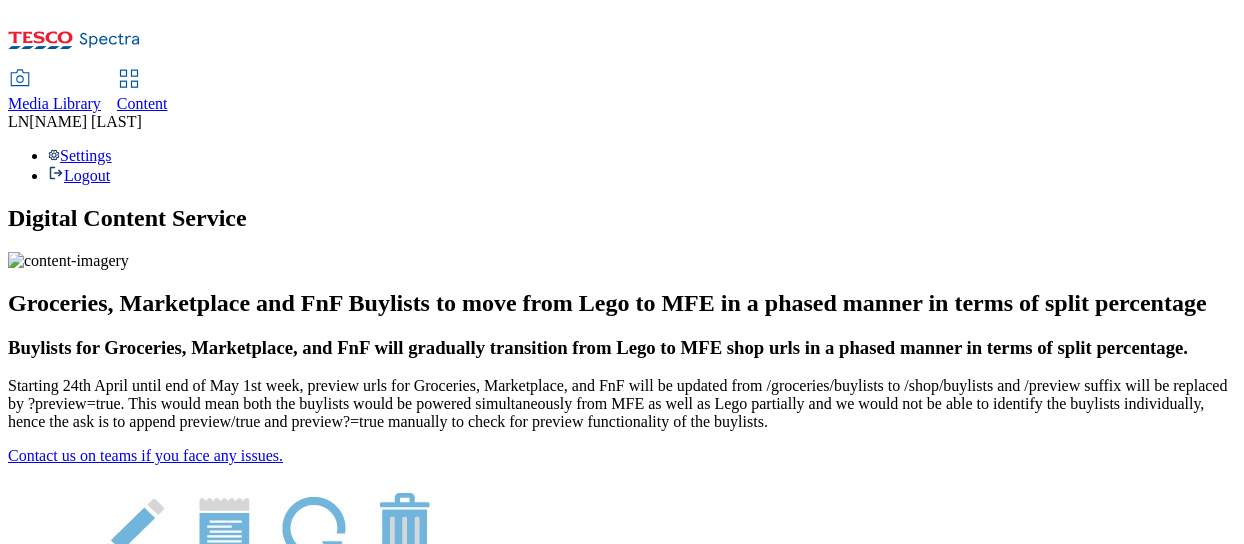 click on "Content" at bounding box center [142, 103] 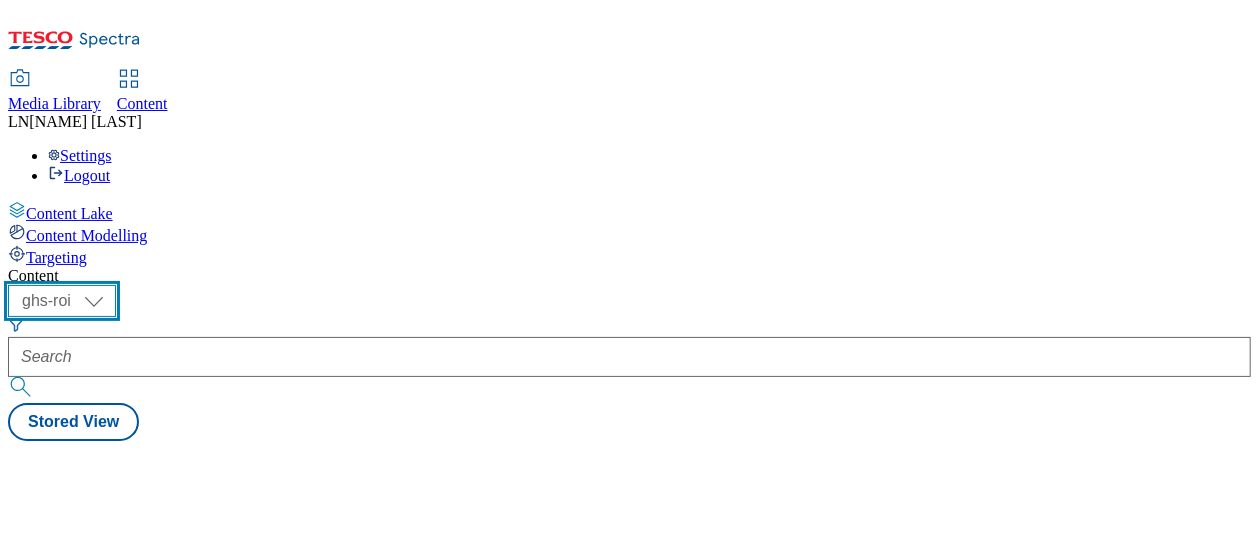 click on "ghs-roi ghs-uk" at bounding box center (62, 301) 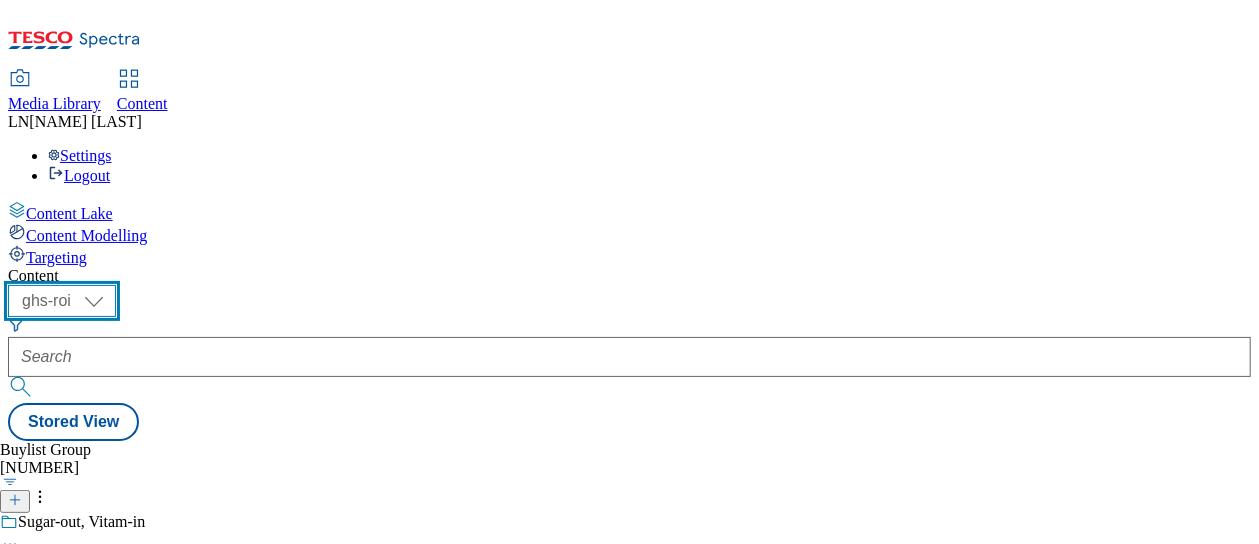 select on "ghs-uk" 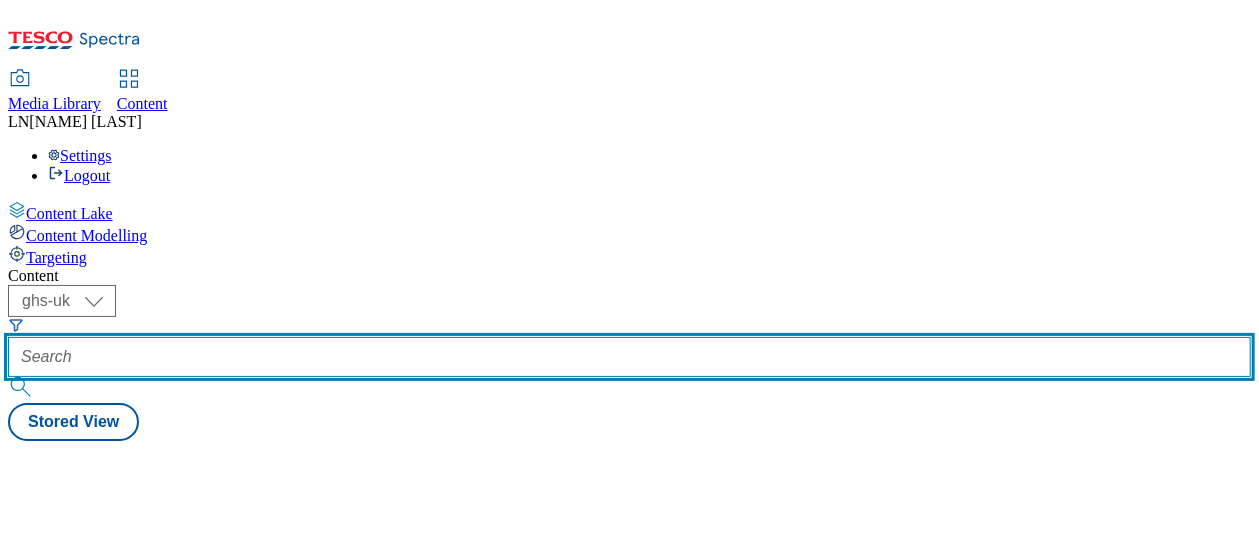 click at bounding box center [629, 357] 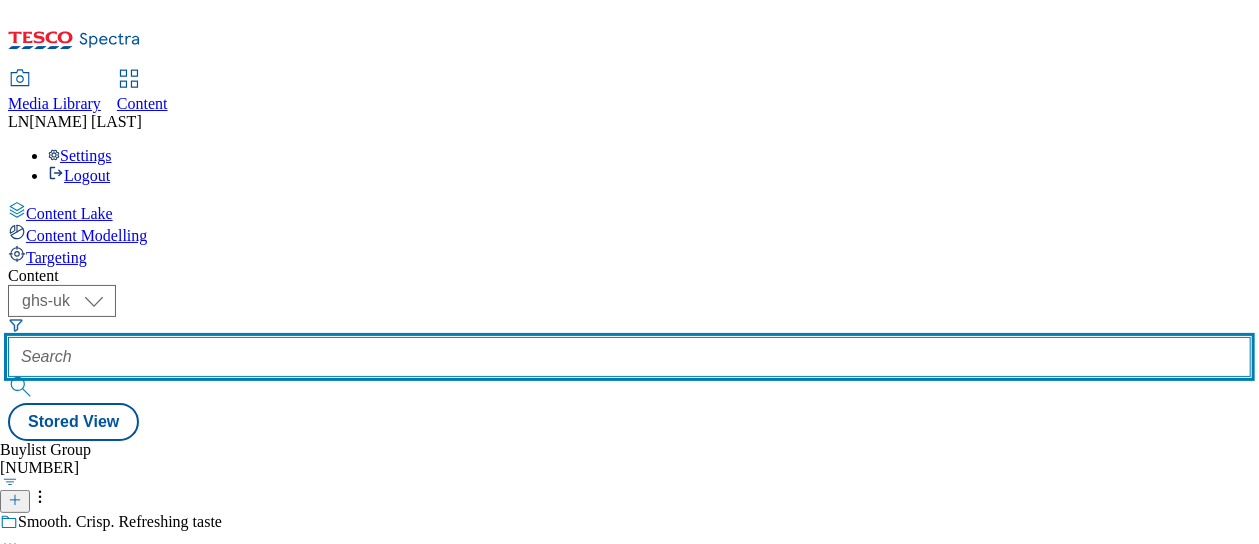 paste on "541368" 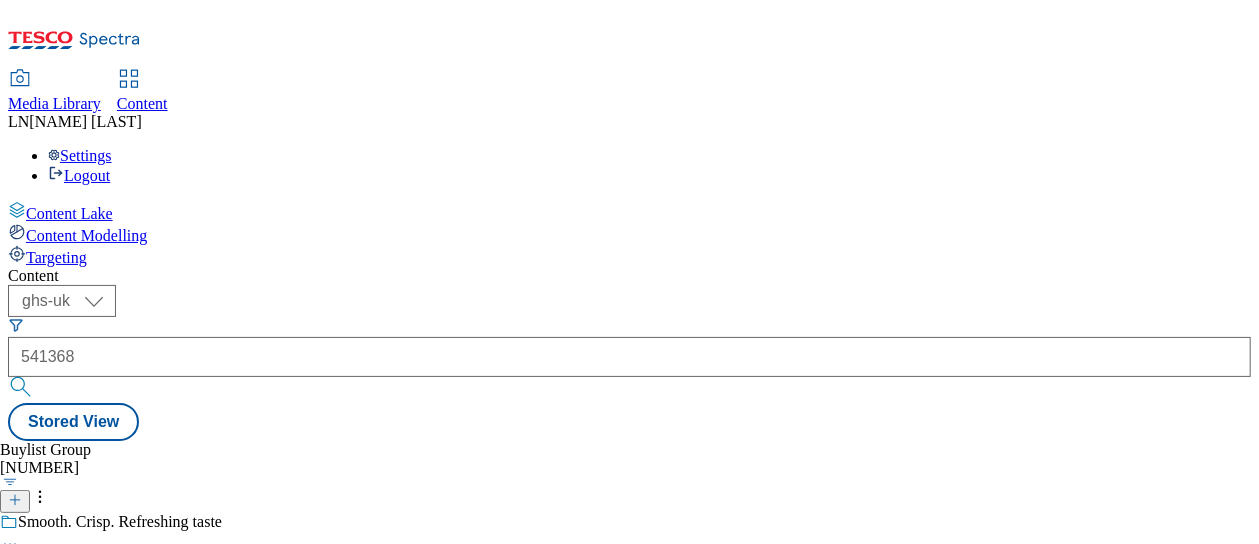 click at bounding box center (22, 387) 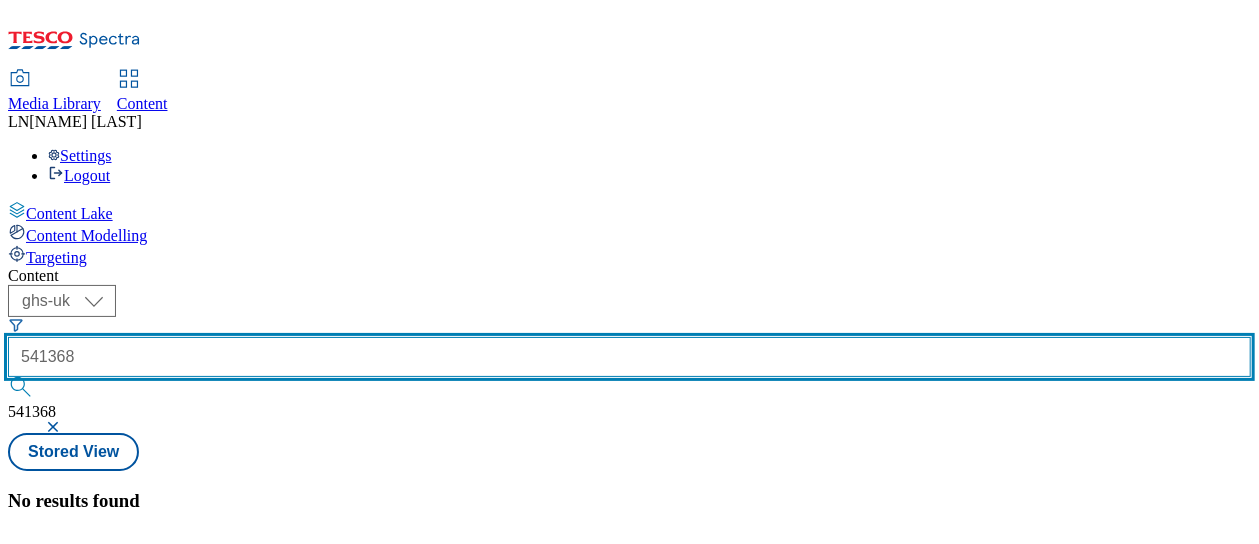 click on "541368" at bounding box center (629, 357) 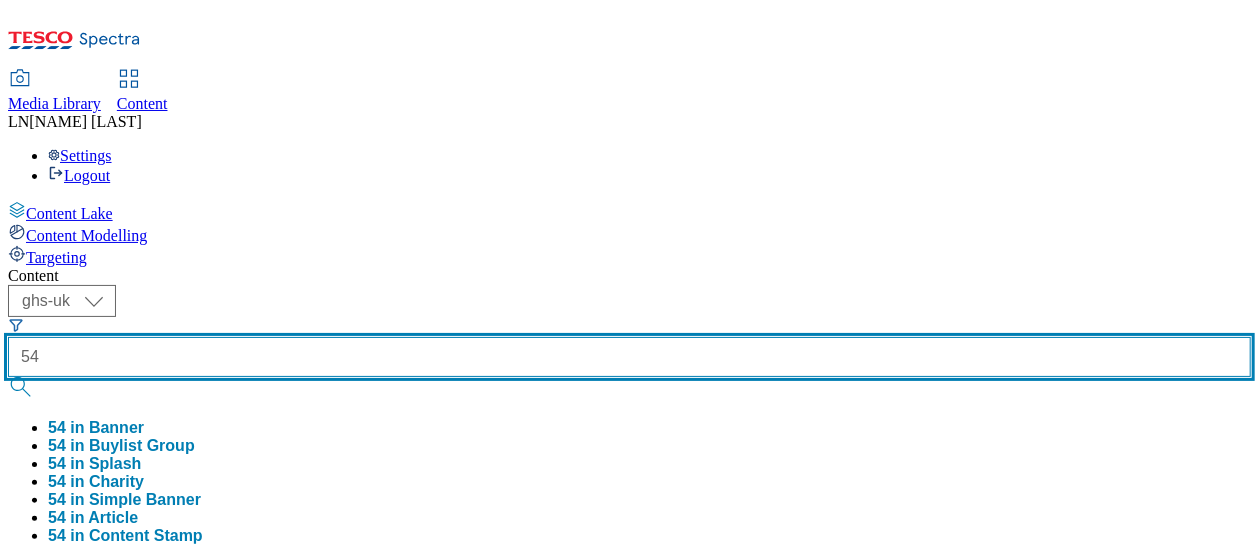 type on "5" 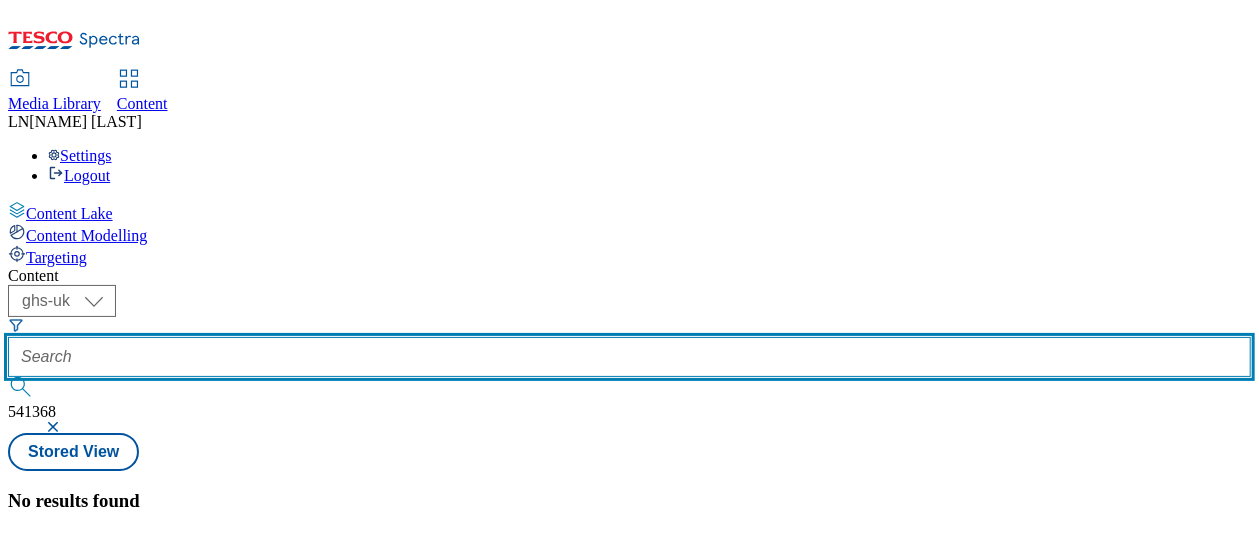 paste on "541750" 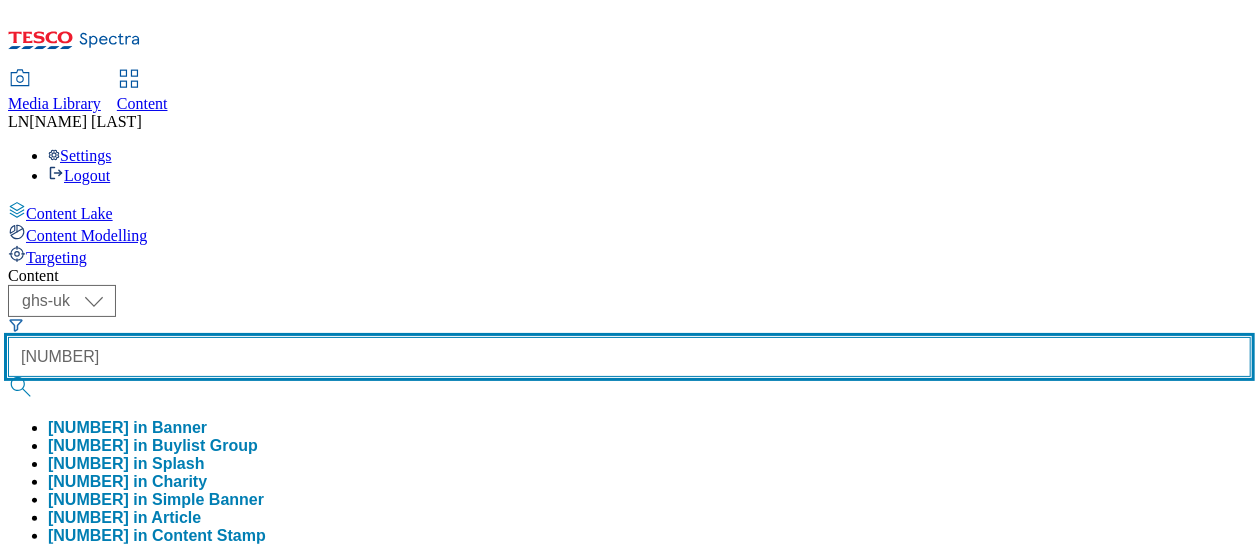click at bounding box center (22, 387) 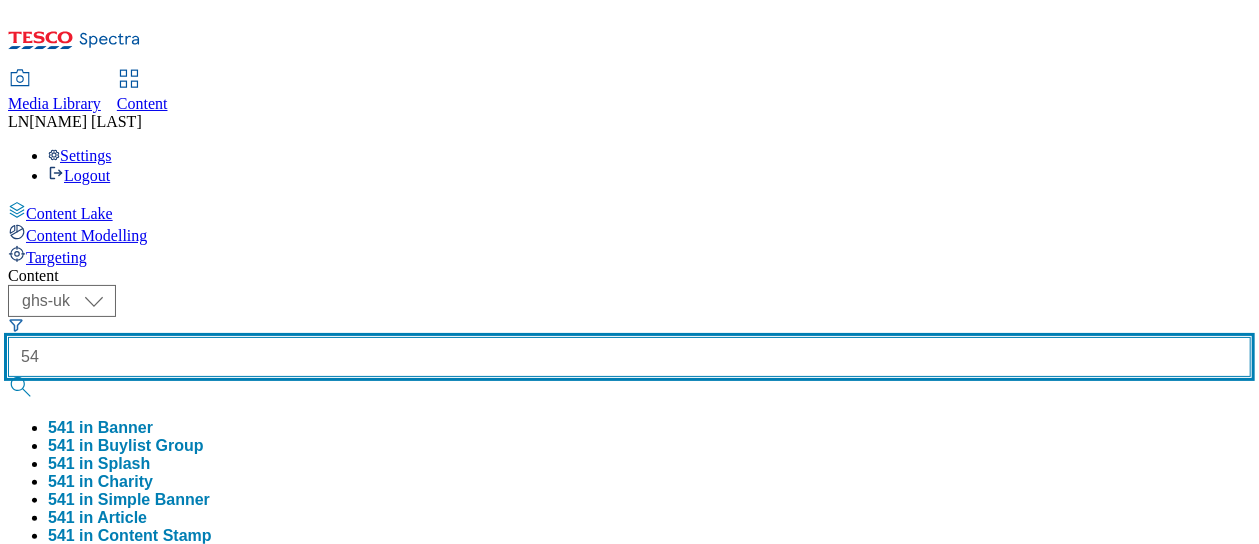 type on "5" 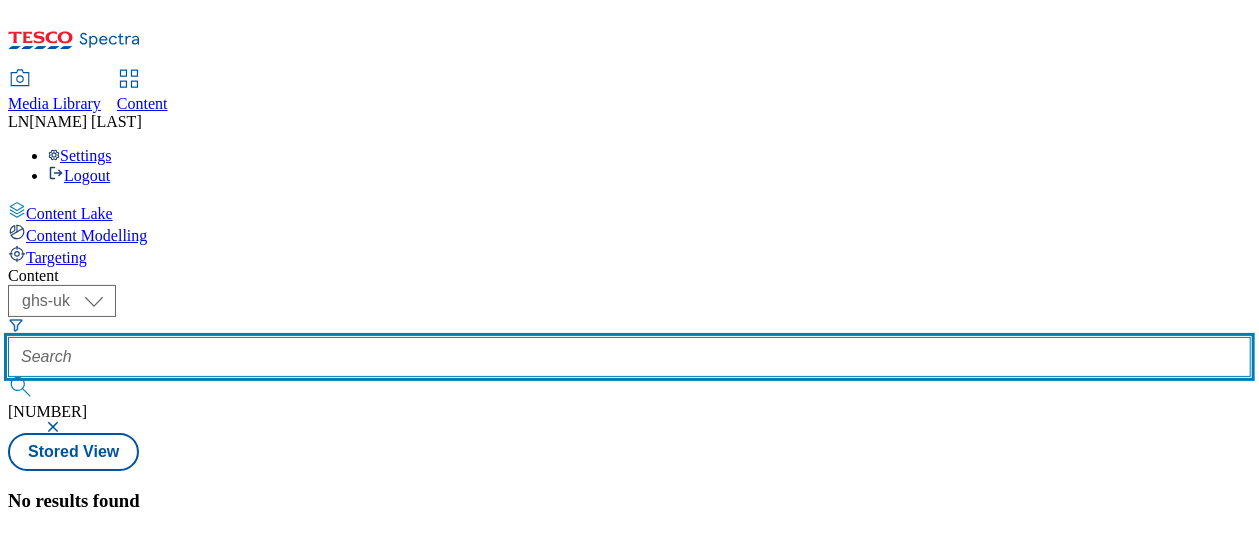 paste on "541368" 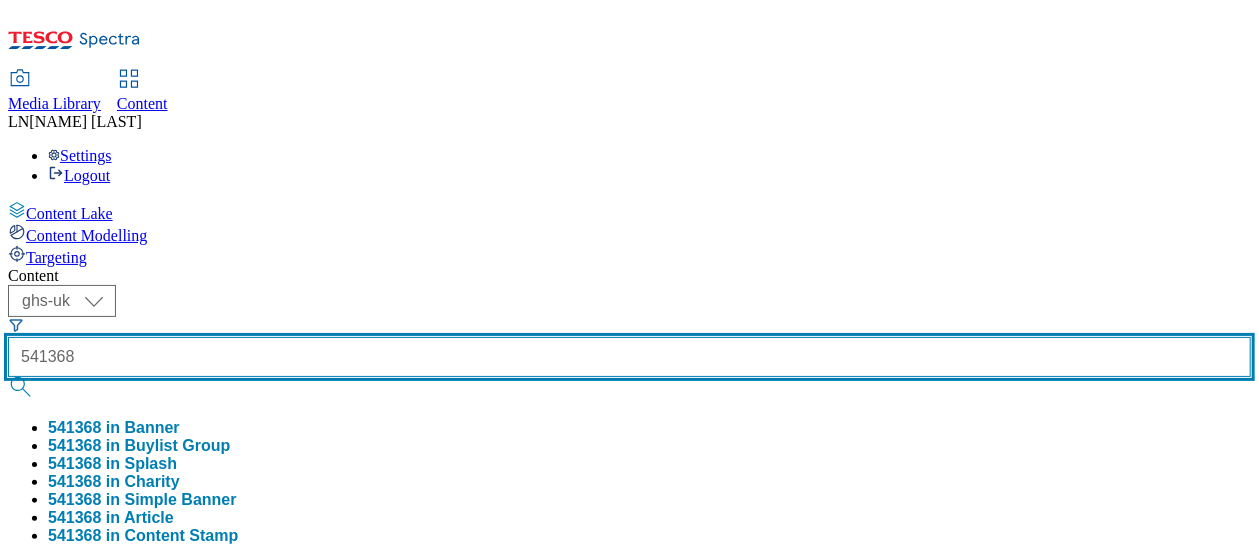 click at bounding box center (22, 387) 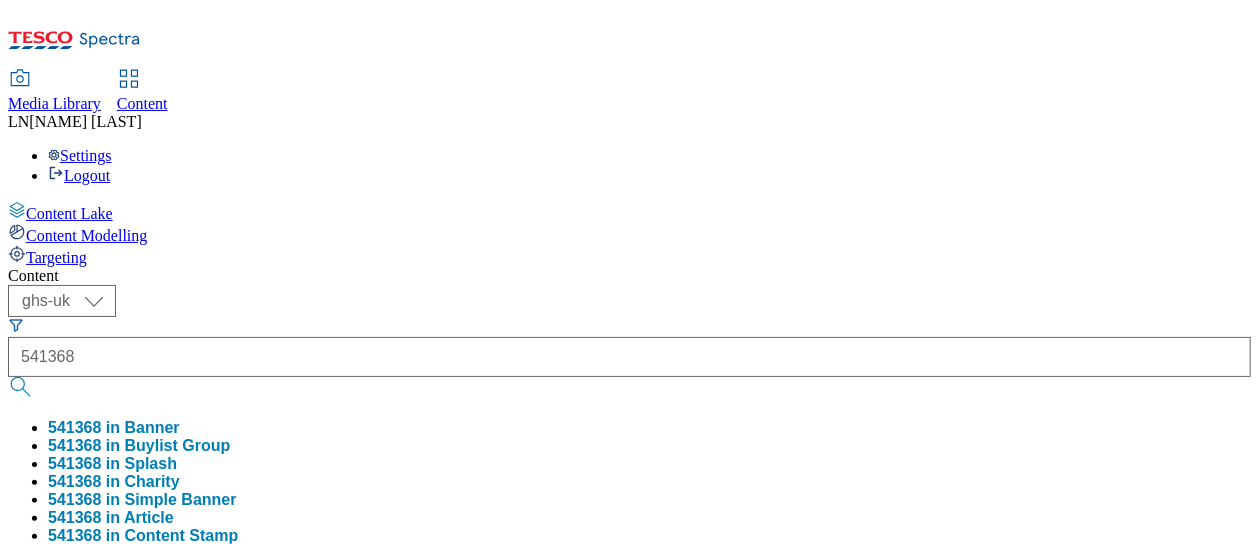 click on "( optional ) ghs-roi ghs-uk ghs-uk 541368 541368 in   Banner 541368 in   Buylist Group 541368 in   Splash 541368 in   Charity 541368 in   Simple Banner 541368 in   Article 541368 in   Content Stamp 541368 in   Hello homepage 541368 in   Buylist Product 541368 in   Buylist Category 541368 in   Buylist 541368 in   Content Group 541368 in   Content Heading 541368 Stored View" at bounding box center [629, 511] 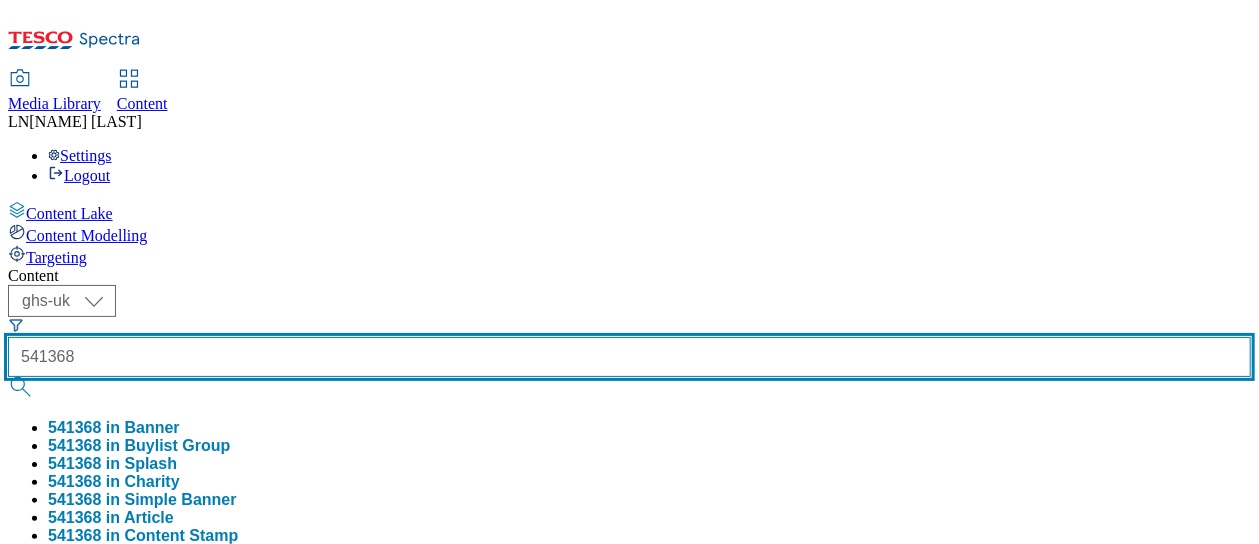 click on "541368" at bounding box center (629, 357) 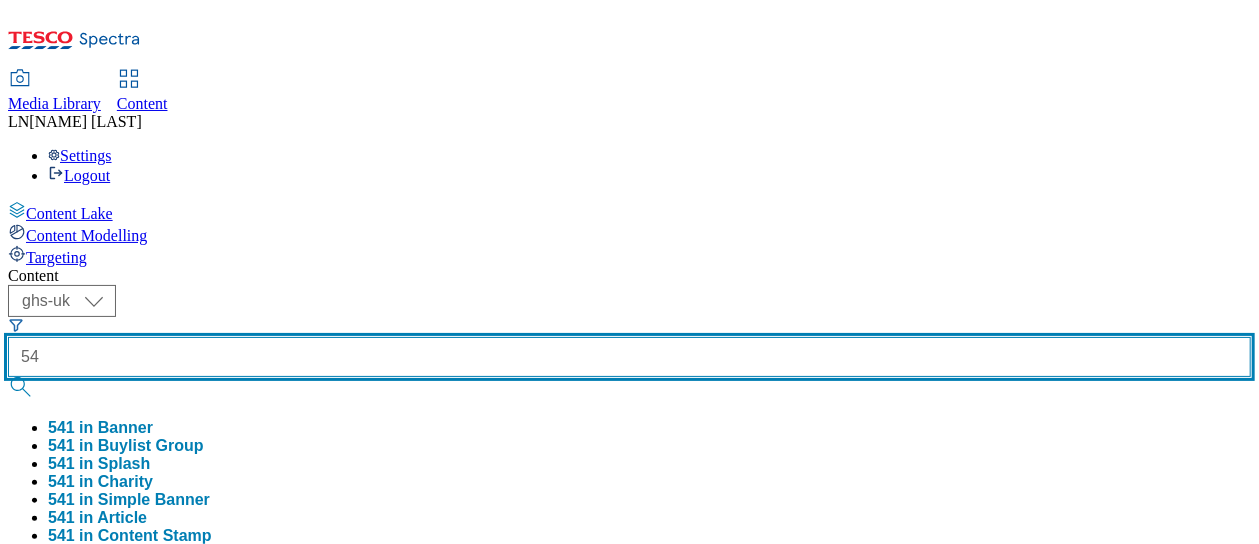 type on "5" 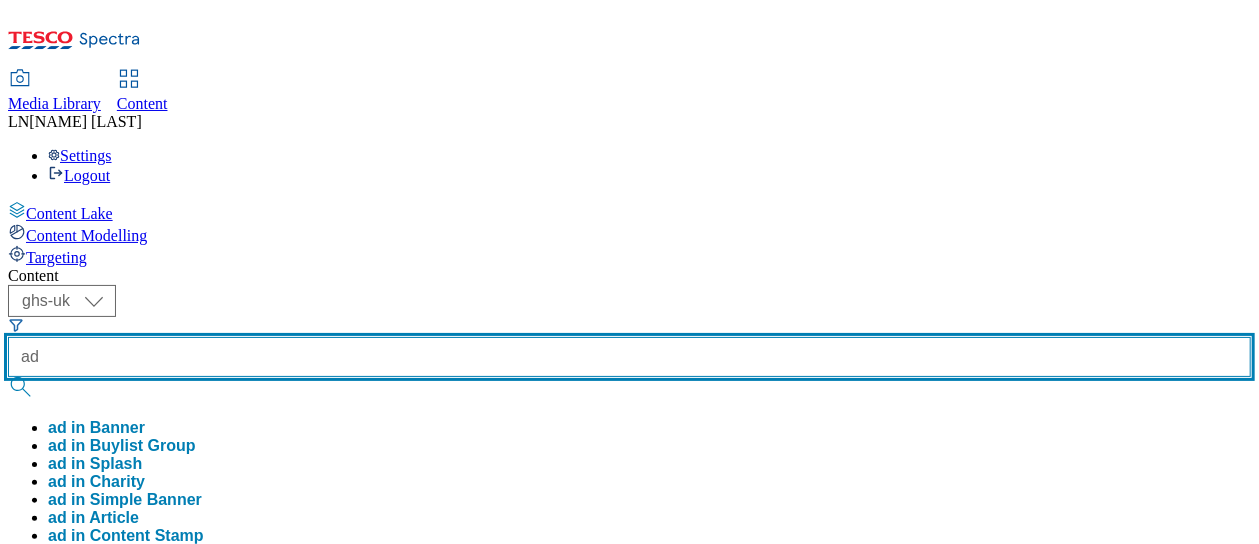 paste on "541368" 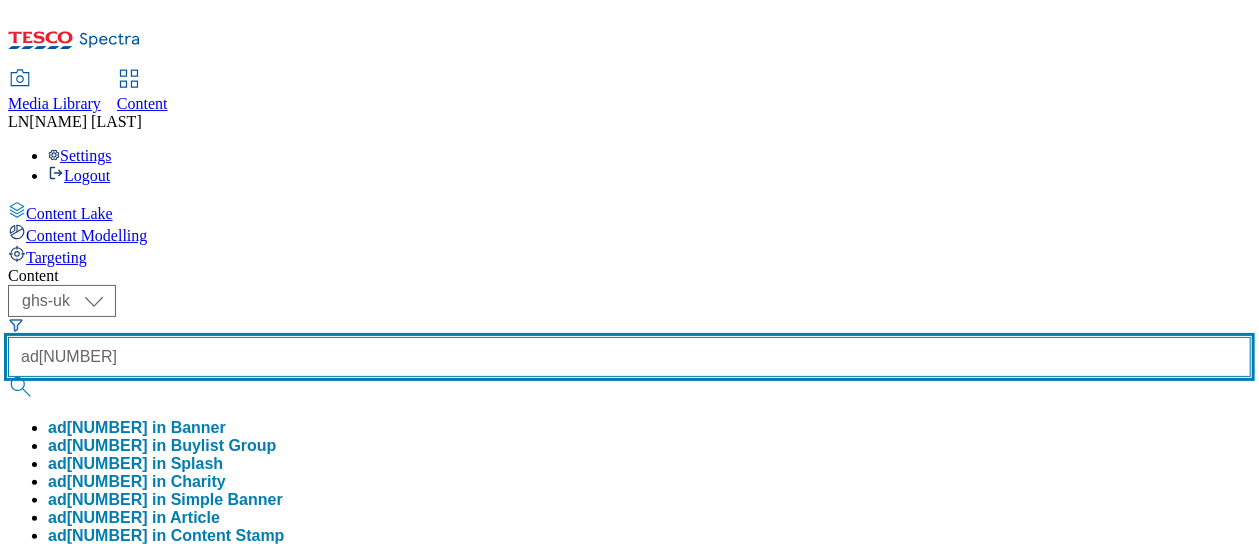 type on "ad541368" 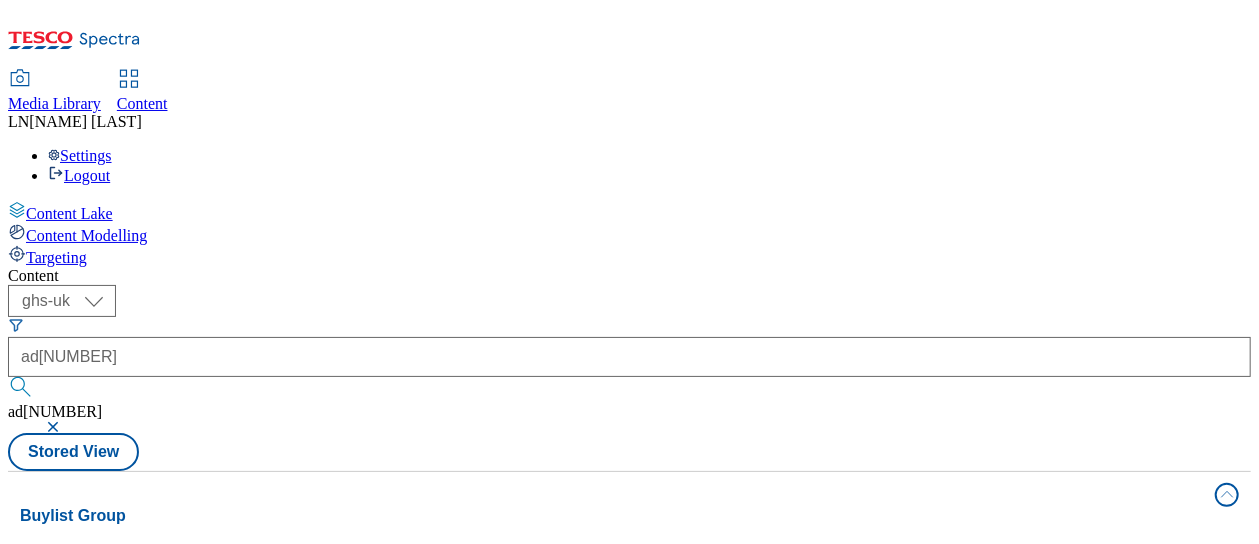 click on "Media Library Content LN Lauren   Nader Settings Logout" at bounding box center [629, 128] 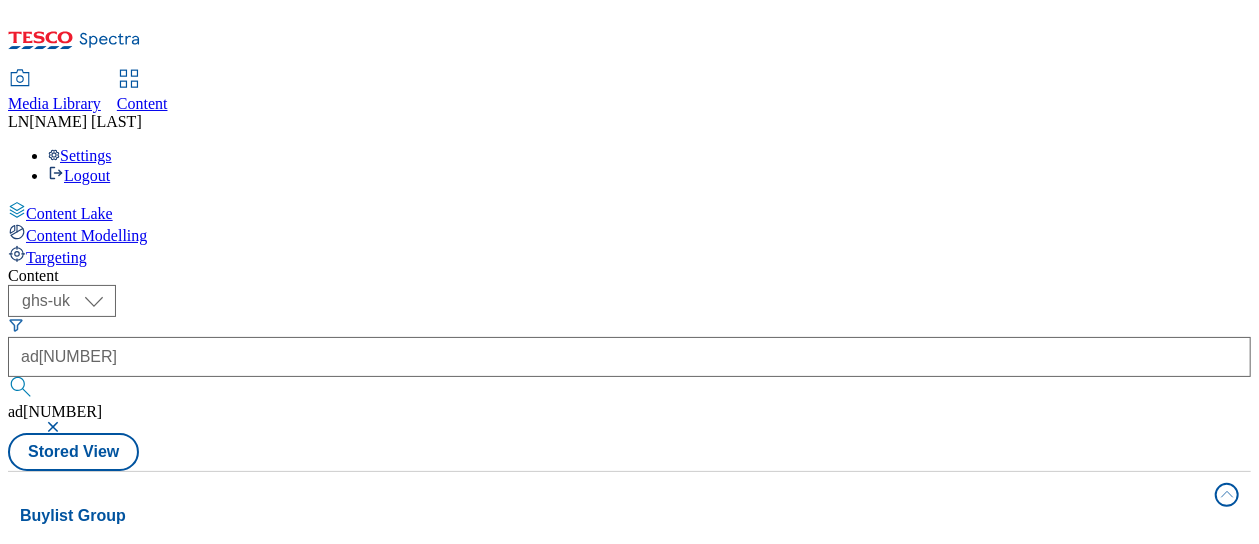 click on "Ad541368 / warburtons-heinz-25tw24 / warburtons 30 Jul 2025 02:10 pm" at bounding box center (133, 772) 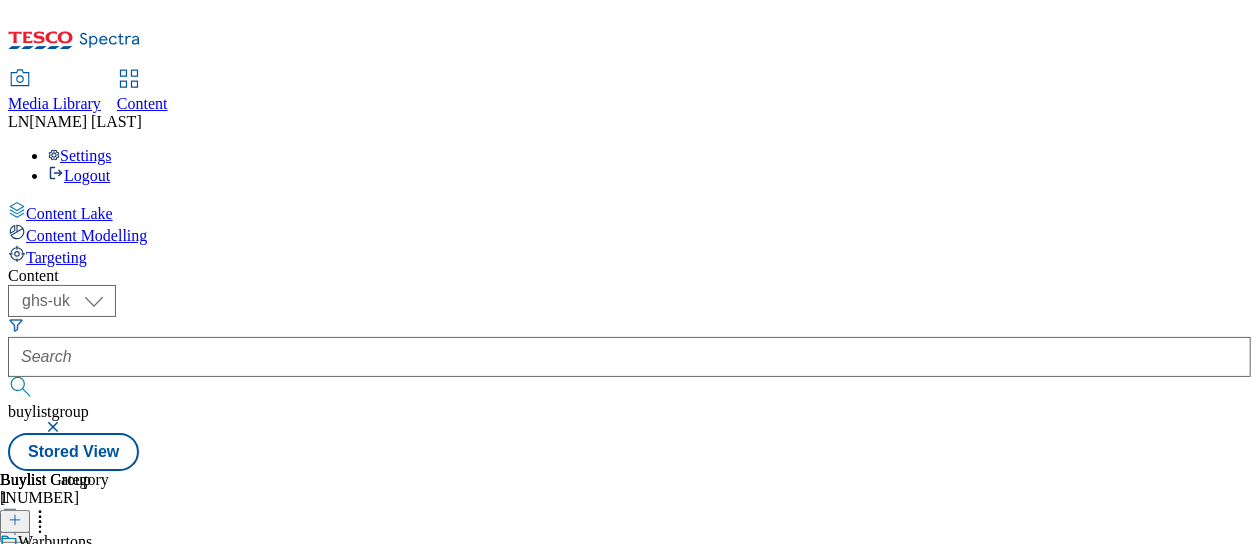 click on "Ad541368 warburtons 1 Aug 2025 02:20 pm" at bounding box center (37, 648) 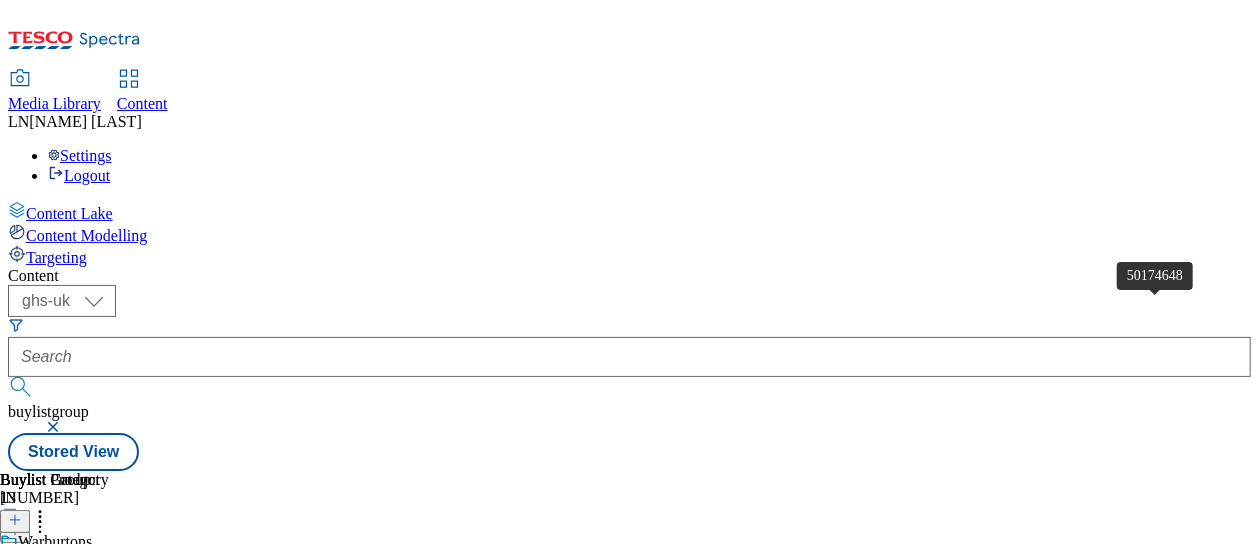 scroll, scrollTop: 0, scrollLeft: 515, axis: horizontal 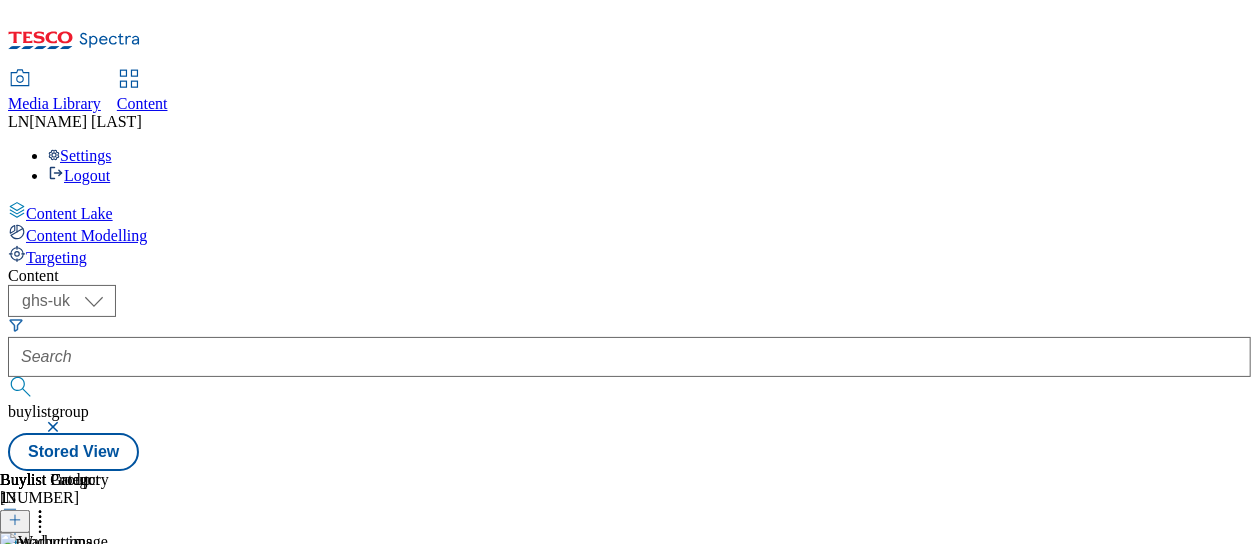 click 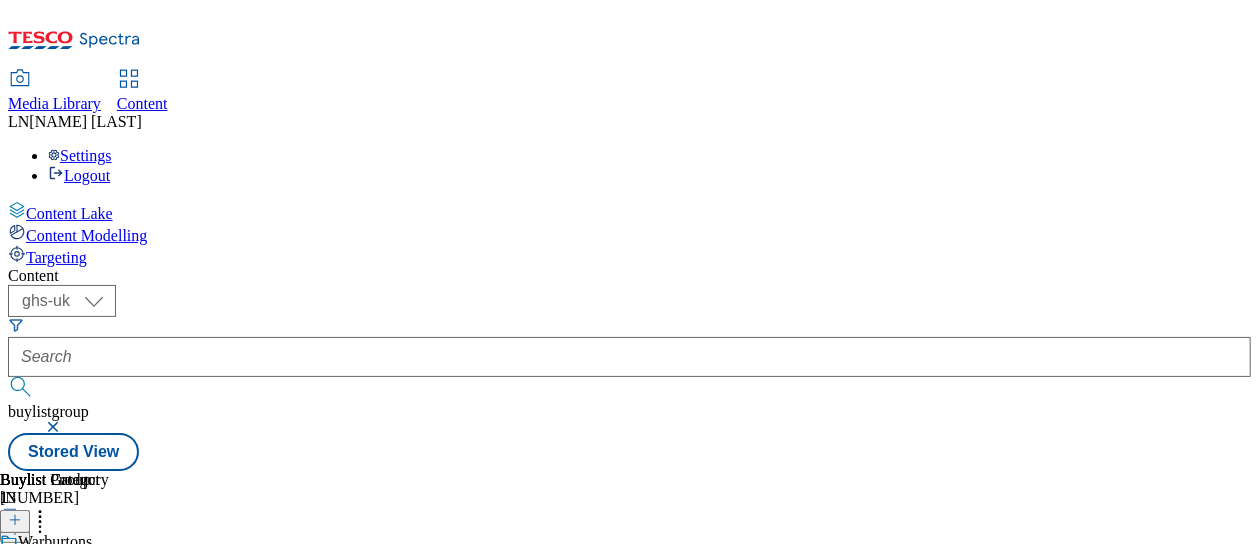 click on "Reorder" at bounding box center [80, 586] 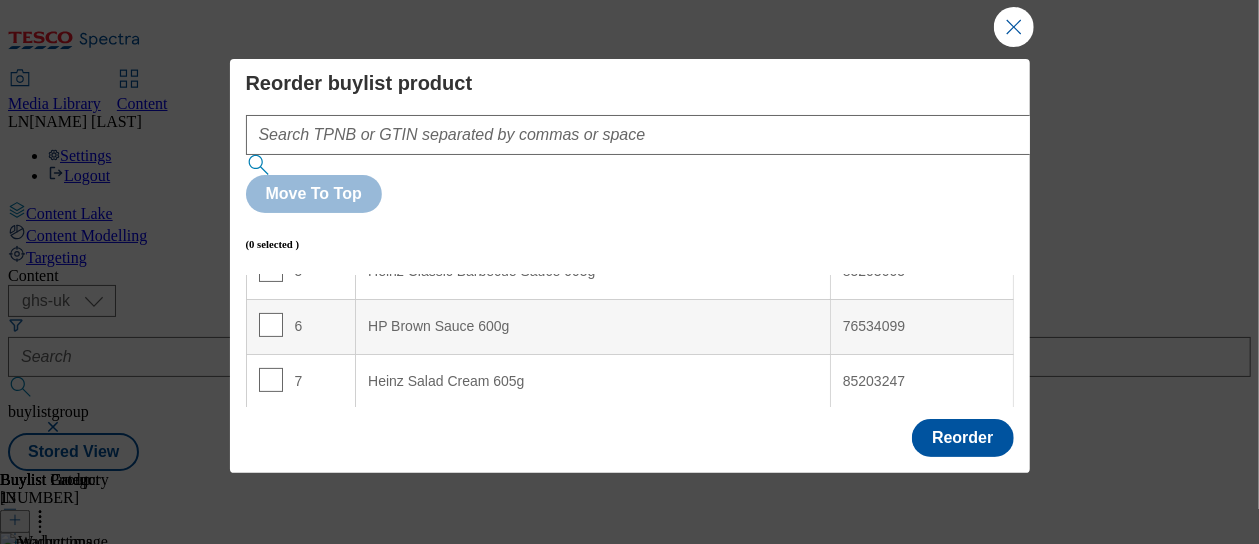 scroll, scrollTop: 306, scrollLeft: 0, axis: vertical 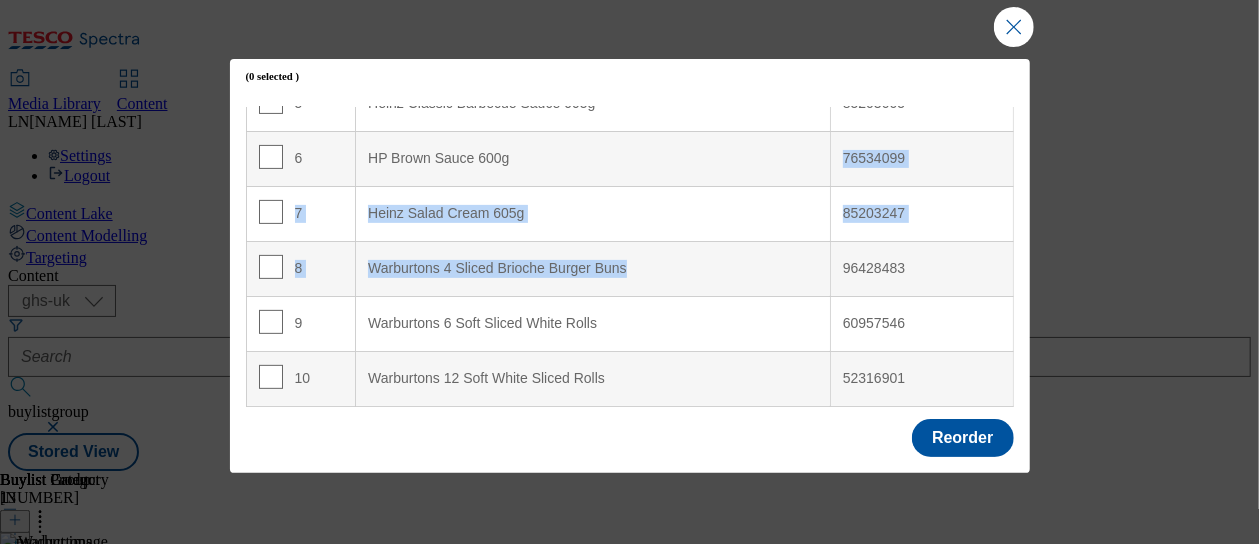 drag, startPoint x: 638, startPoint y: 179, endPoint x: 641, endPoint y: 73, distance: 106.04244 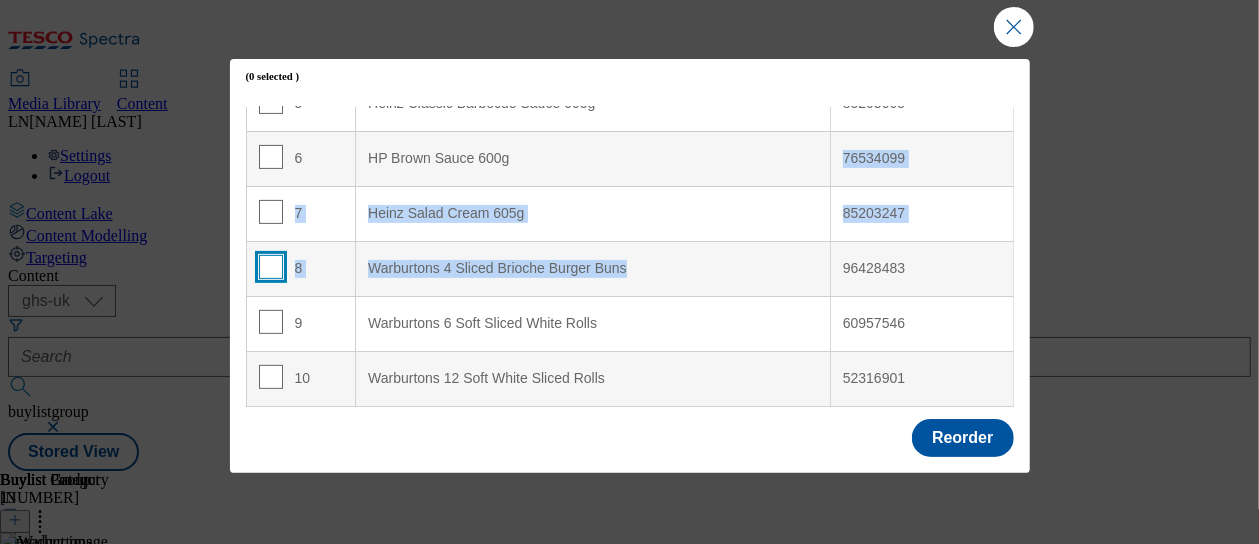 click at bounding box center (271, 267) 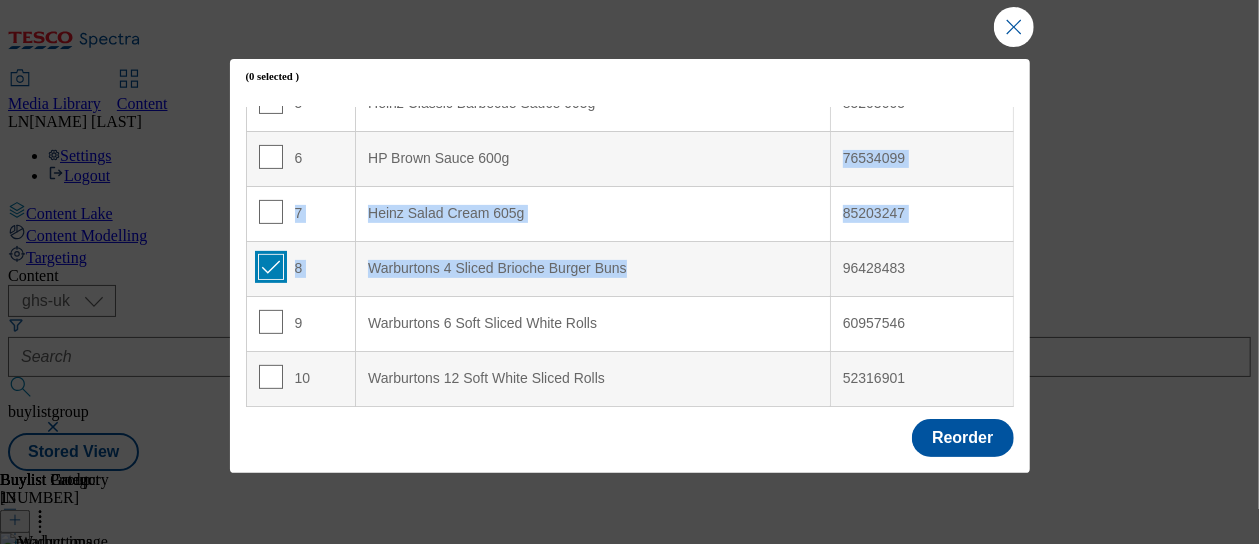 checkbox on "true" 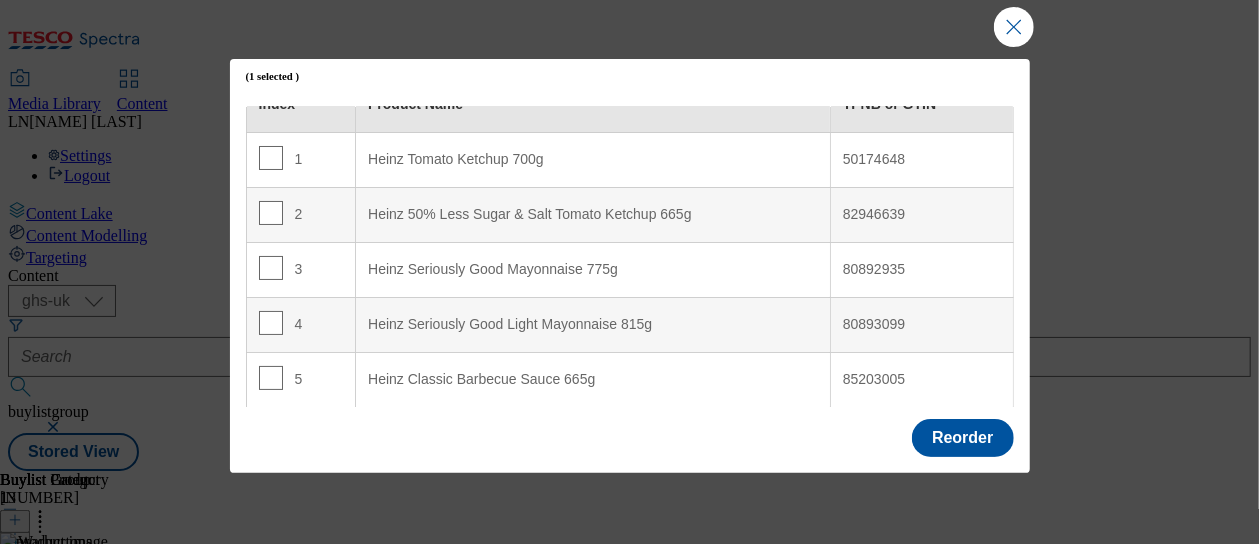 scroll, scrollTop: 0, scrollLeft: 0, axis: both 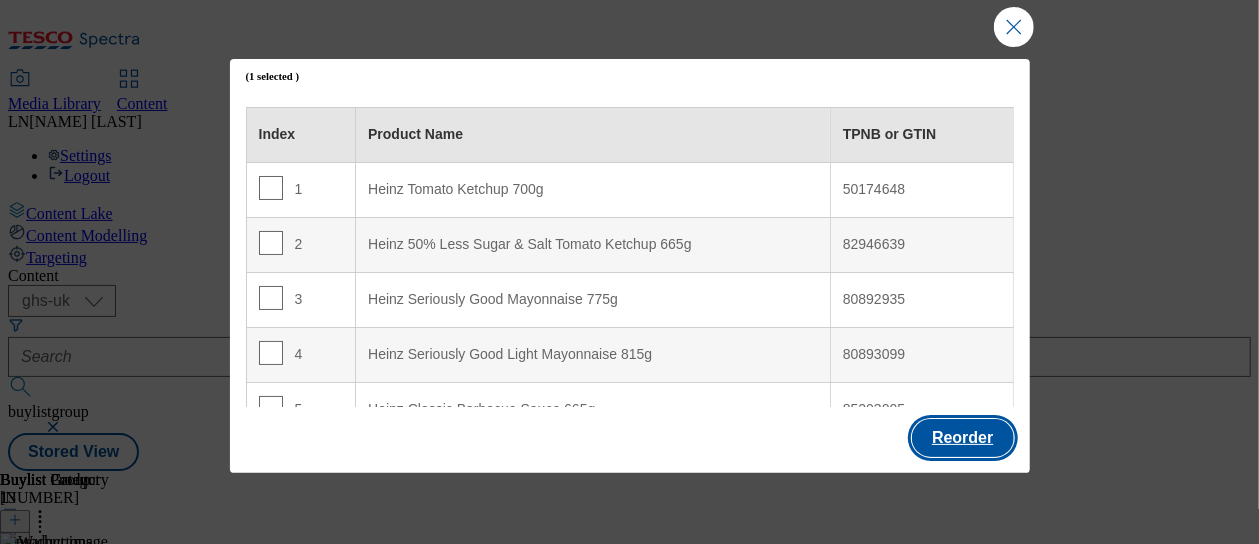 click on "Reorder" at bounding box center (962, 438) 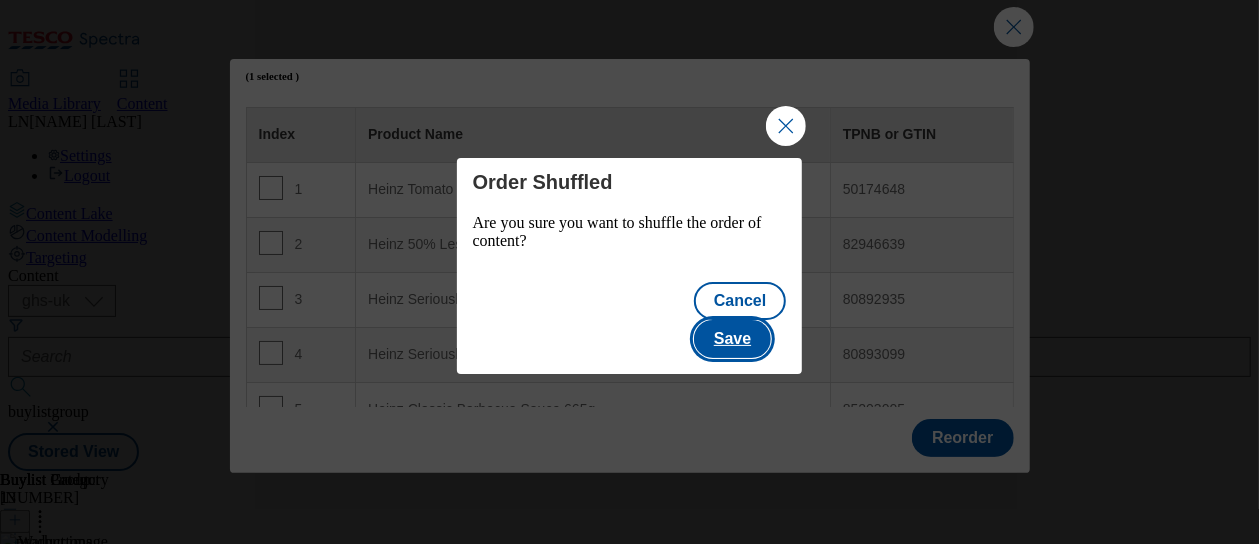 click on "Save" at bounding box center (732, 339) 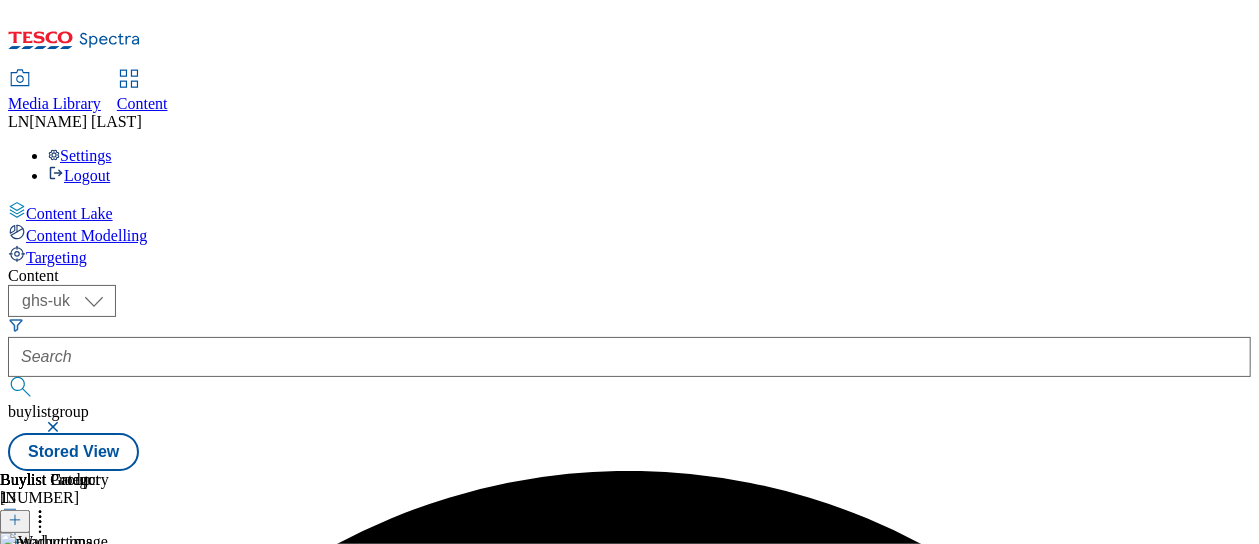 scroll, scrollTop: 0, scrollLeft: 0, axis: both 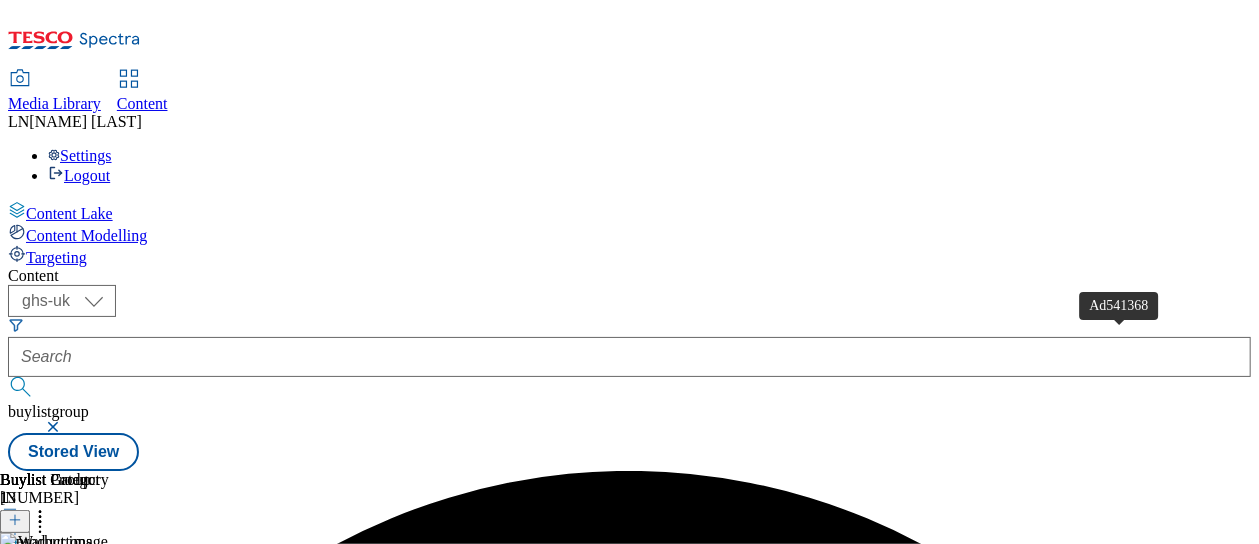 click on "Ad541368" at bounding box center (34, 634) 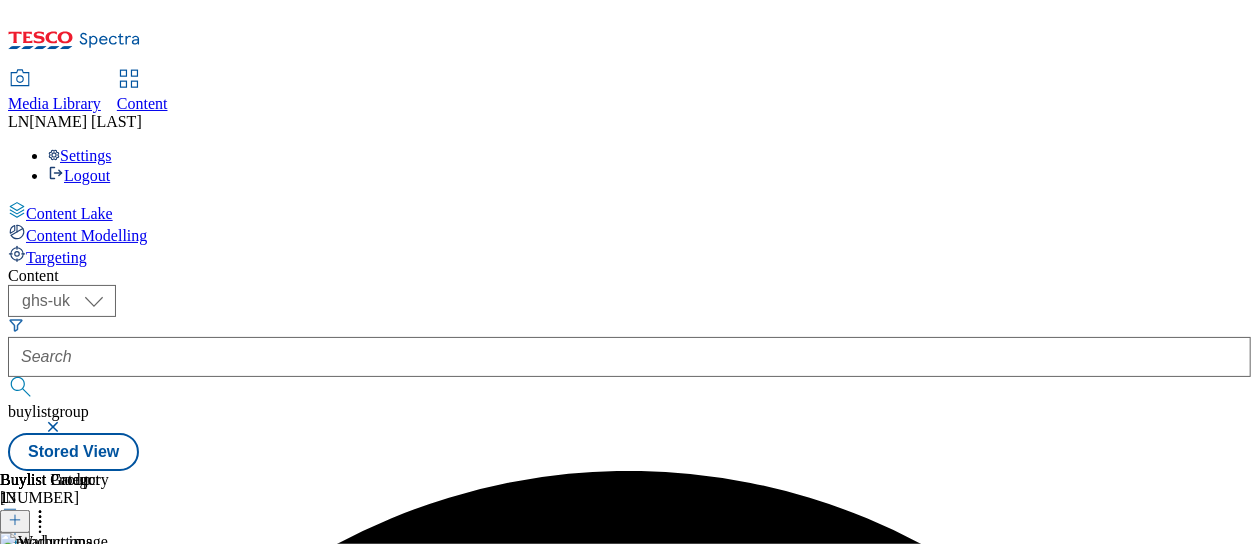 scroll, scrollTop: 0, scrollLeft: 515, axis: horizontal 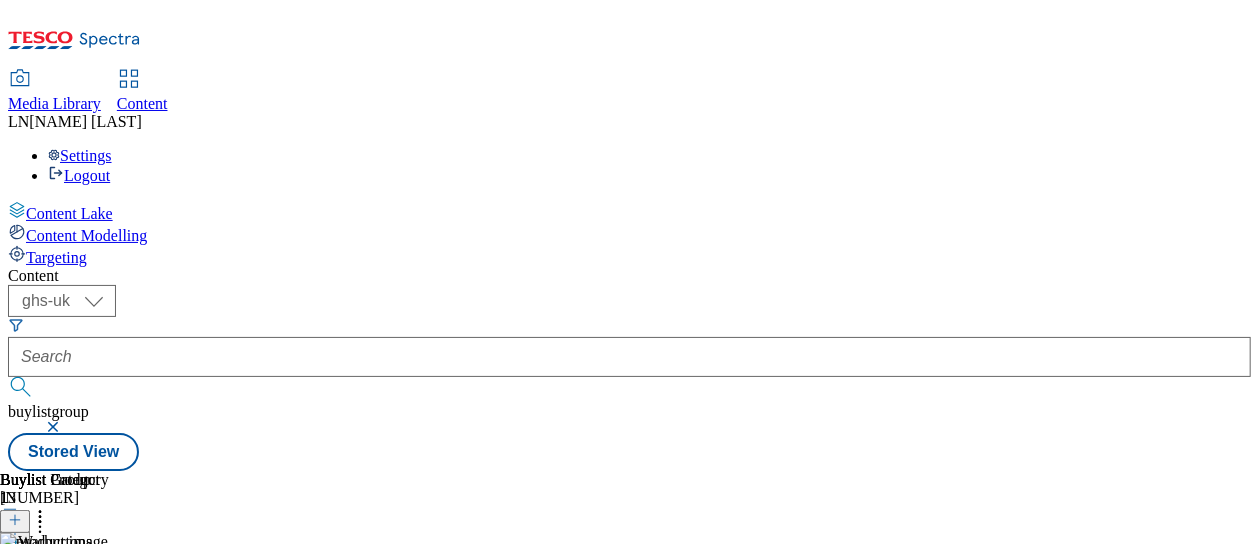 click 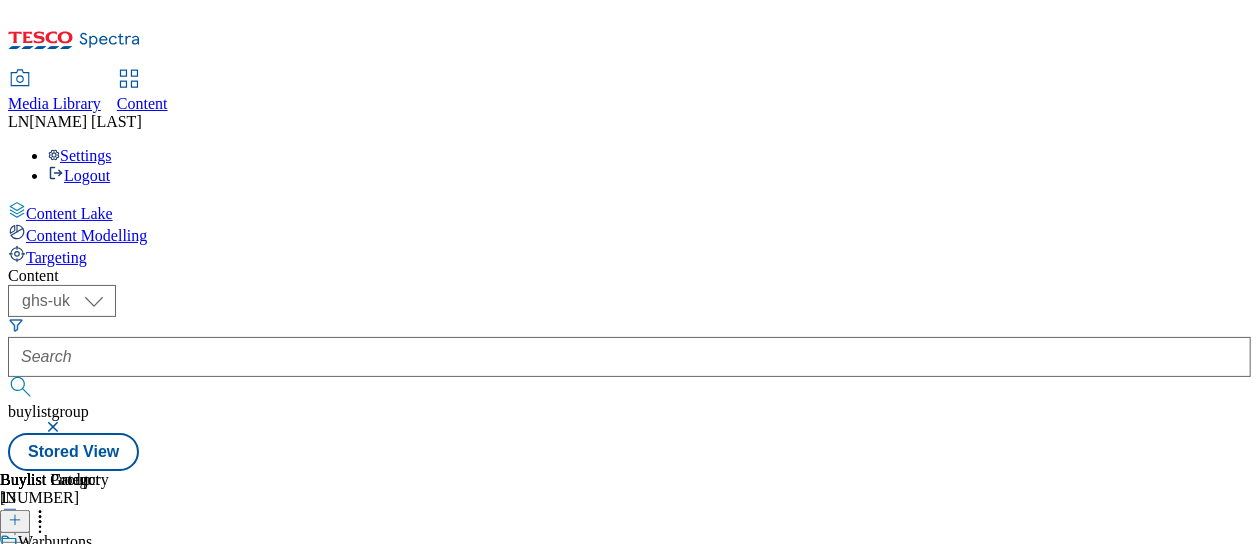 click on "Reorder" at bounding box center (88, 588) 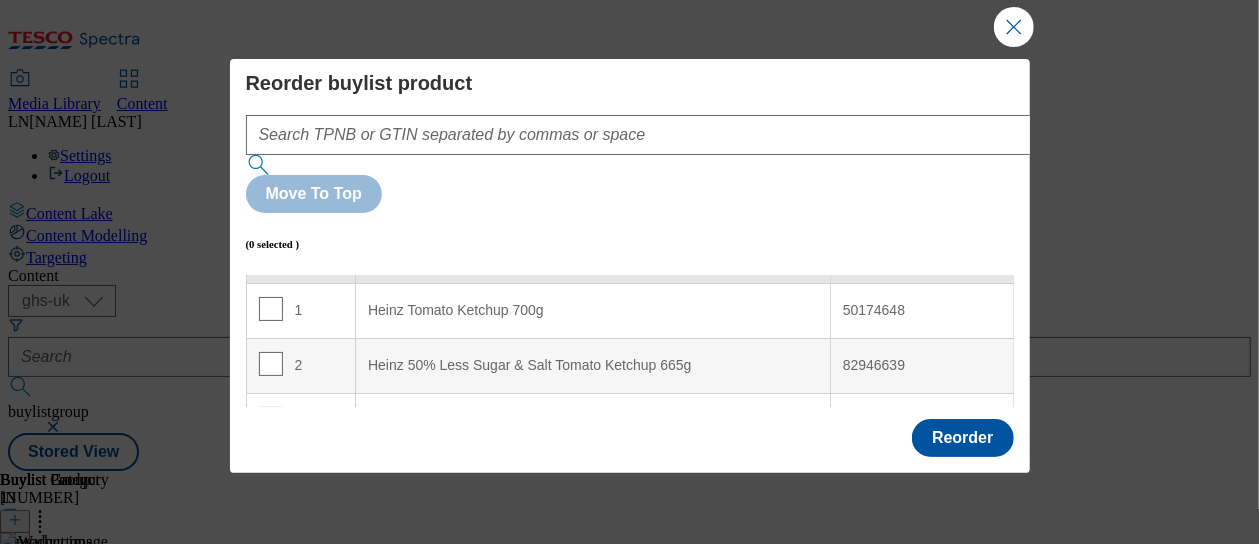 scroll, scrollTop: 306, scrollLeft: 0, axis: vertical 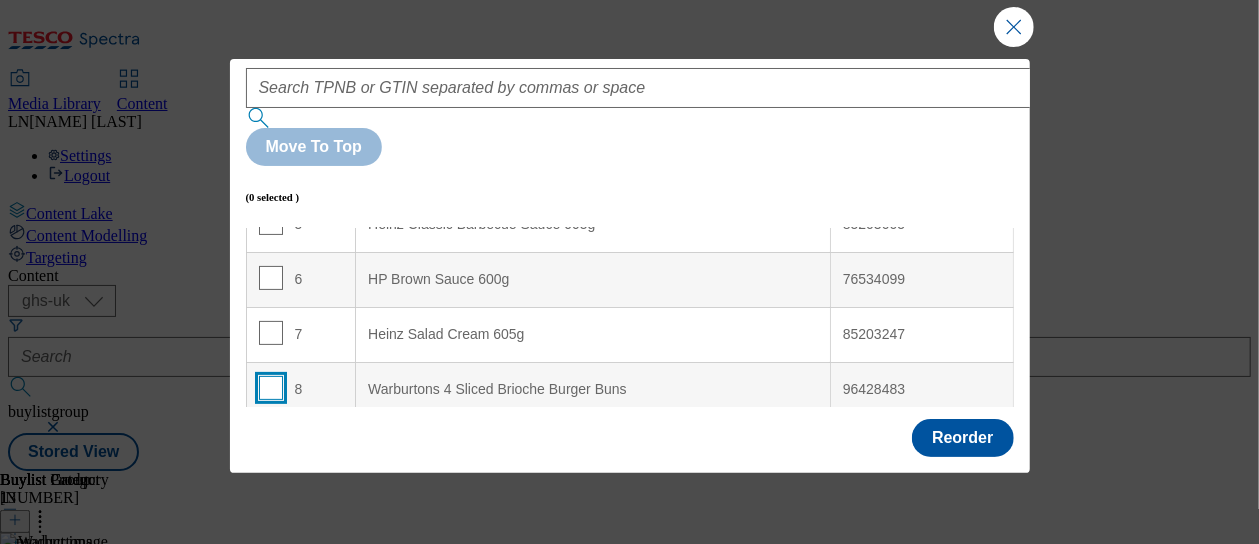 click at bounding box center [271, 388] 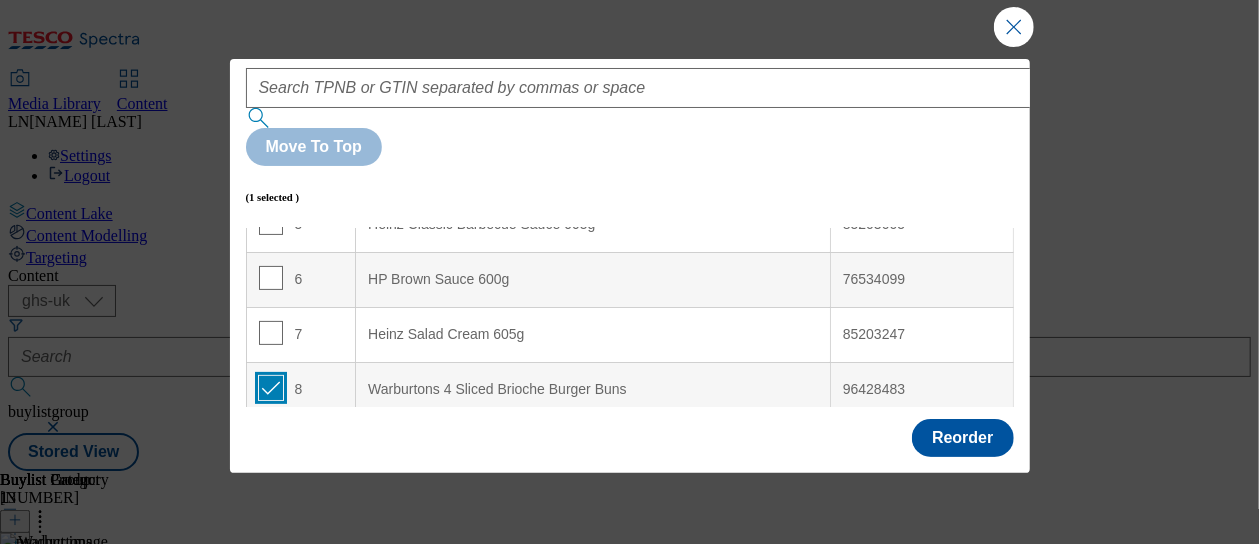 click at bounding box center (271, 388) 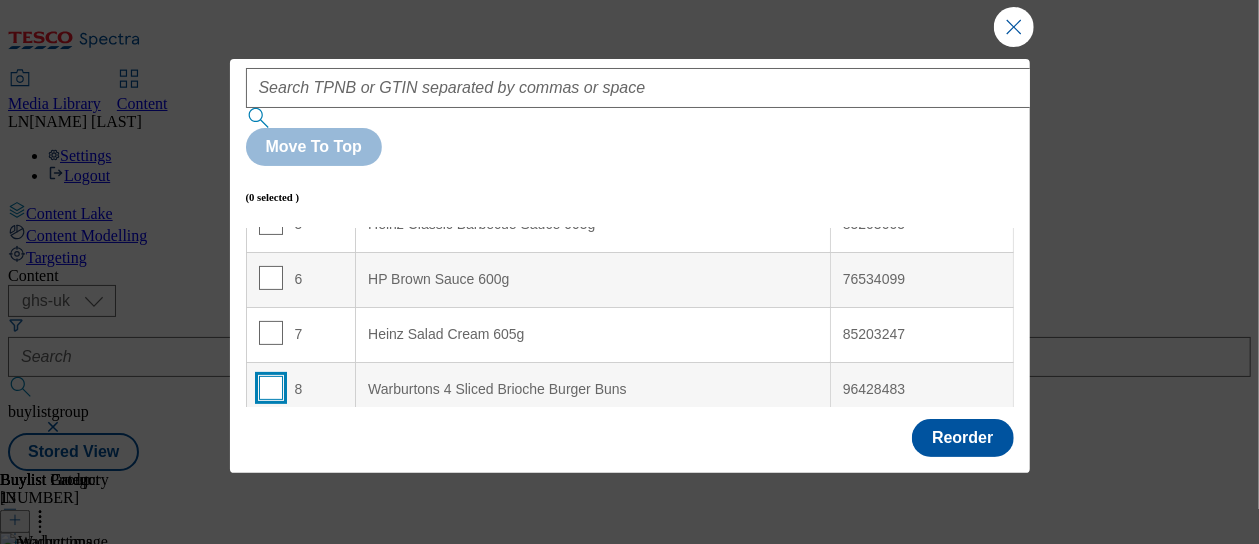 click at bounding box center [271, 388] 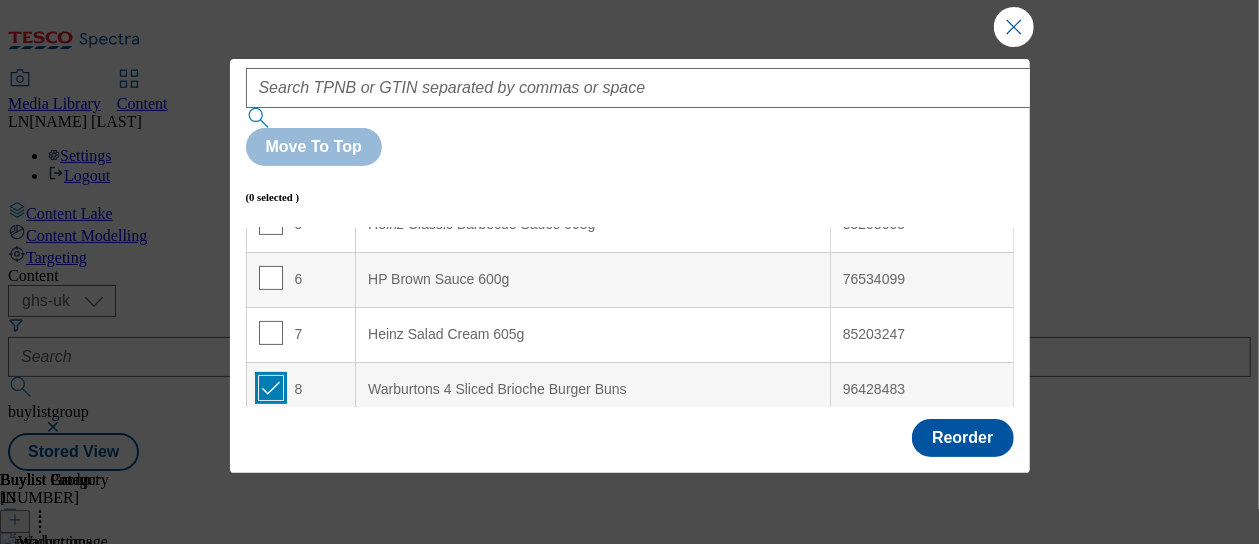 checkbox on "true" 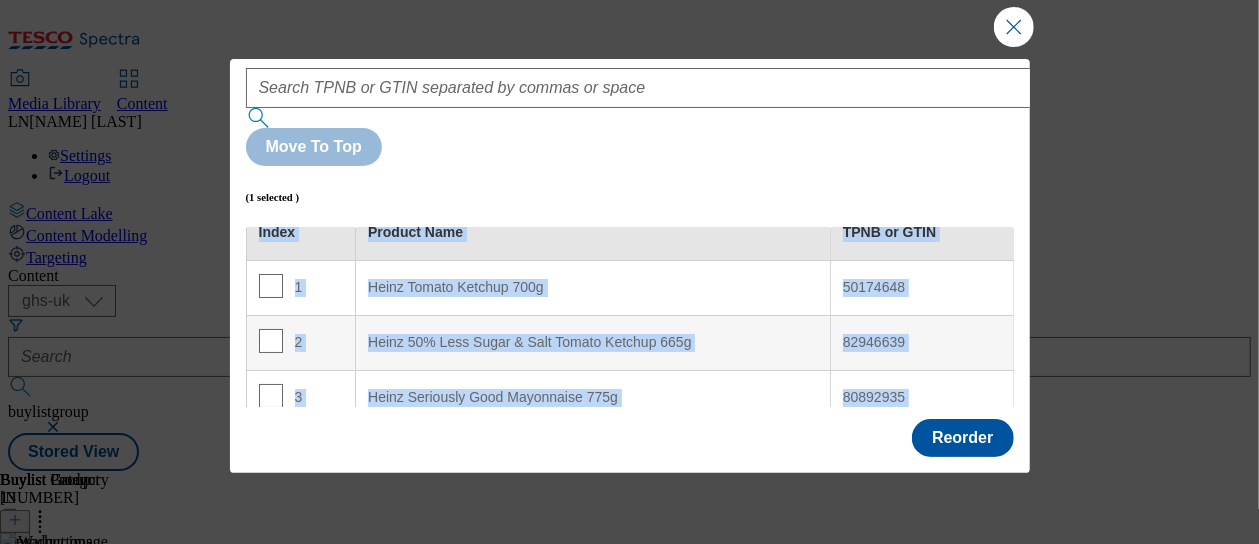 scroll, scrollTop: 0, scrollLeft: 0, axis: both 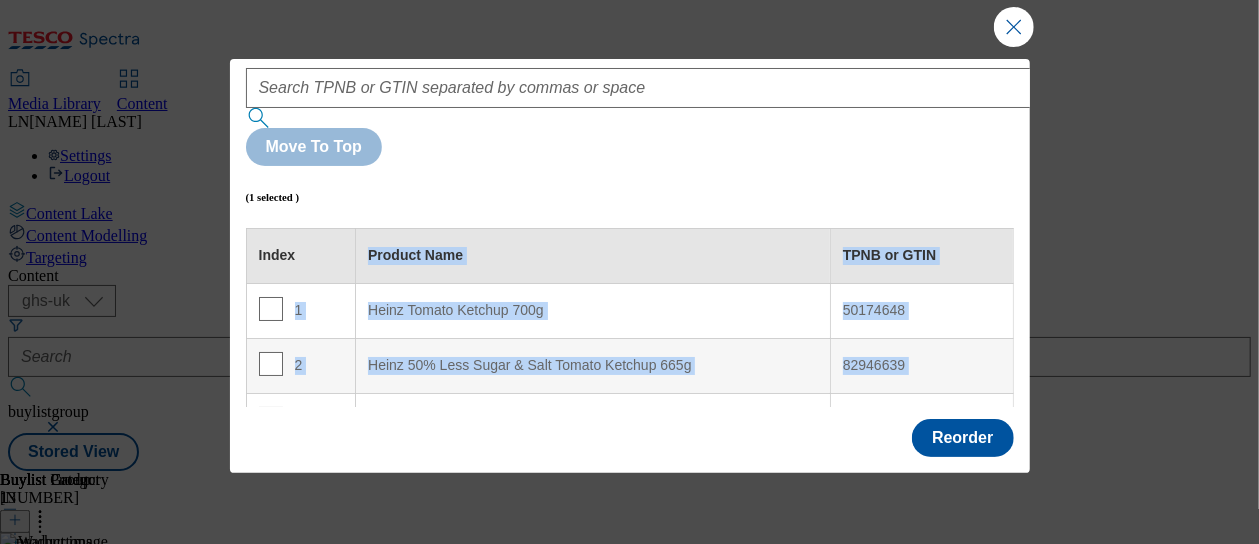 drag, startPoint x: 436, startPoint y: 303, endPoint x: 319, endPoint y: 182, distance: 168.31519 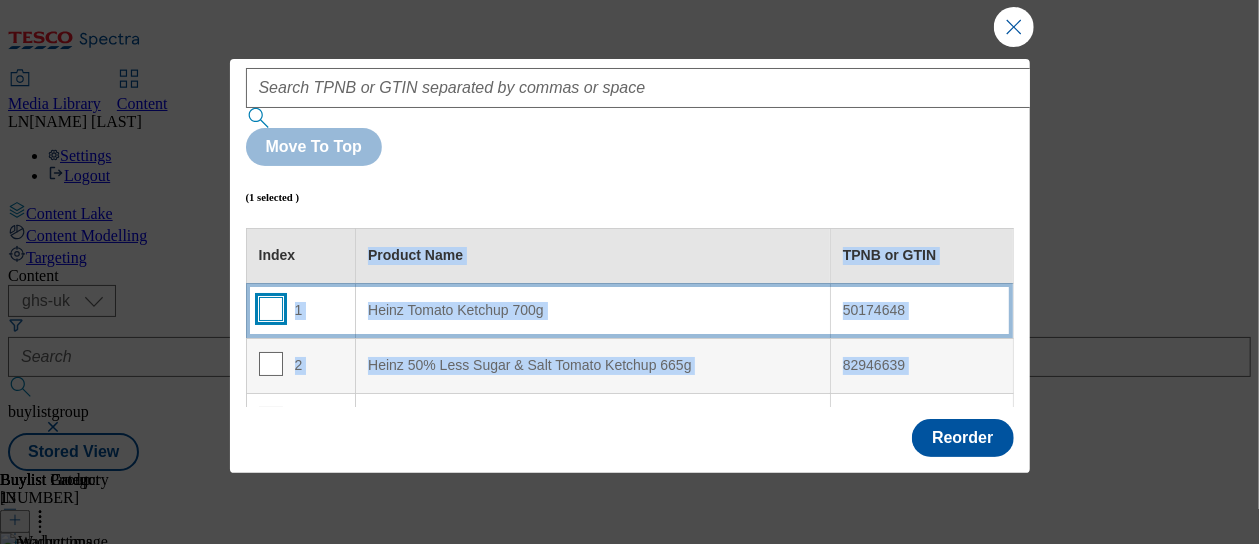 click at bounding box center (271, 309) 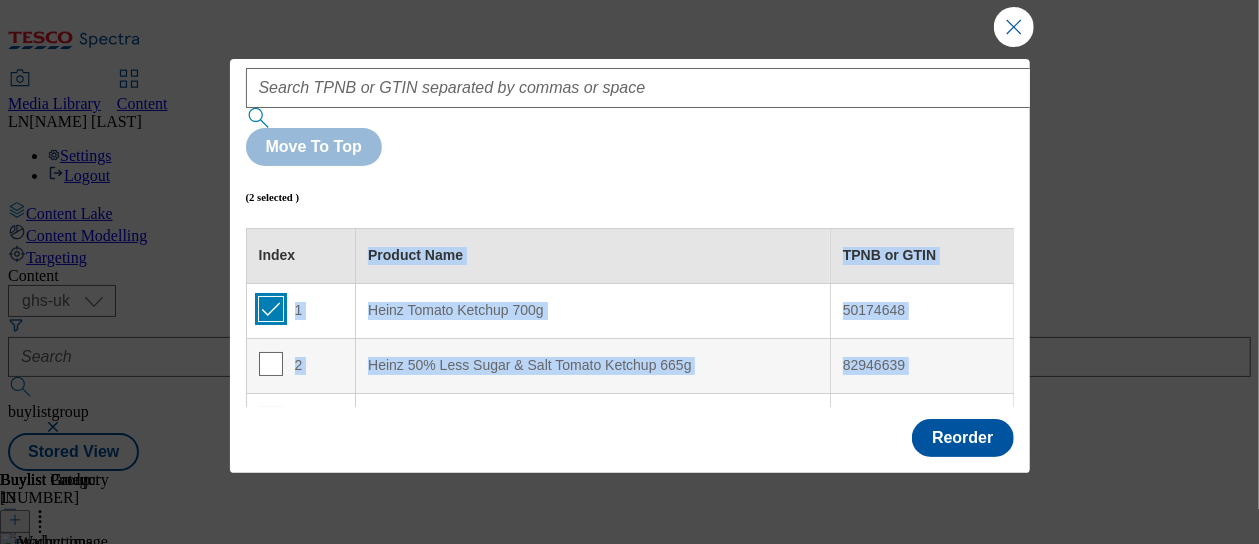 click at bounding box center (271, 309) 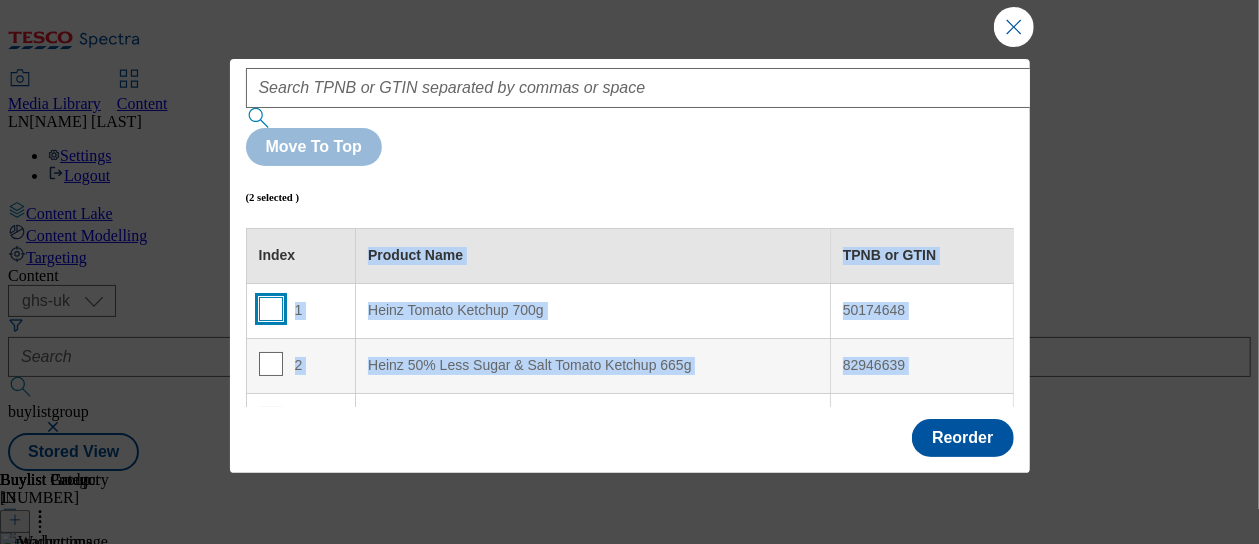 checkbox on "false" 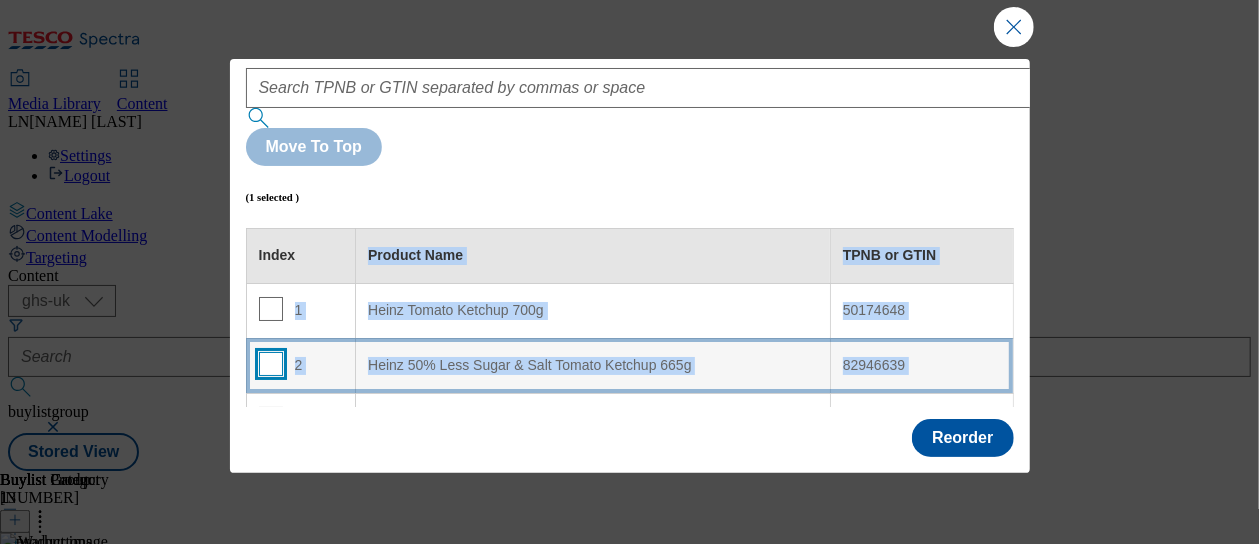 click at bounding box center [271, 364] 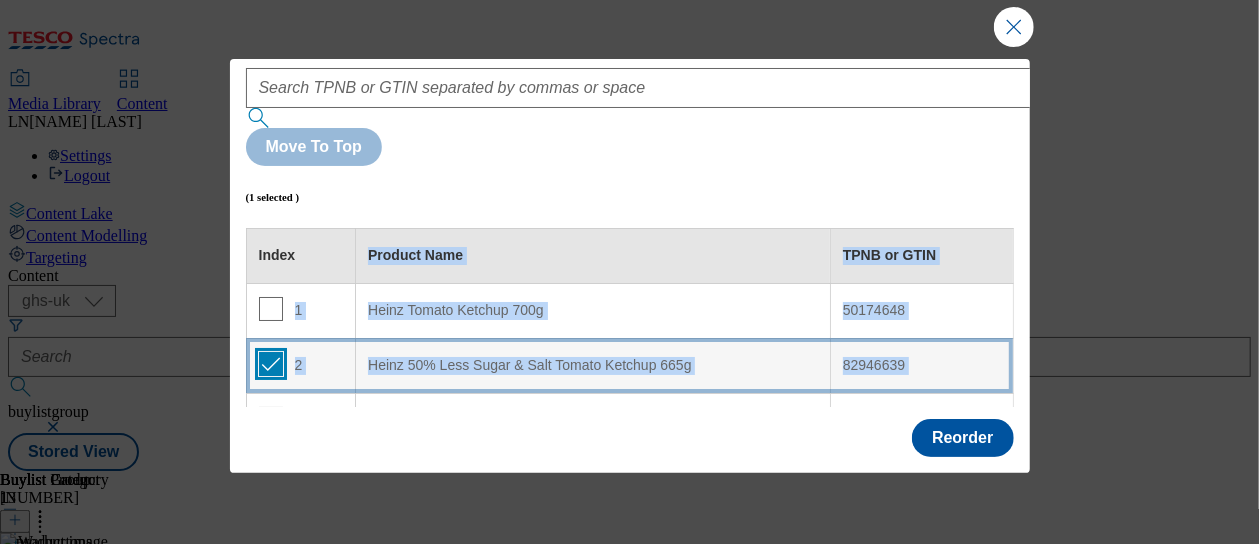 checkbox on "true" 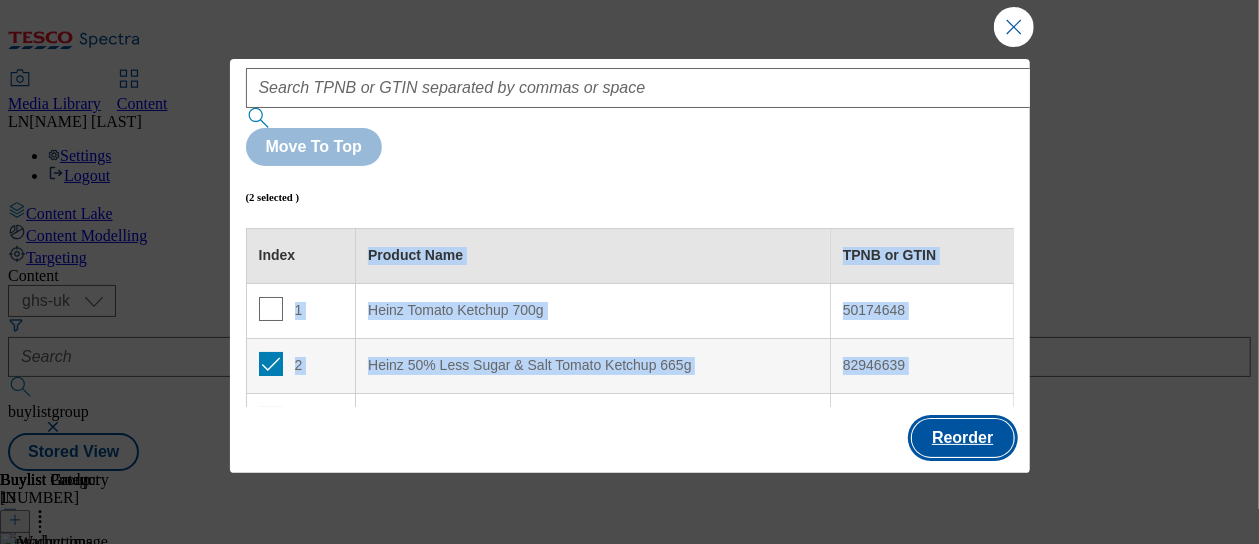 click on "Reorder" at bounding box center (962, 438) 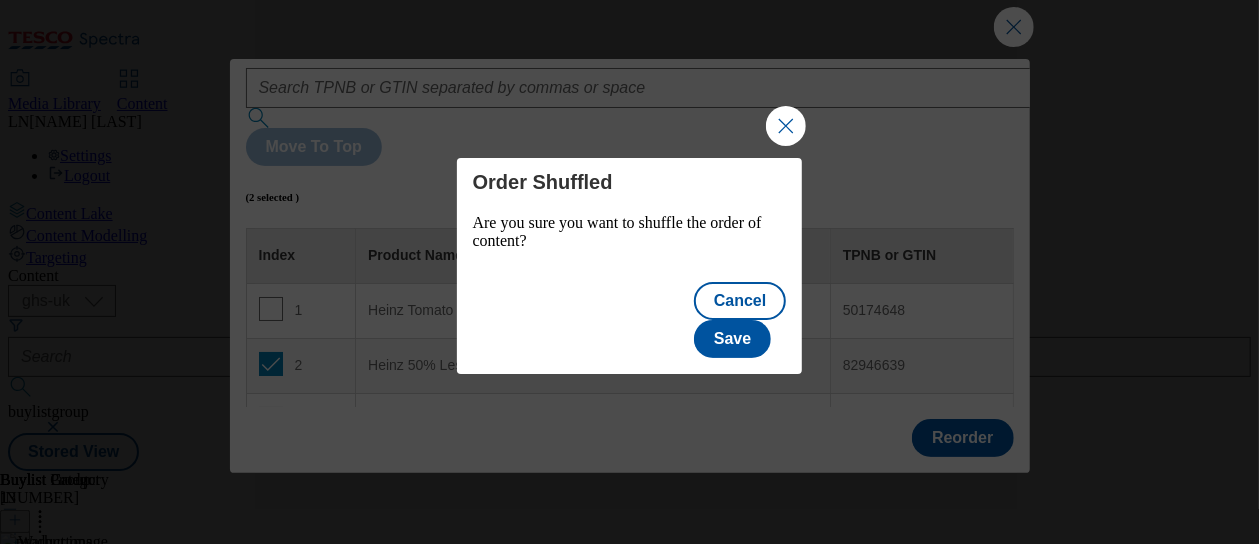 click on "Cancel Save" at bounding box center (630, 322) 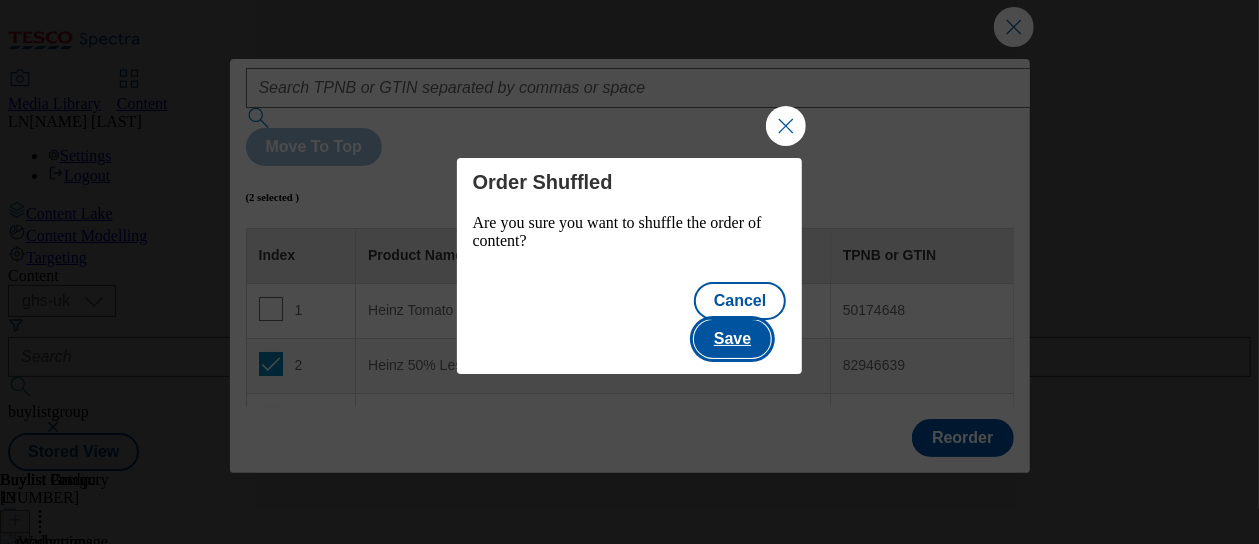click on "Save" at bounding box center (732, 339) 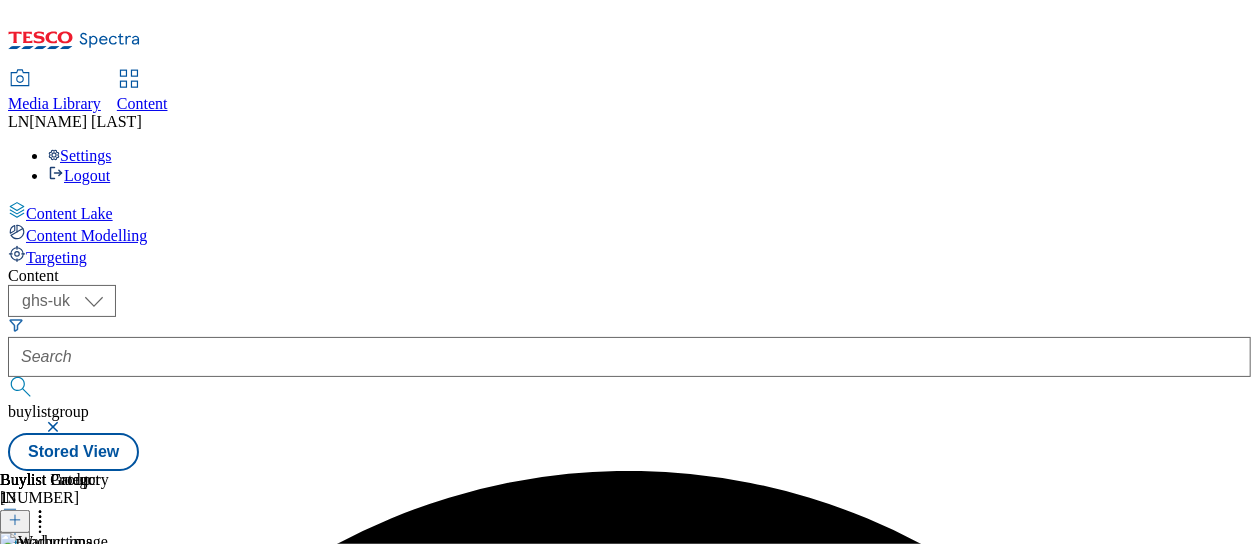 scroll, scrollTop: 0, scrollLeft: 0, axis: both 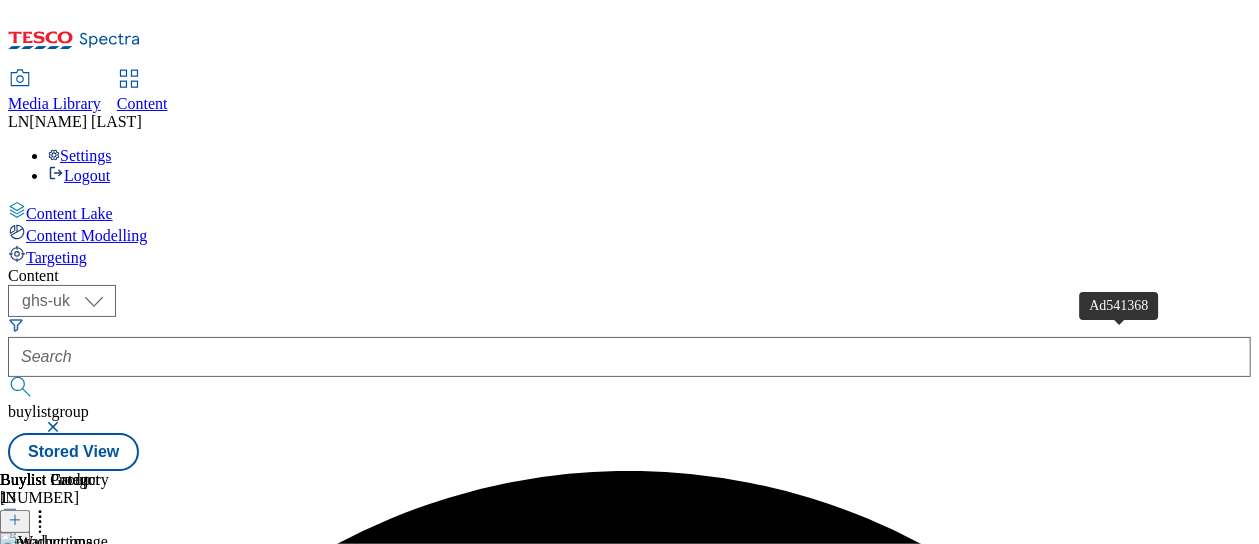 click on "Ad541368" at bounding box center [34, 634] 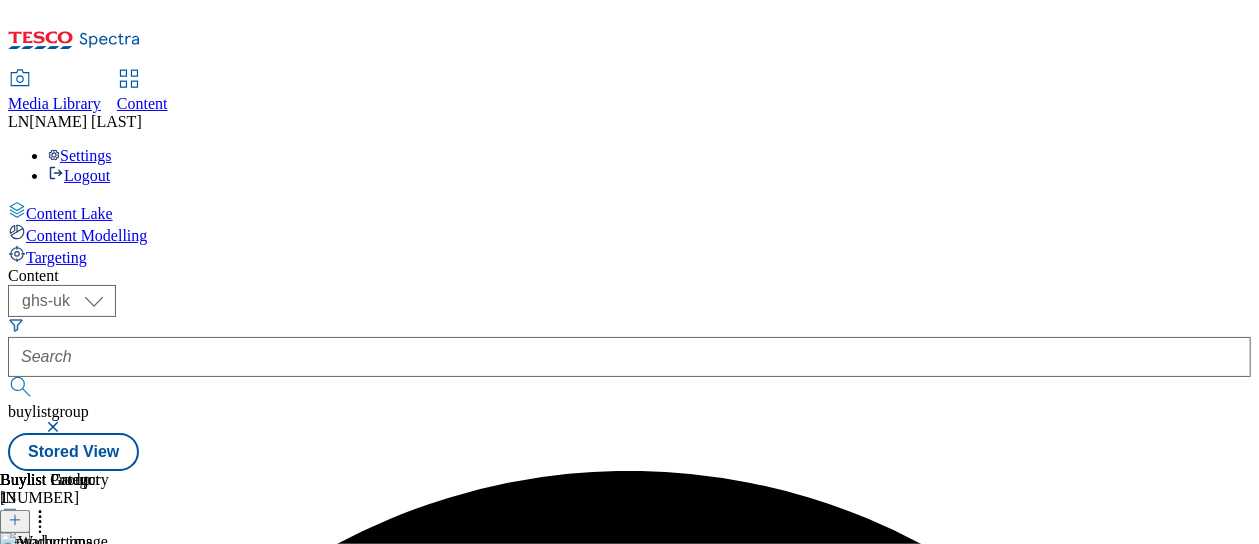 scroll, scrollTop: 0, scrollLeft: 515, axis: horizontal 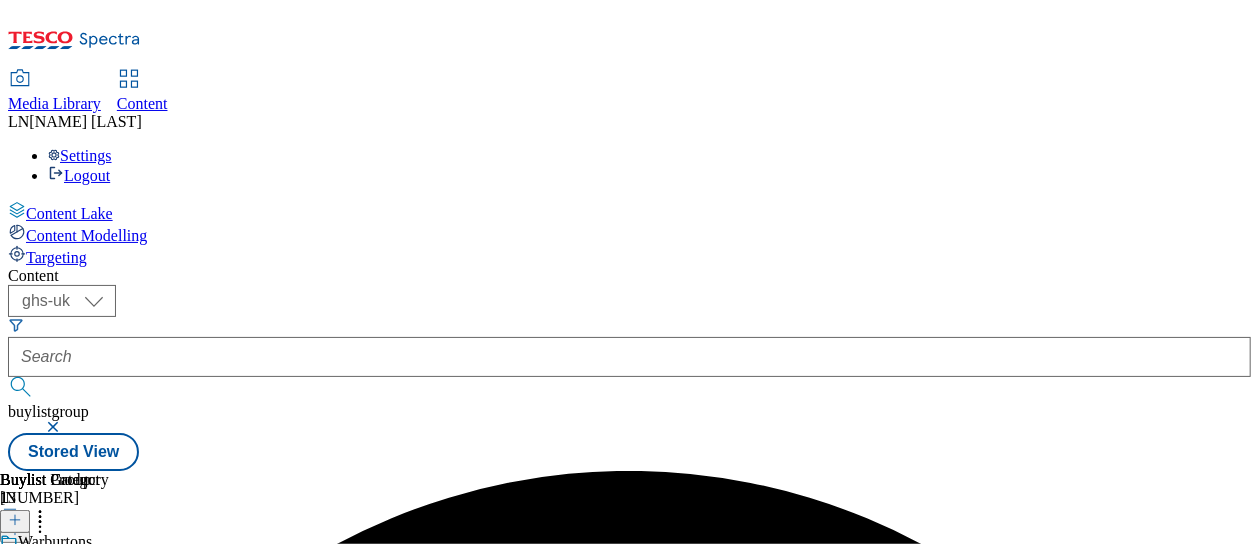 click on "Reorder" at bounding box center (80, 586) 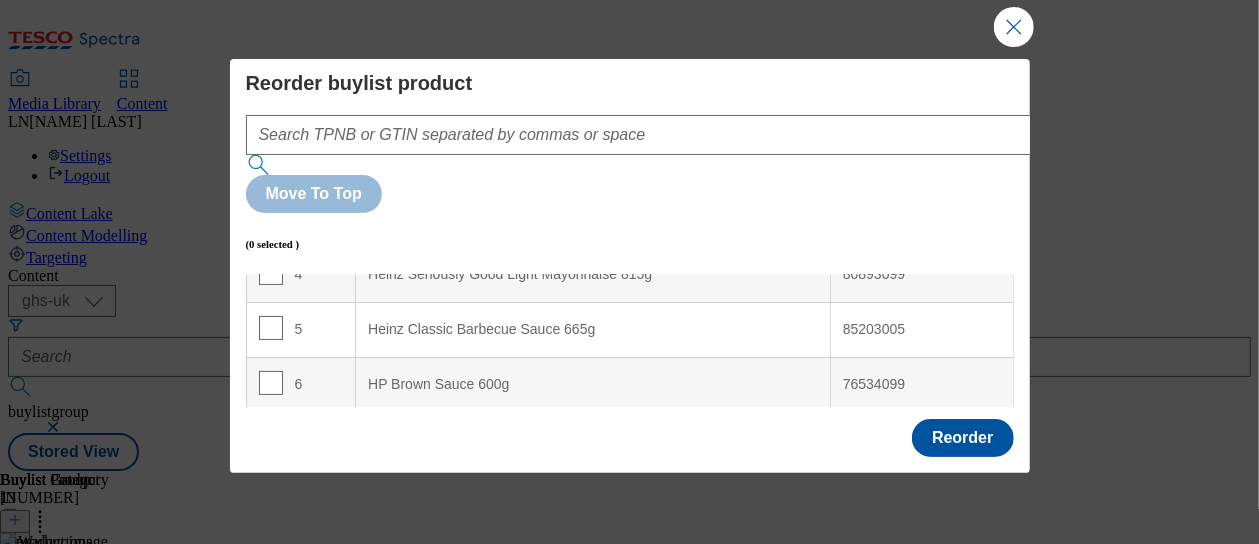scroll, scrollTop: 306, scrollLeft: 0, axis: vertical 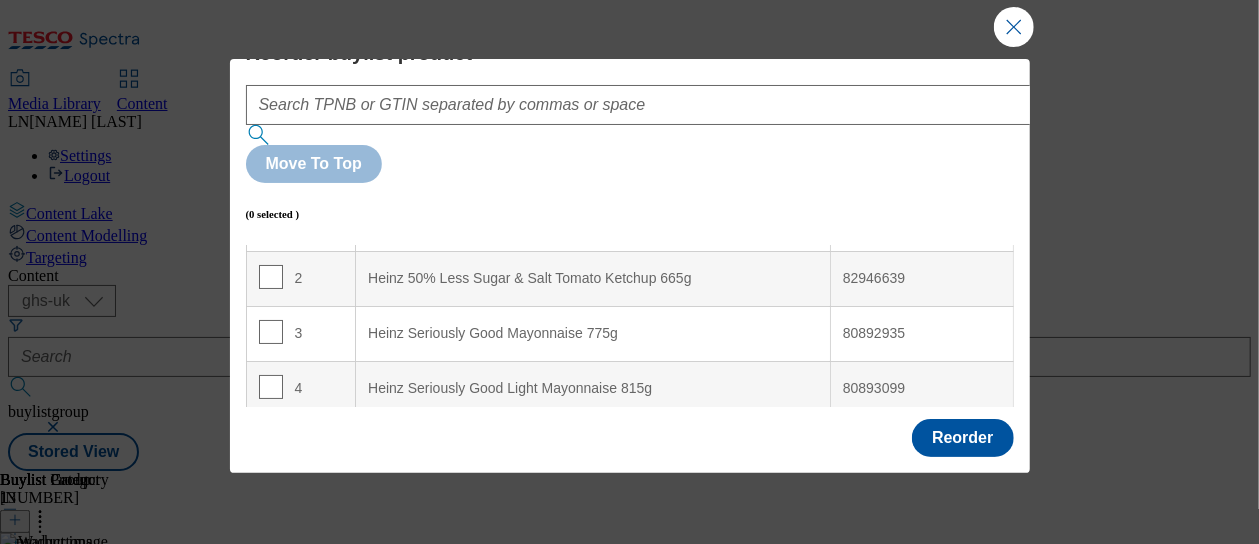 drag, startPoint x: 639, startPoint y: 307, endPoint x: 918, endPoint y: 364, distance: 284.76306 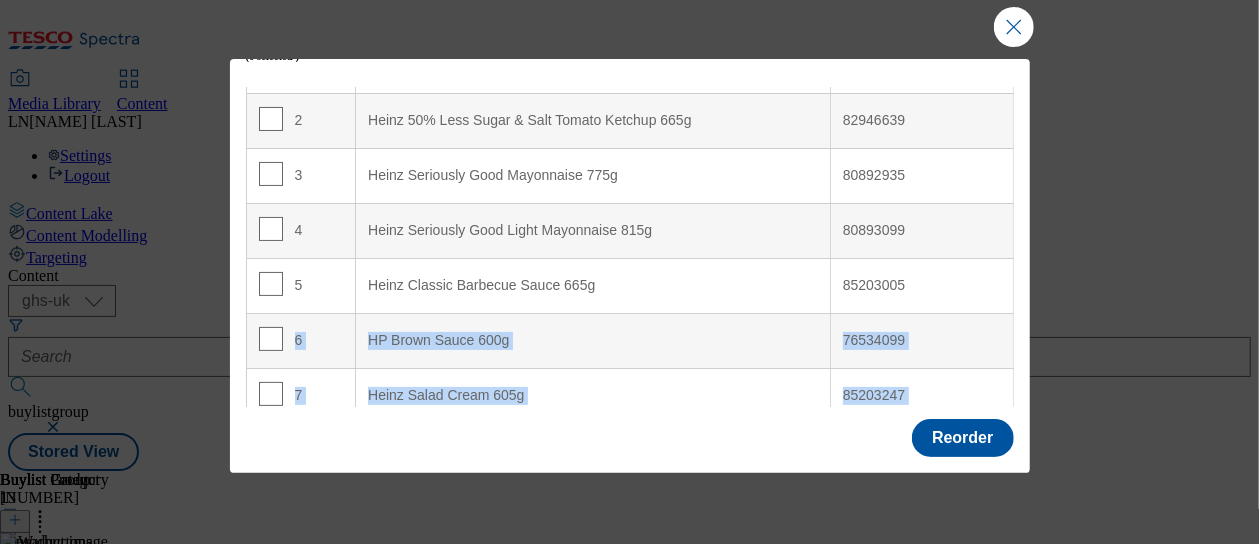 scroll, scrollTop: 230, scrollLeft: 0, axis: vertical 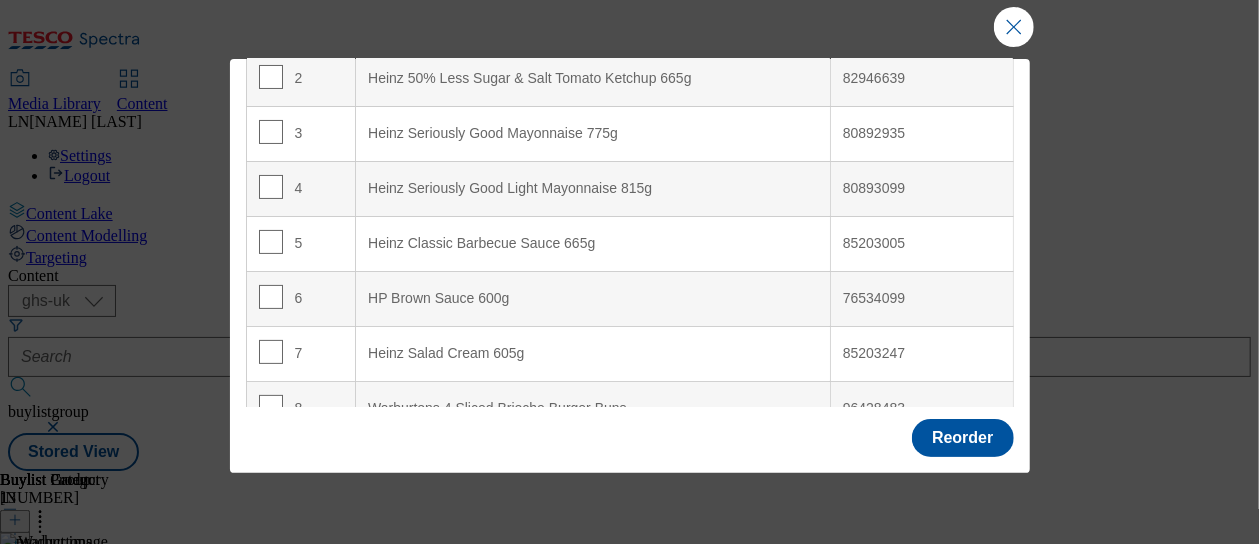 click on "Reorder buylist product Move To Top (0 selected ) Index Product Name TPNB or GTIN 1 Heinz Tomato Ketchup 700g 50174648 2 Heinz 50% Less Sugar & Salt Tomato Ketchup 665g 82946639 3 Heinz Seriously Good Mayonnaise 775g 80892935 4 Heinz Seriously Good Light Mayonnaise 815g 80893099 5 Heinz Classic Barbecue Sauce 665g 85203005 6 HP Brown Sauce 600g 76534099 7 Heinz Salad Cream 605g 85203247 8 Warburtons 4 Sliced Brioche Burger Buns 96428483 9 Warburtons 6 Soft Sliced White Rolls 60957546 10 Warburtons 12 Soft White Sliced Rolls 52316901 11 Warburtons 4 Sliced Sandwich Rolls 88304117 12 Warburtons 5 Soft Pittas 88710264 13 Warburtons 5 Soft Pittas 88901272" at bounding box center [630, 233] 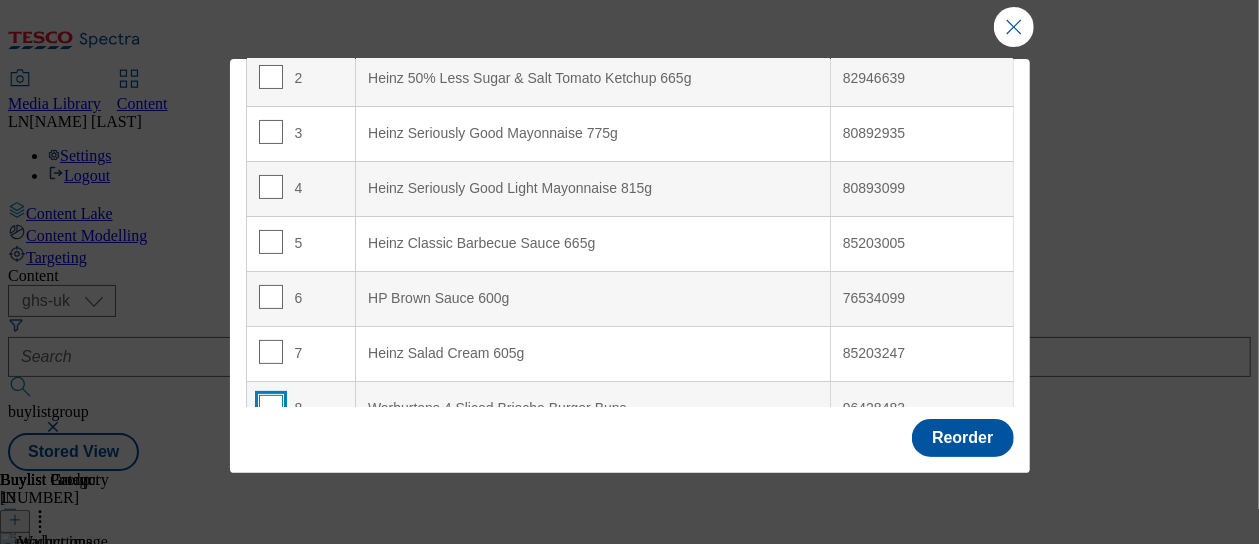 click at bounding box center [271, 407] 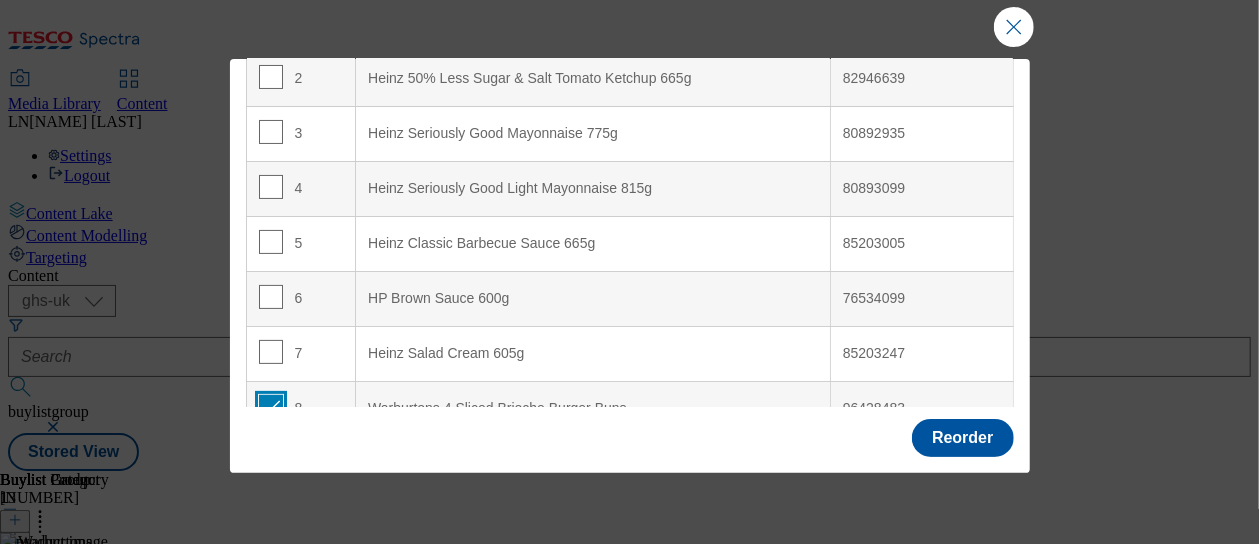 checkbox on "true" 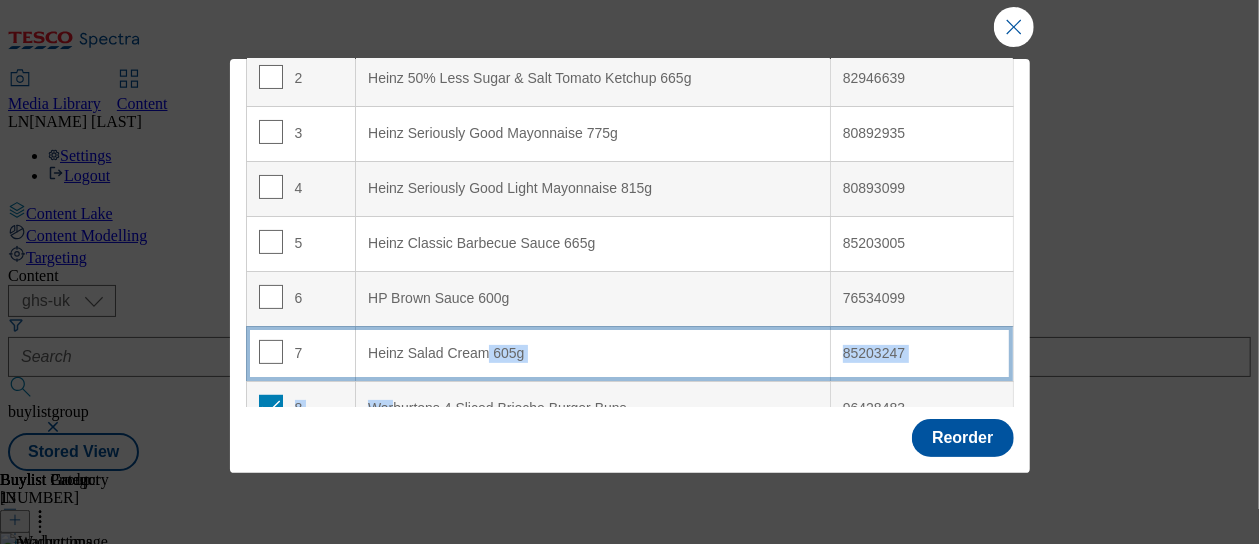 drag, startPoint x: 388, startPoint y: 313, endPoint x: 480, endPoint y: 271, distance: 101.133575 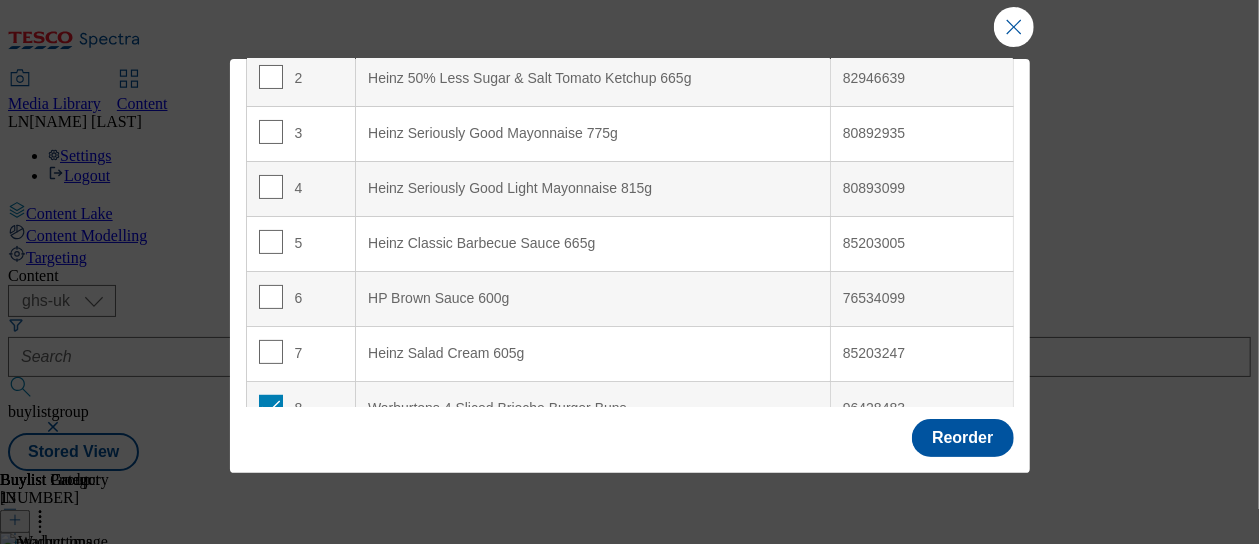 click on "Reorder buylist product Move To Top (1 selected ) Index Product Name TPNB or GTIN 1 Heinz Tomato Ketchup 700g 50174648 2 Heinz 50% Less Sugar & Salt Tomato Ketchup 665g 82946639 3 Heinz Seriously Good Mayonnaise 775g 80892935 4 Heinz Seriously Good Light Mayonnaise 815g 80893099 5 Heinz Classic Barbecue Sauce 665g 85203005 6 HP Brown Sauce 600g 76534099 7 Heinz Salad Cream 605g 85203247 8 Warburtons 4 Sliced Brioche Burger Buns 96428483 9 Warburtons 6 Soft Sliced White Rolls 60957546 10 Warburtons 12 Soft White Sliced Rolls 52316901 11 Warburtons 4 Sliced Sandwich Rolls 88304117 12 Warburtons 5 Soft Pittas 88710264 13 Warburtons 5 Soft Pittas 88901272" at bounding box center [630, 233] 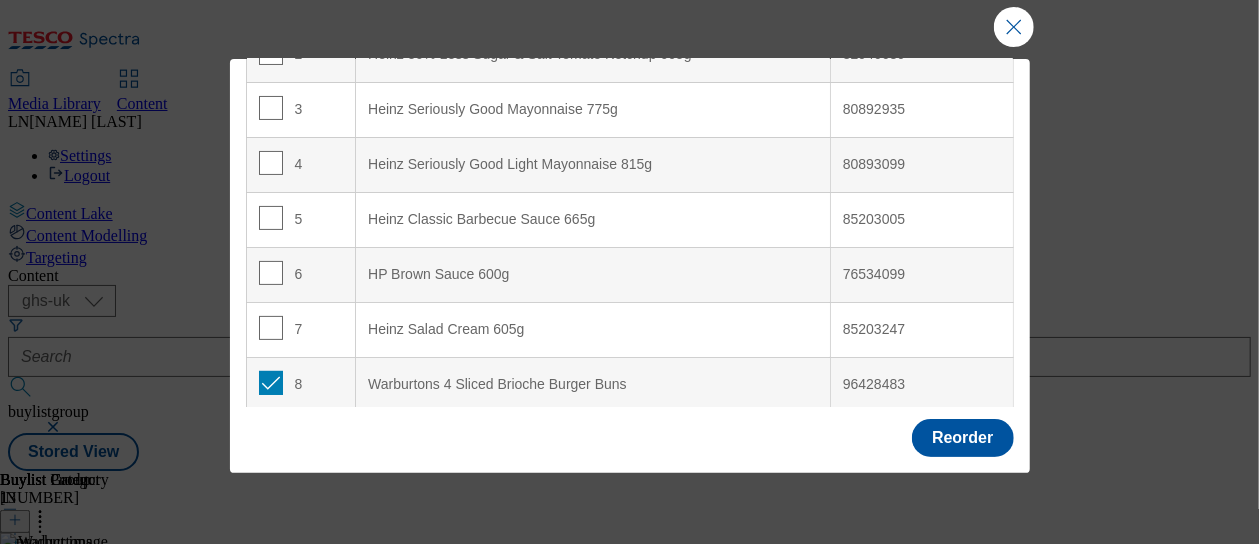 scroll, scrollTop: 0, scrollLeft: 0, axis: both 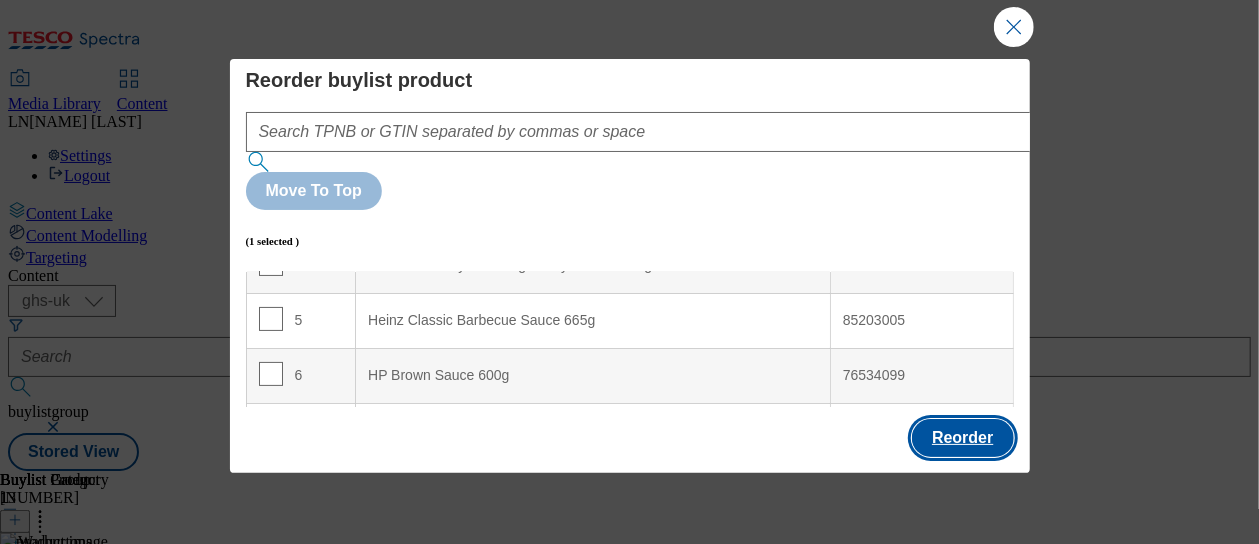 click on "Reorder" at bounding box center [962, 438] 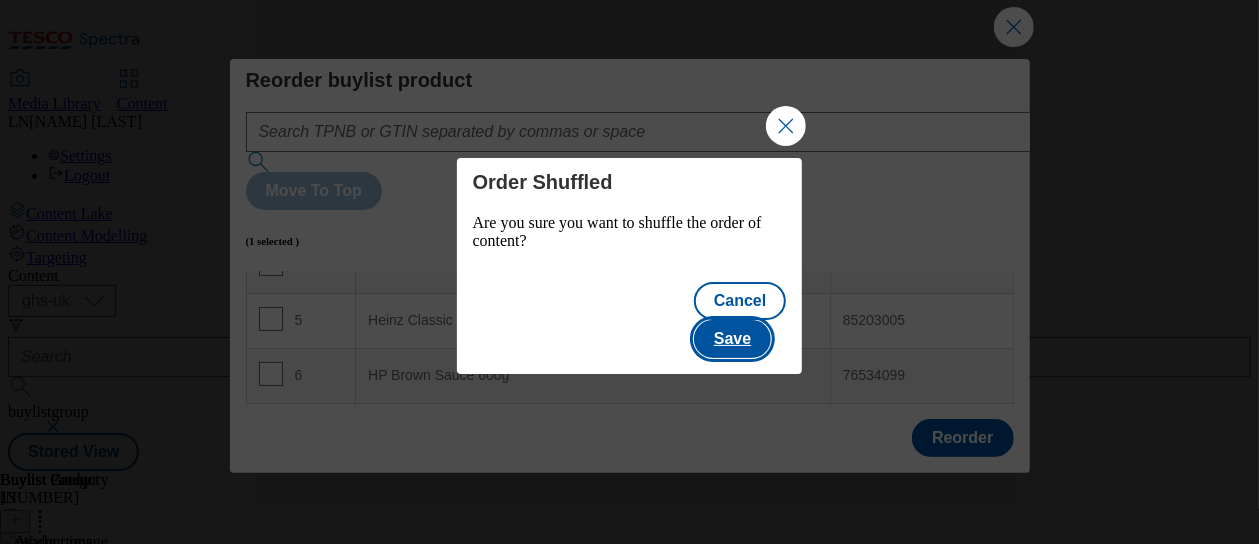 click on "Save" at bounding box center [732, 339] 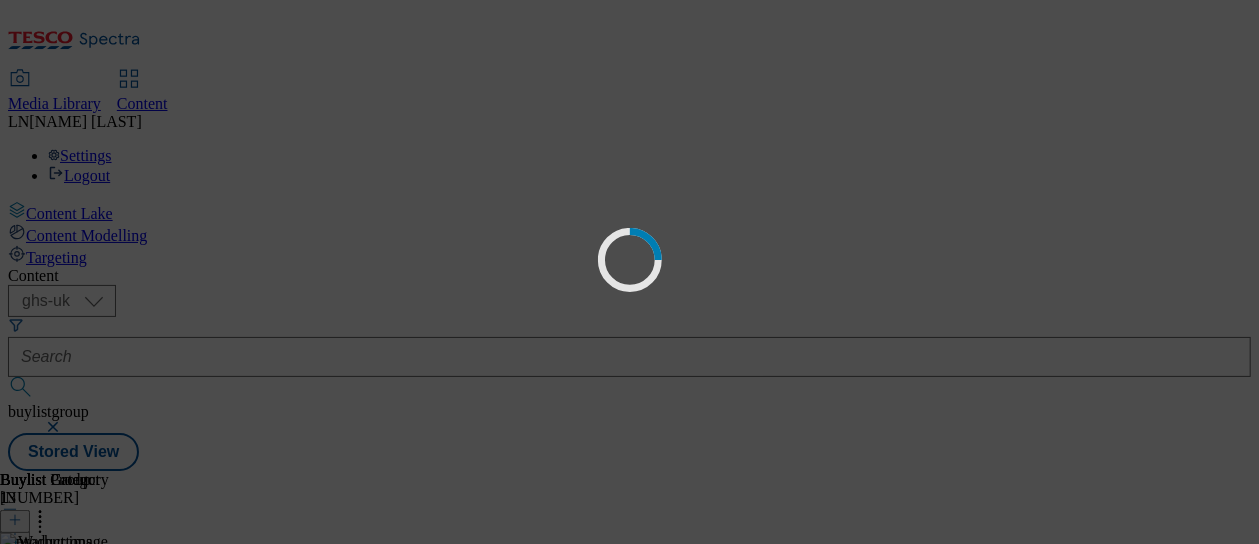scroll, scrollTop: 0, scrollLeft: 0, axis: both 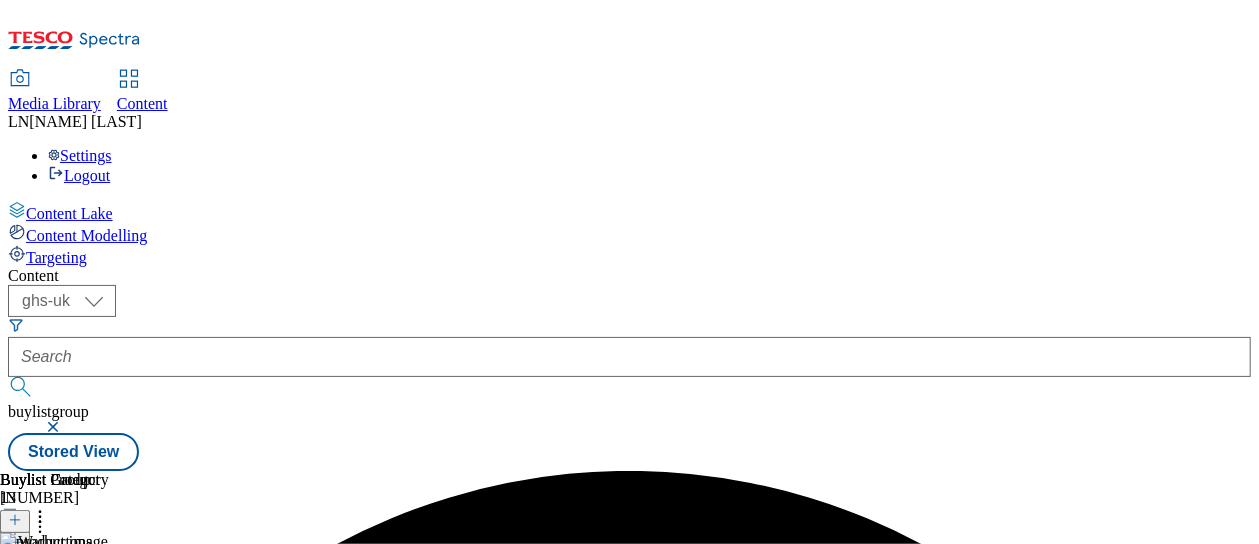 click at bounding box center (54, 542) 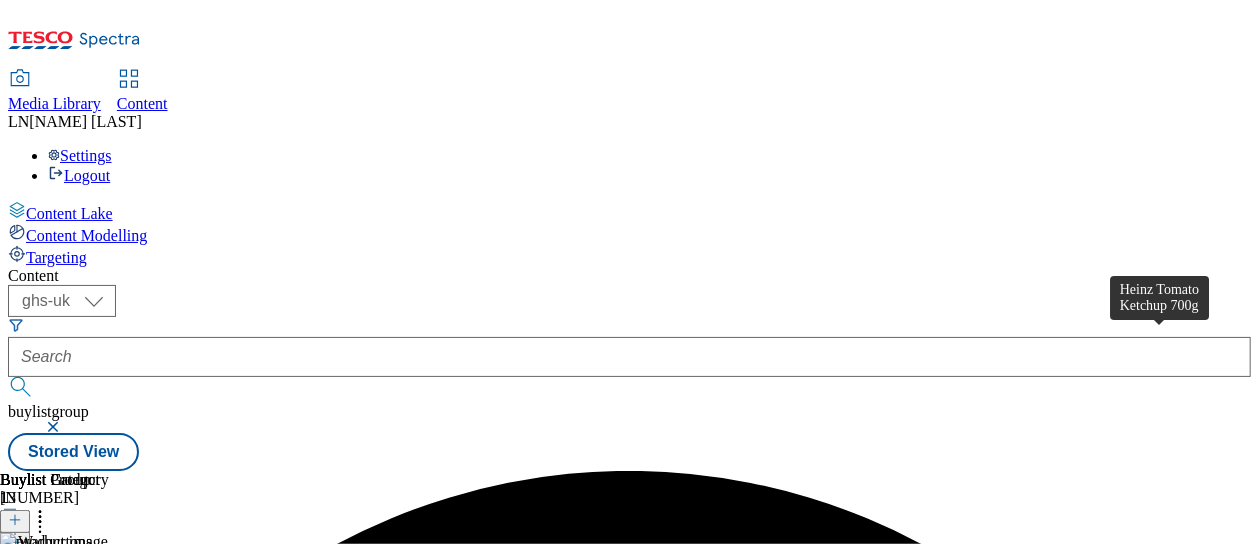 scroll, scrollTop: 0, scrollLeft: 515, axis: horizontal 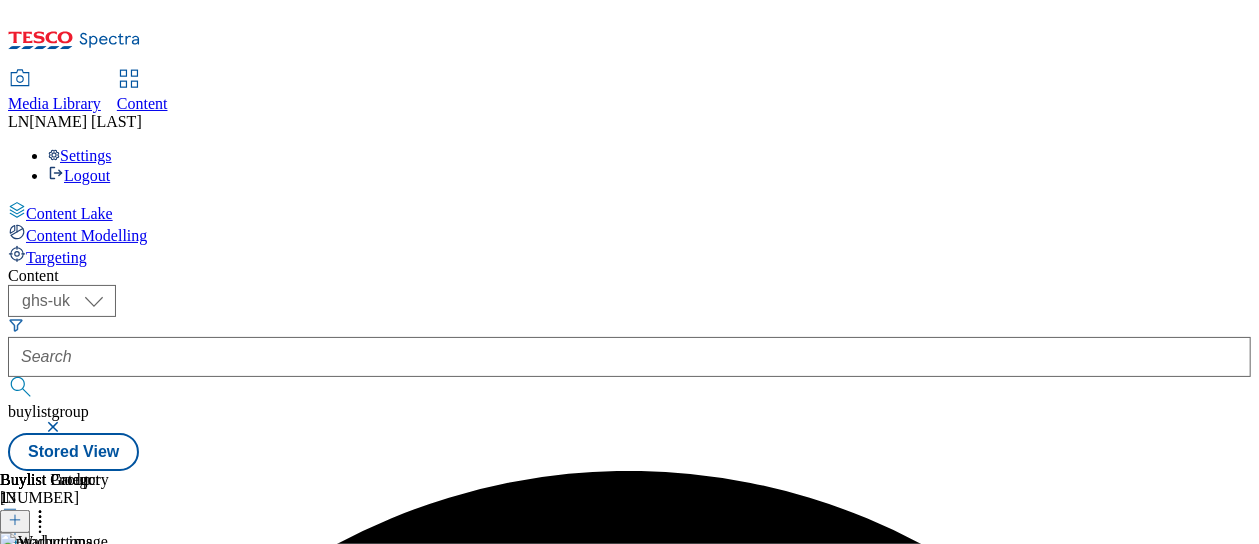 click 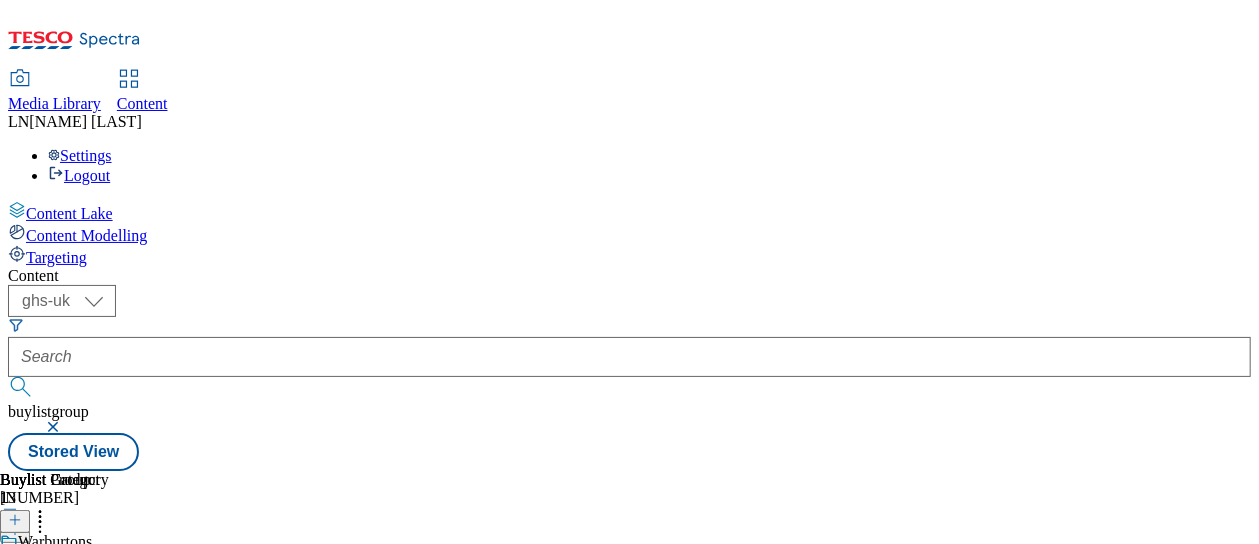 click on "Reorder" at bounding box center [189, 586] 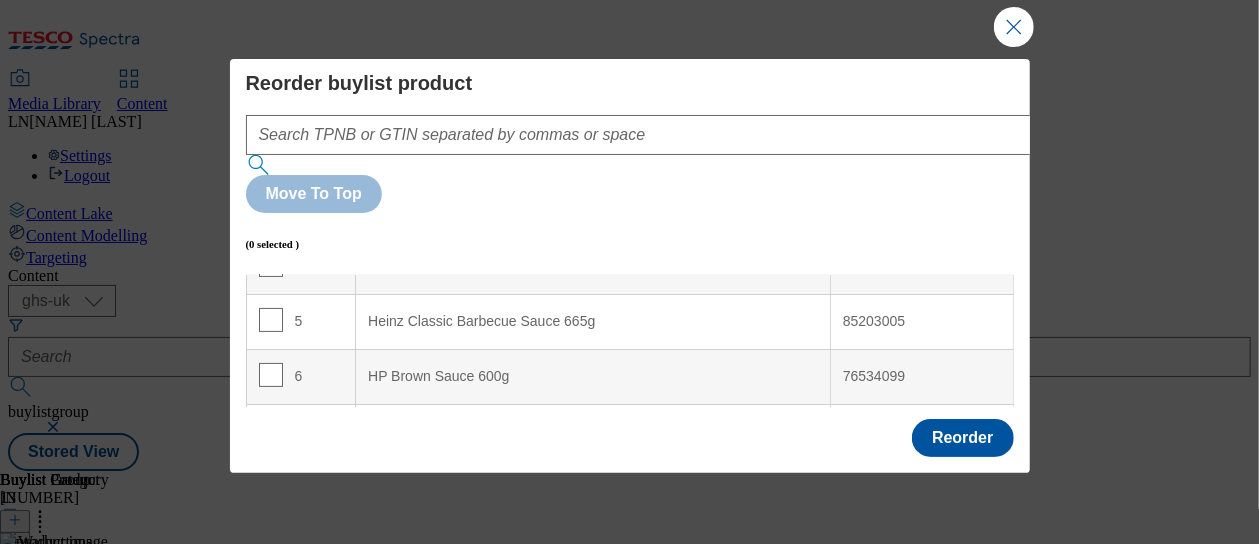 scroll, scrollTop: 306, scrollLeft: 0, axis: vertical 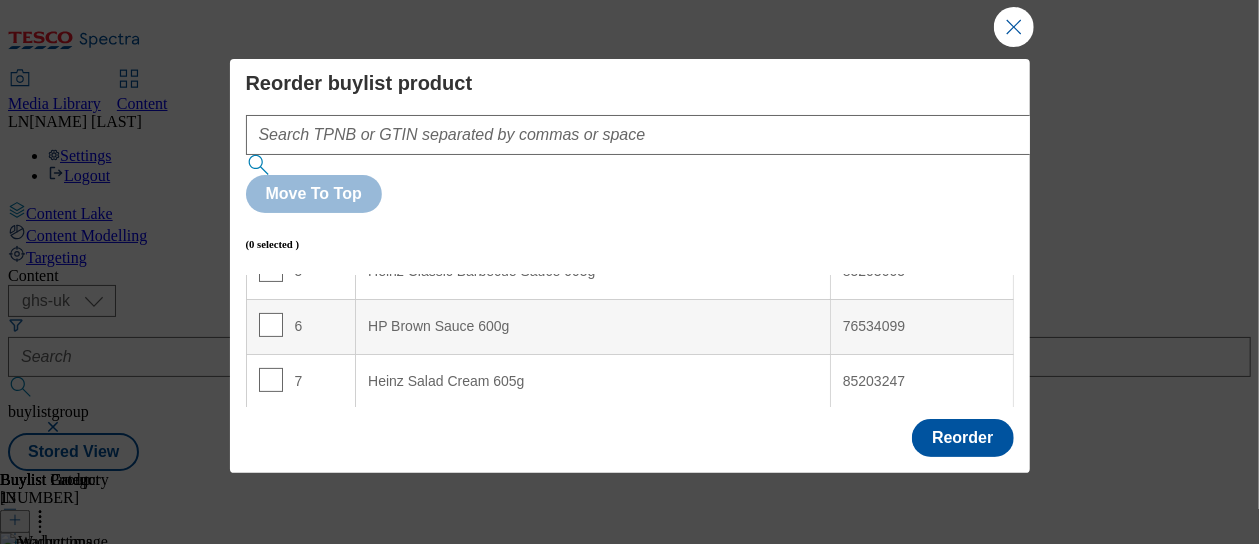 click at bounding box center [271, 435] 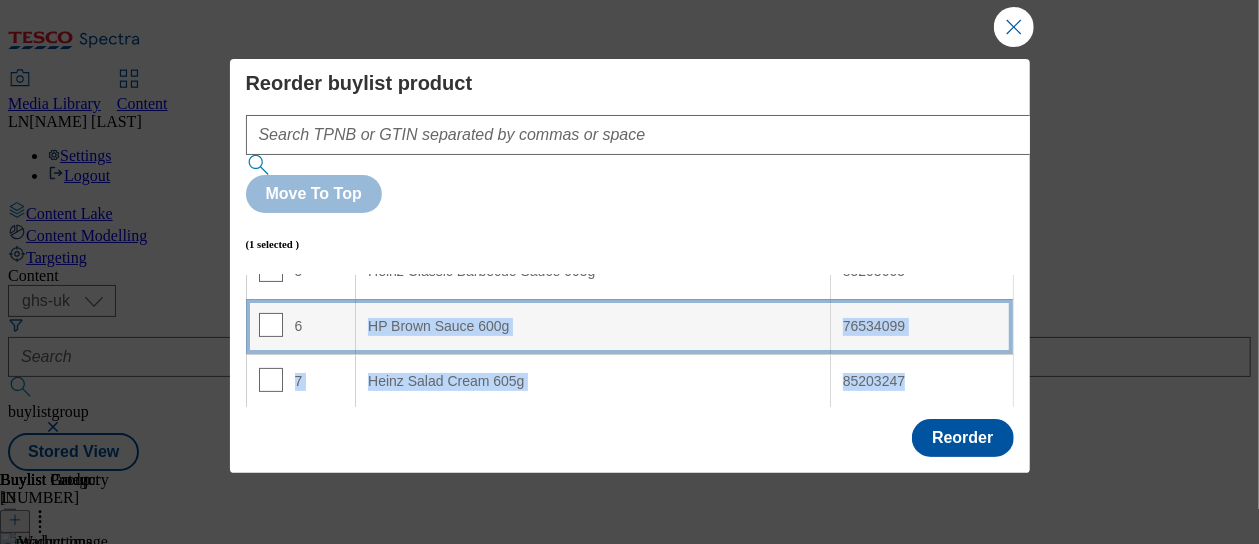 drag, startPoint x: 336, startPoint y: 323, endPoint x: 352, endPoint y: 249, distance: 75.70998 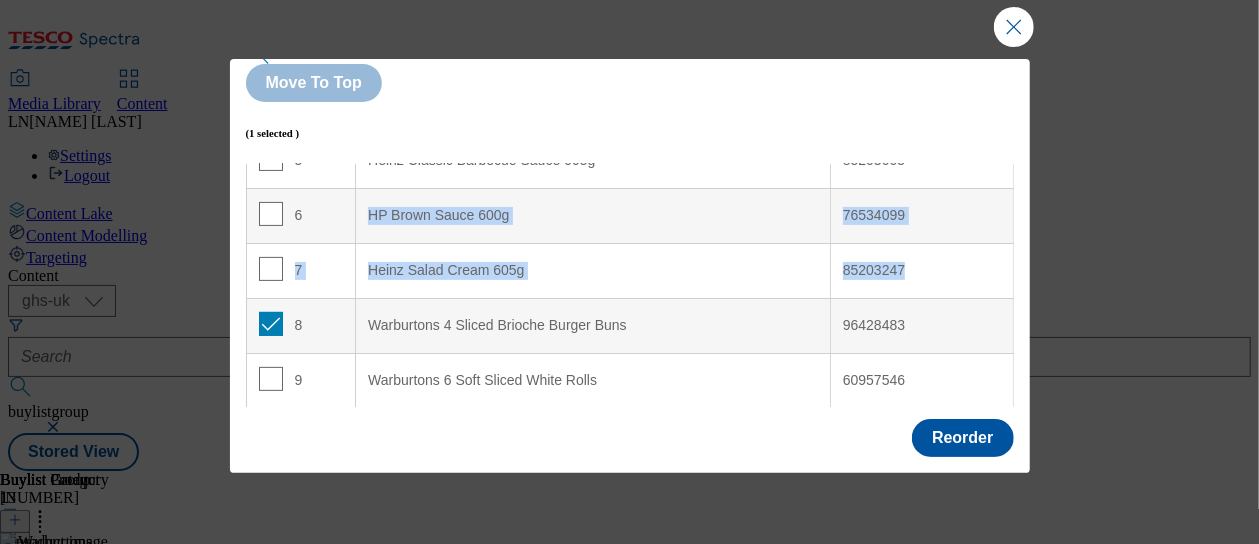 scroll, scrollTop: 107, scrollLeft: 0, axis: vertical 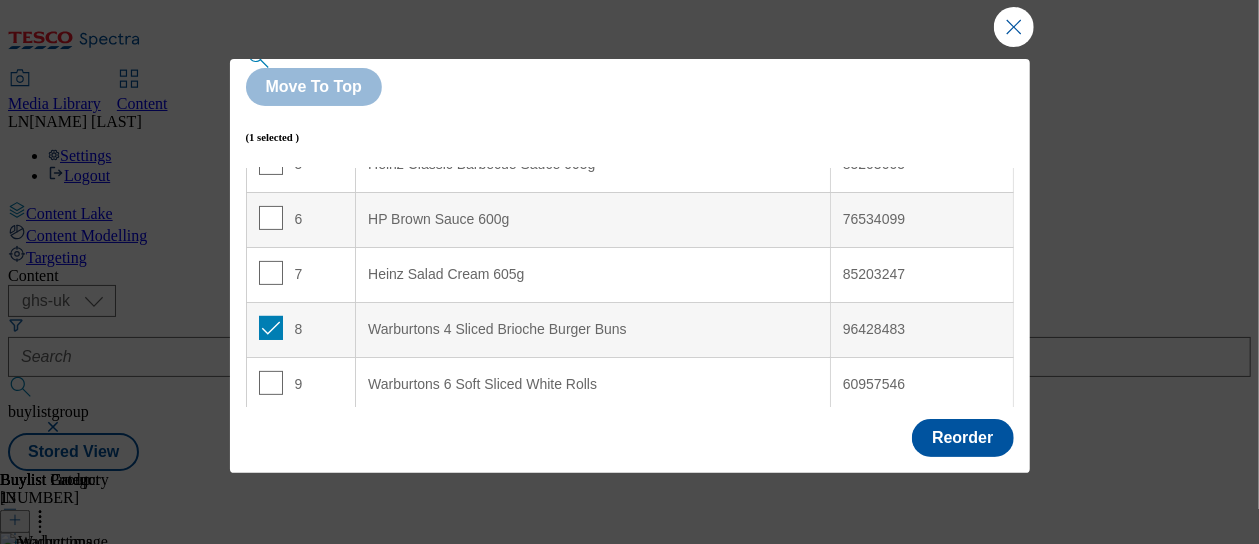 click on "Reorder buylist product Move To Top (1 selected ) Index Product Name TPNB or GTIN 1 Heinz Tomato Ketchup 700g 50174648 2 Heinz 50% Less Sugar & Salt Tomato Ketchup 665g 82946639 3 Heinz Seriously Good Mayonnaise 775g 80892935 4 Heinz Seriously Good Light Mayonnaise 815g 80893099 5 Heinz Classic Barbecue Sauce 665g 85203005 6 HP Brown Sauce 600g 76534099 7 Heinz Salad Cream 605g 85203247 8 Warburtons 4 Sliced Brioche Burger Buns 96428483 9 Warburtons 6 Soft Sliced White Rolls 60957546 10 Warburtons 12 Soft White Sliced Rolls 52316901 11 Warburtons 4 Sliced Sandwich Rolls 88304117 12 Warburtons 5 Soft Pittas 88710264 13 Warburtons 5 Soft Pittas 88901272" at bounding box center [630, 233] 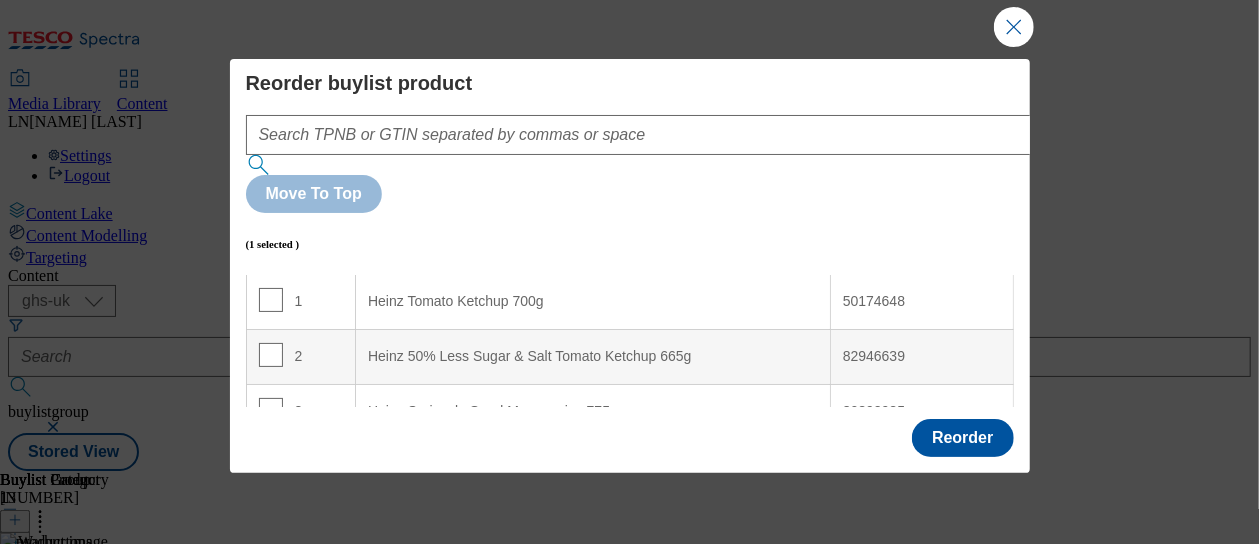 scroll, scrollTop: 0, scrollLeft: 0, axis: both 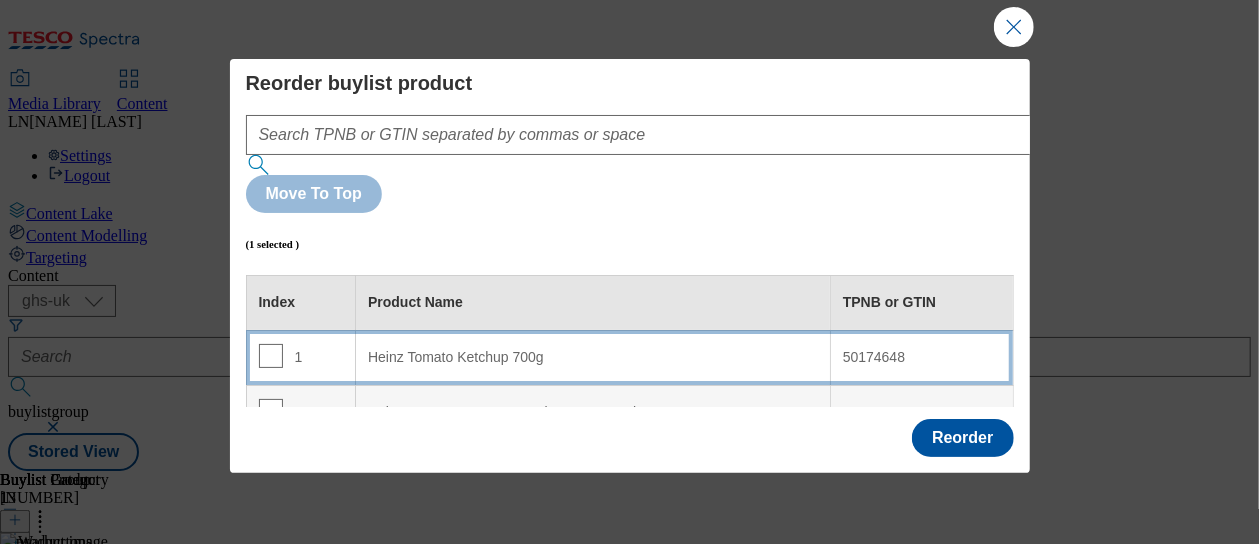 click on "50174648" at bounding box center (921, 357) 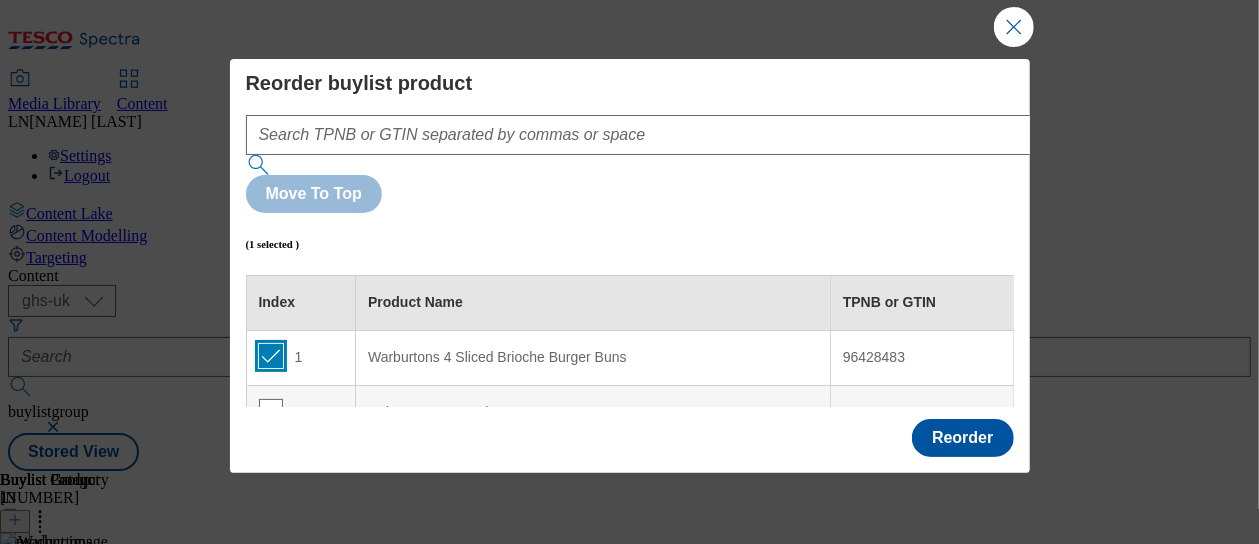 click at bounding box center (271, 356) 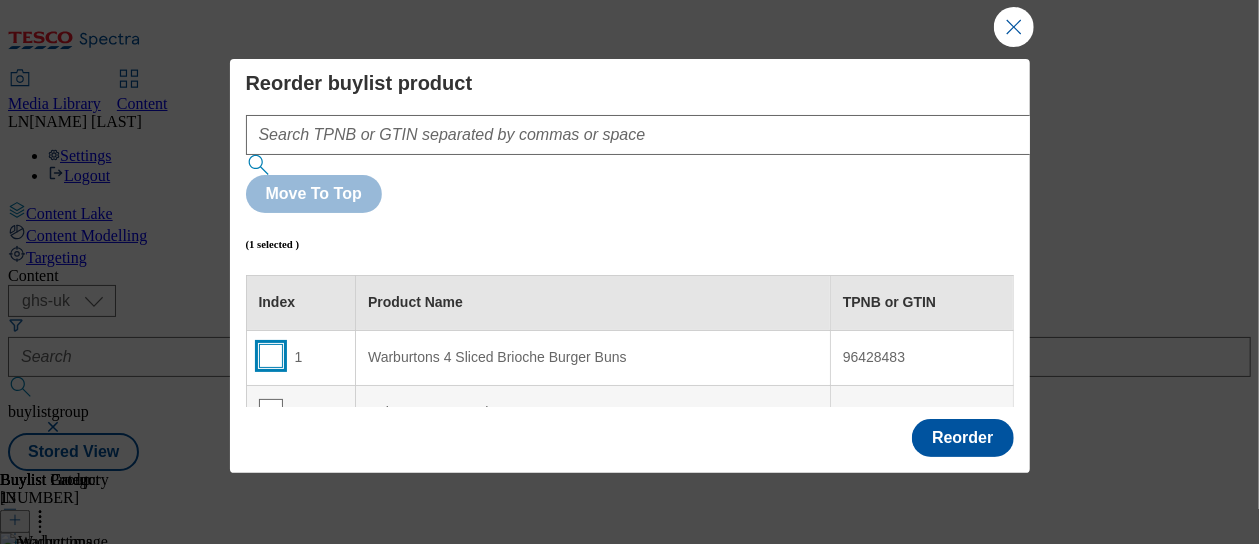 checkbox on "false" 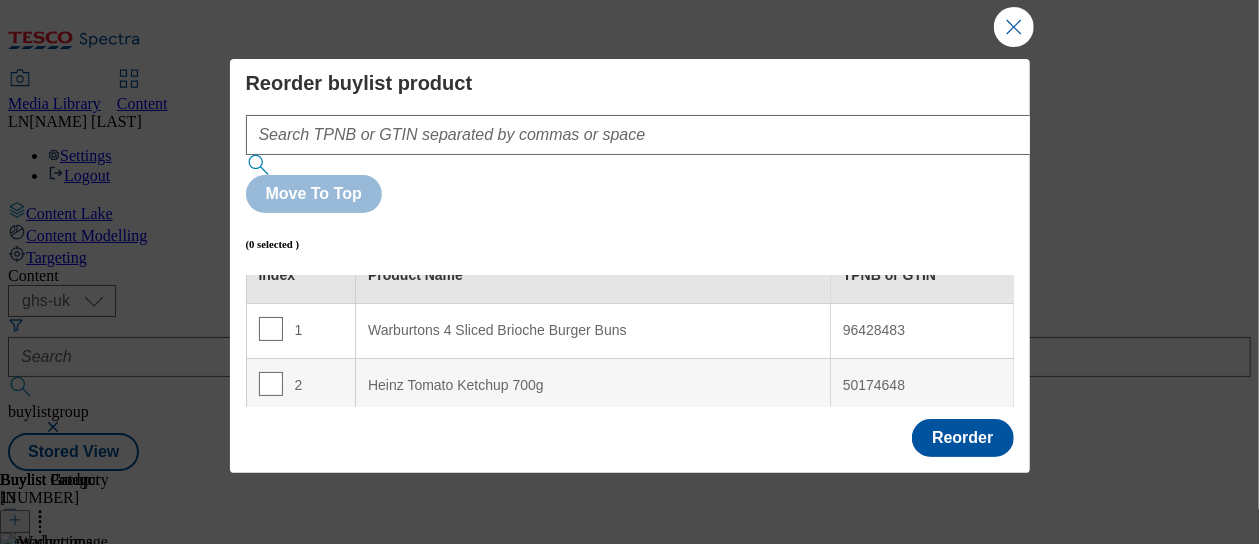scroll, scrollTop: 0, scrollLeft: 0, axis: both 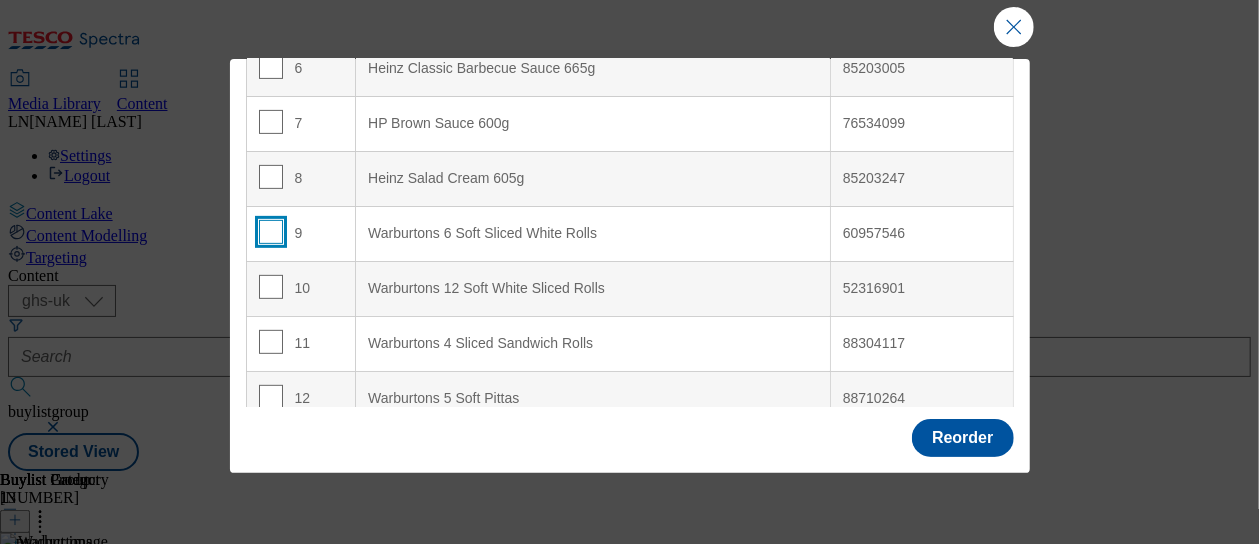 click at bounding box center (271, 232) 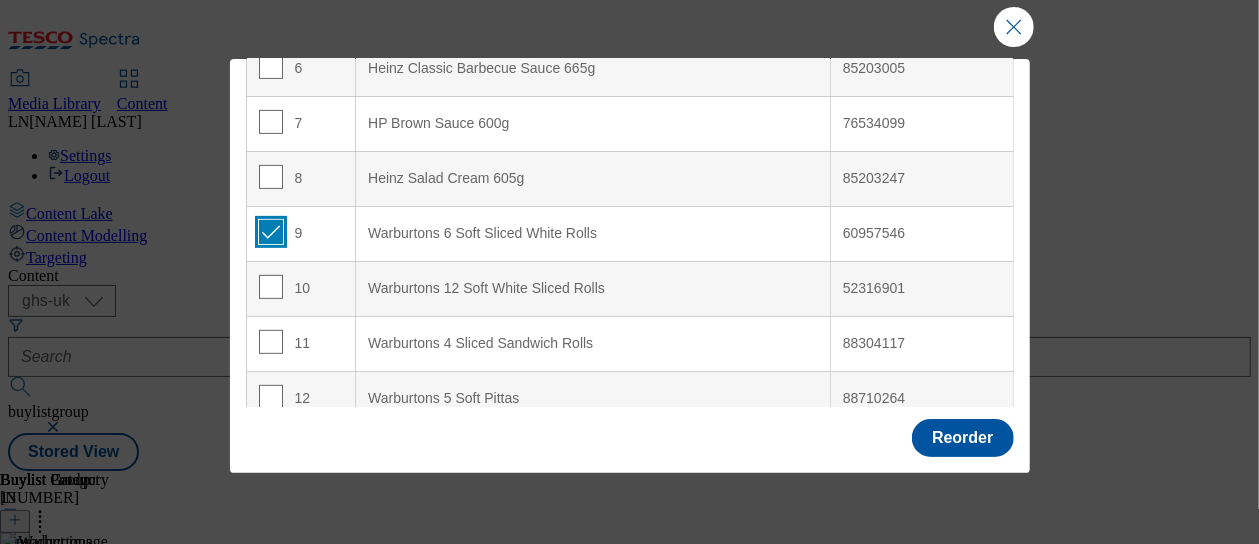 checkbox on "true" 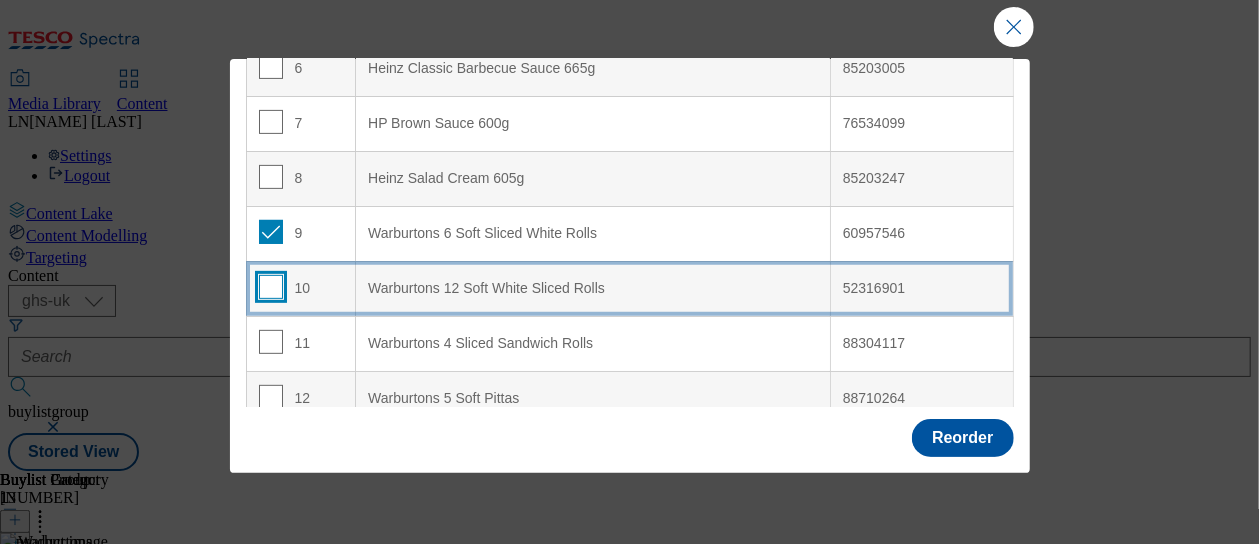 click at bounding box center [271, 287] 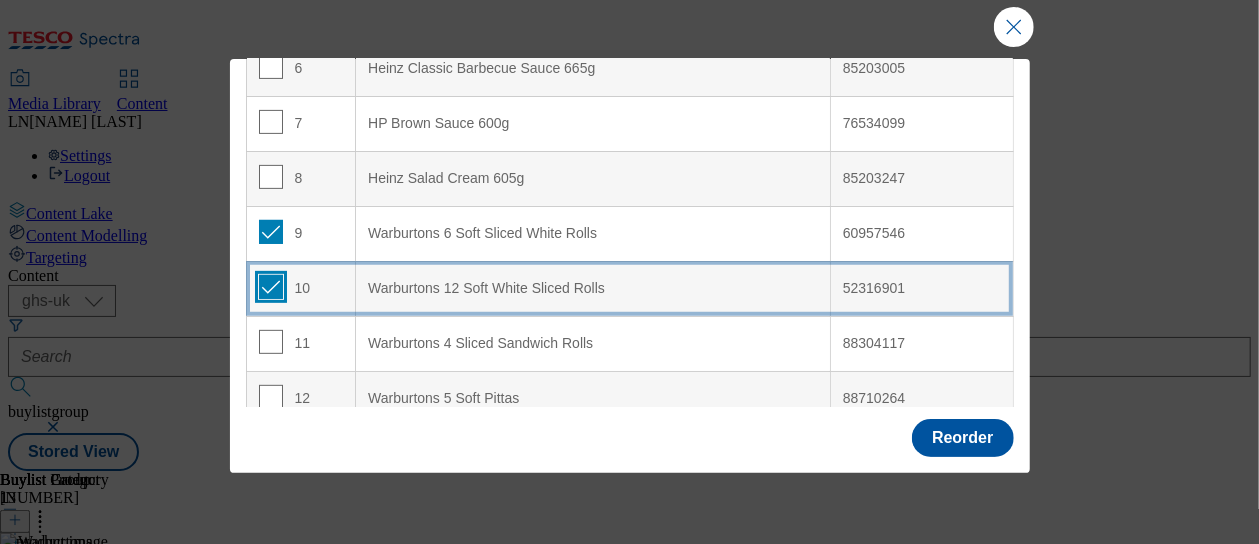 checkbox on "true" 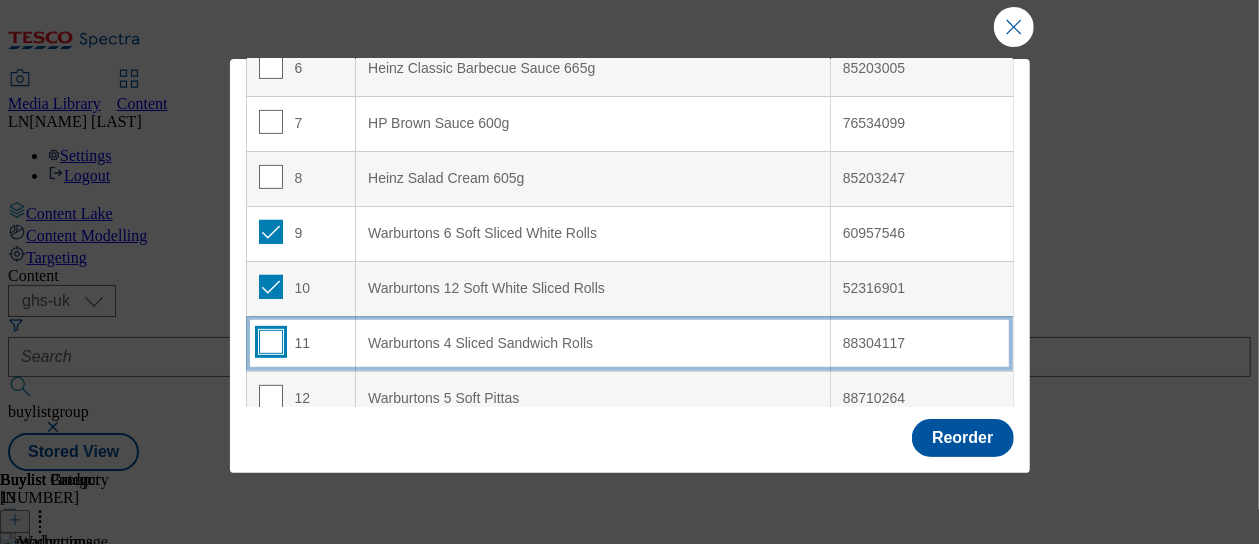 click at bounding box center (271, 342) 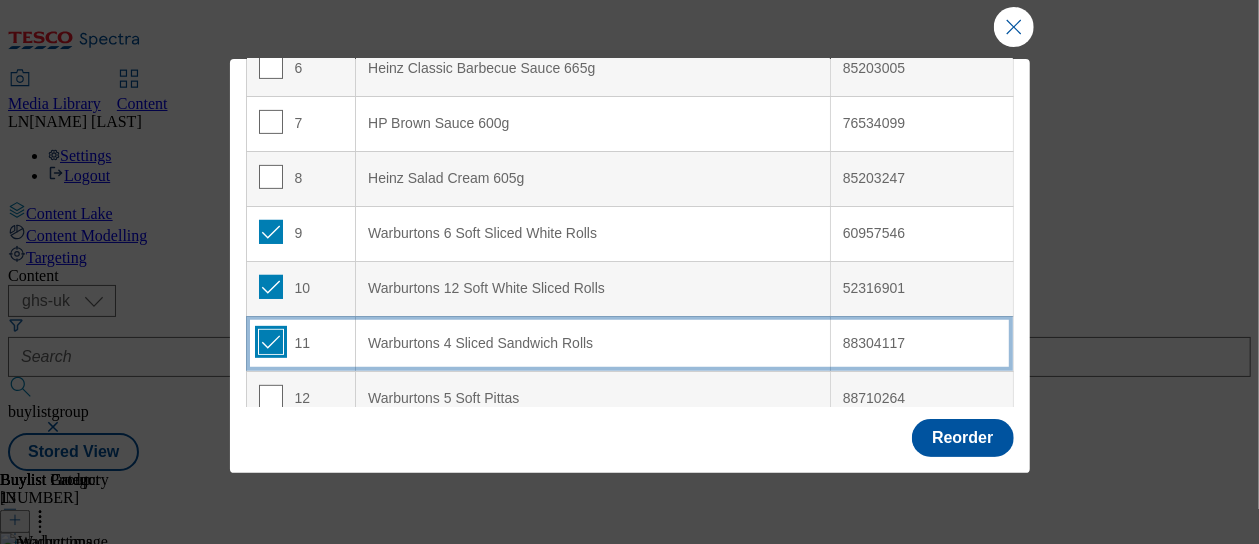 checkbox on "true" 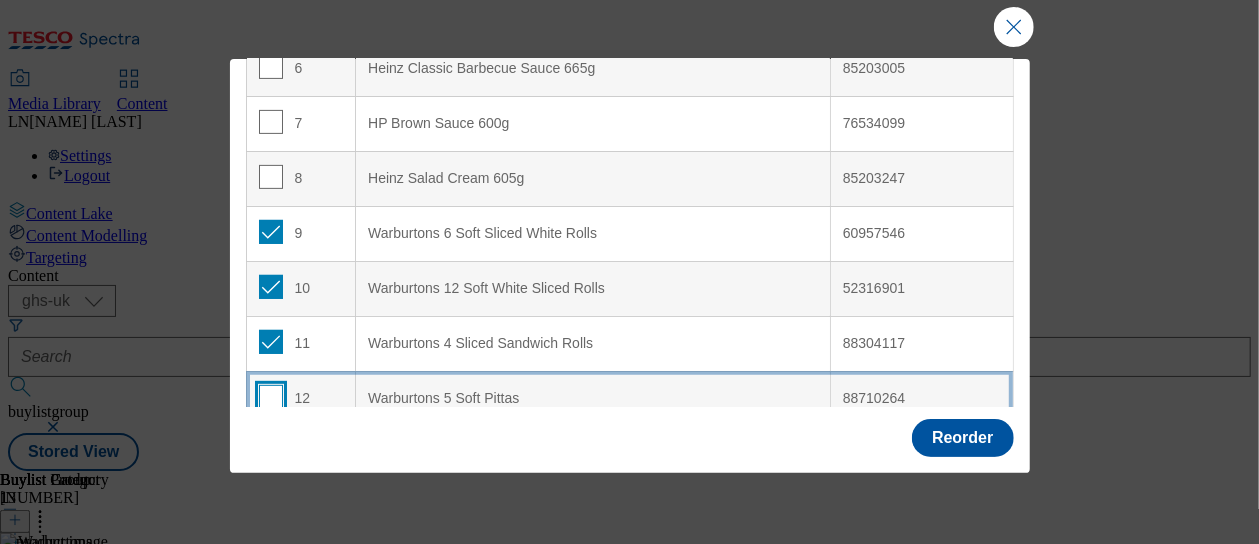 click at bounding box center [271, 397] 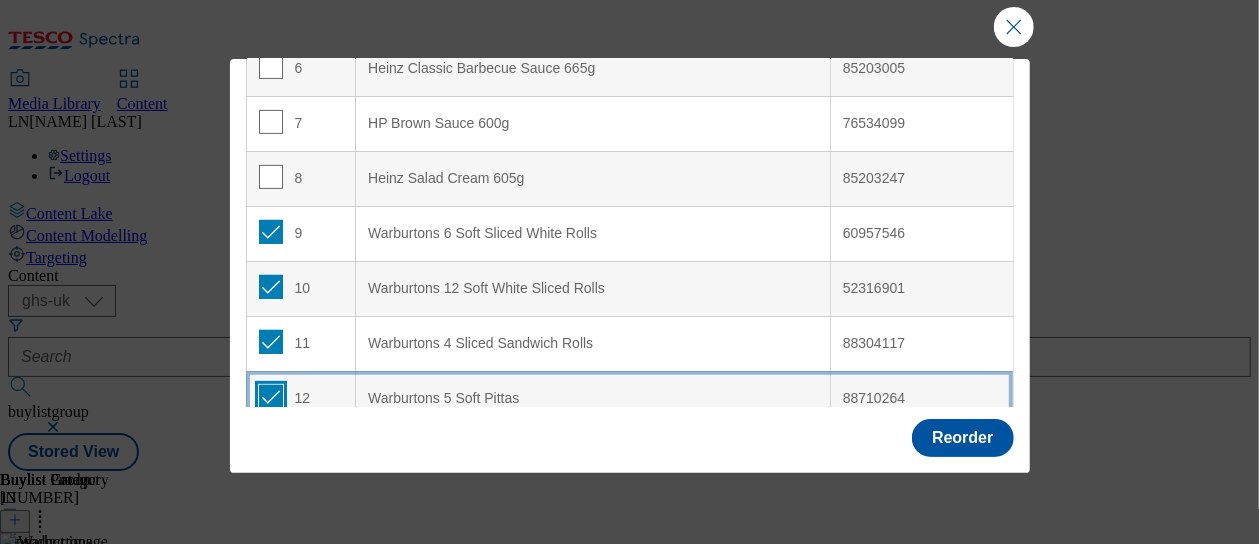 checkbox on "true" 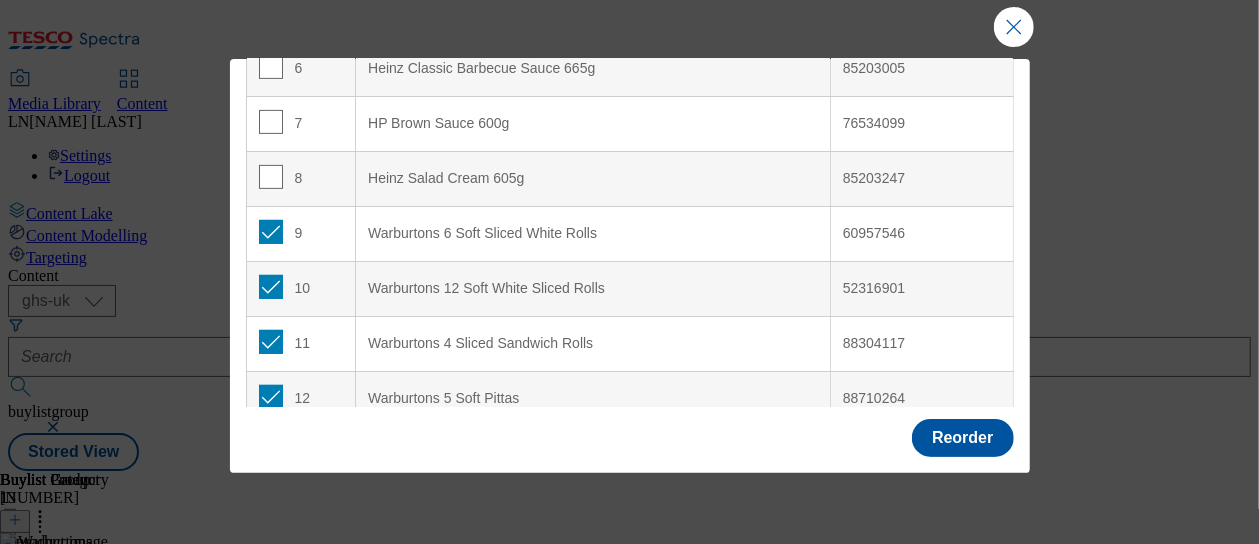 click at bounding box center [271, 452] 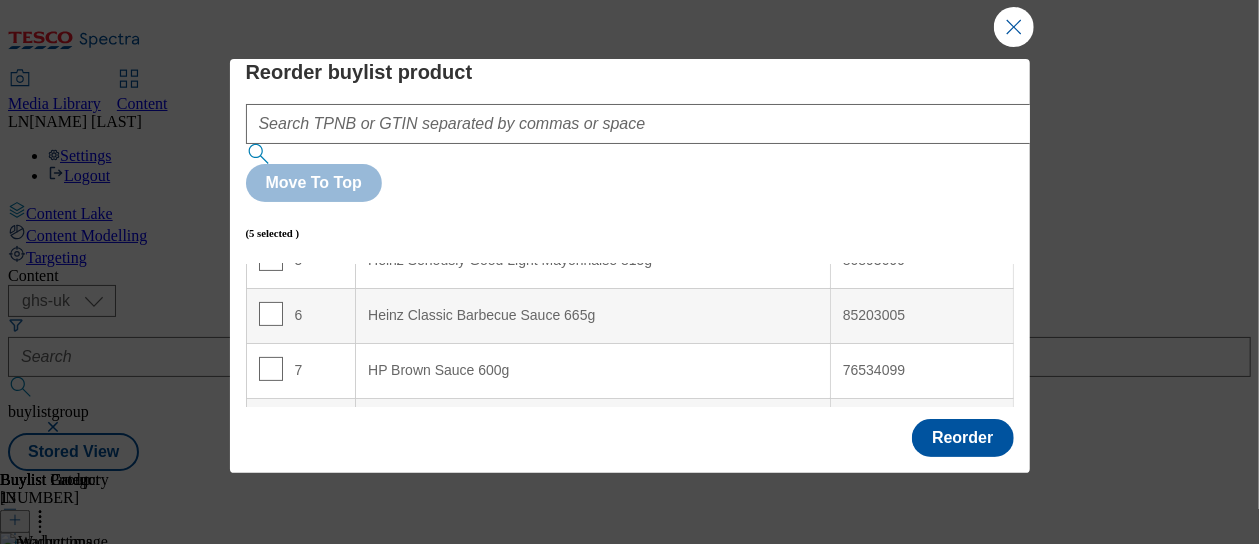 scroll, scrollTop: 0, scrollLeft: 0, axis: both 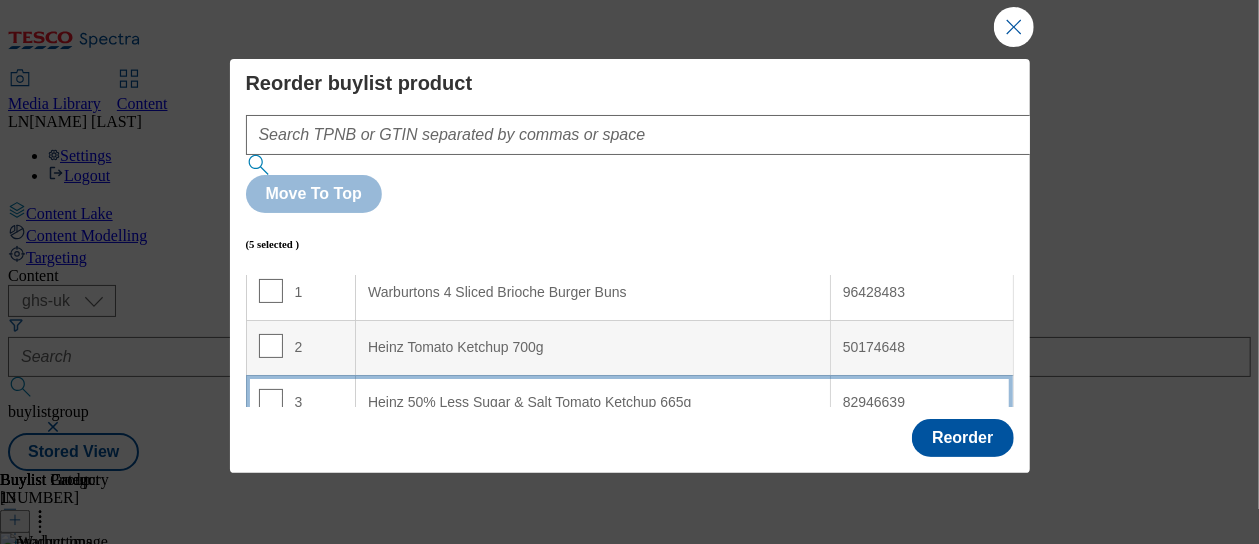 click on "Heinz 50% Less Sugar & Salt Tomato Ketchup 665g" at bounding box center [593, 403] 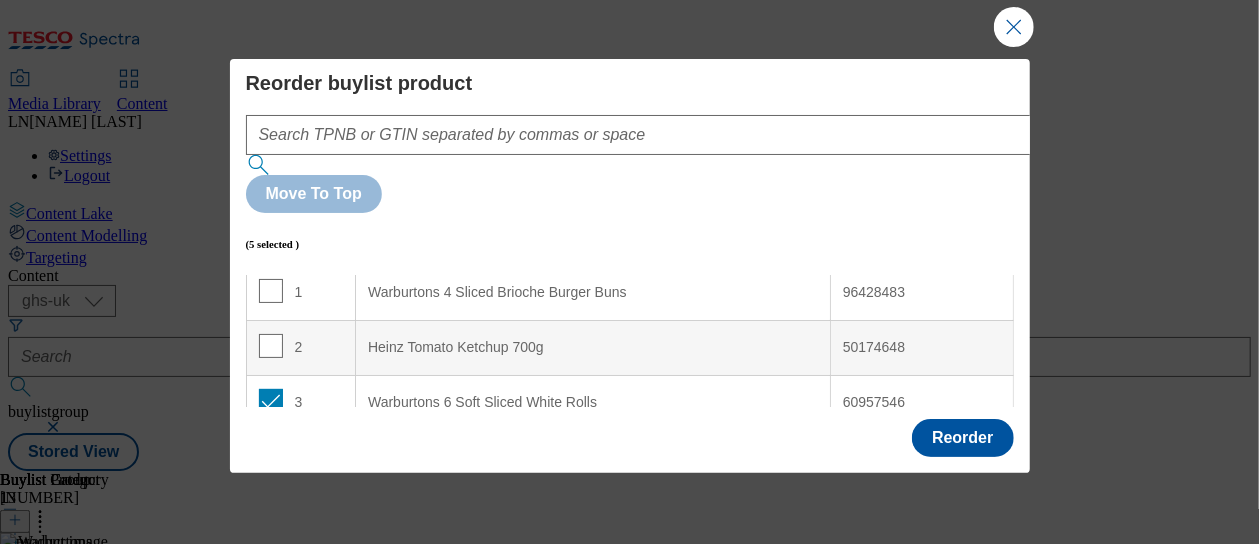 scroll, scrollTop: 0, scrollLeft: 0, axis: both 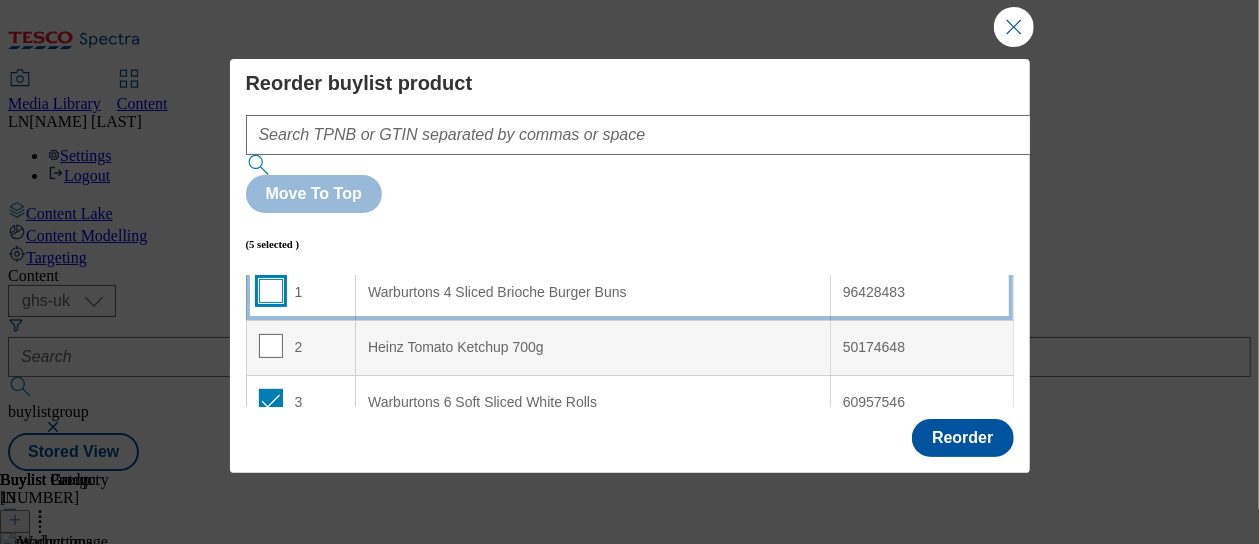 click at bounding box center [271, 291] 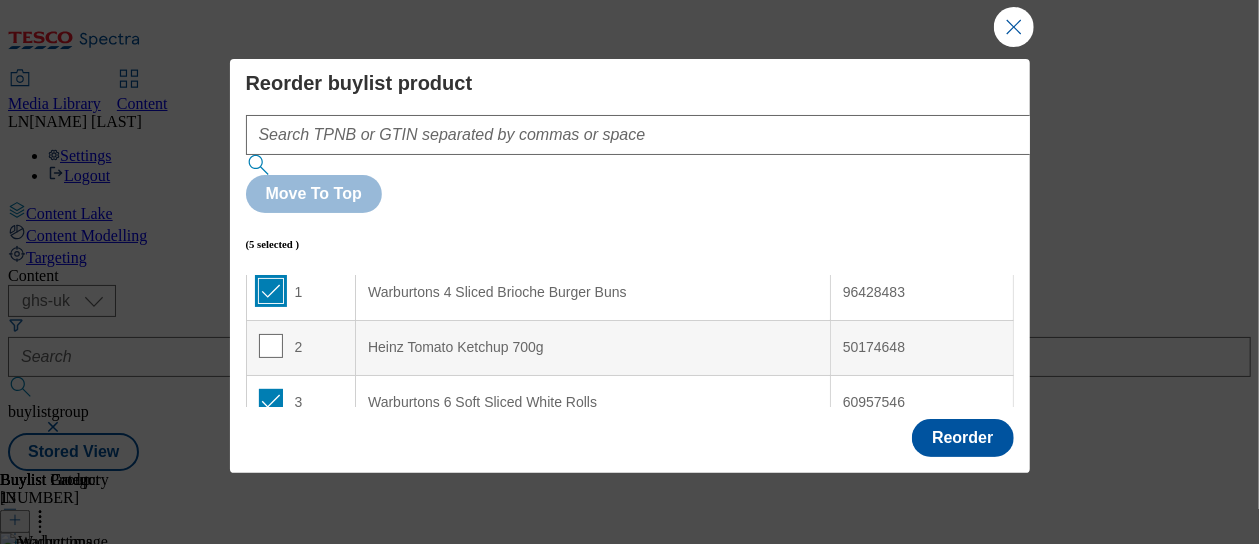 click at bounding box center [271, 291] 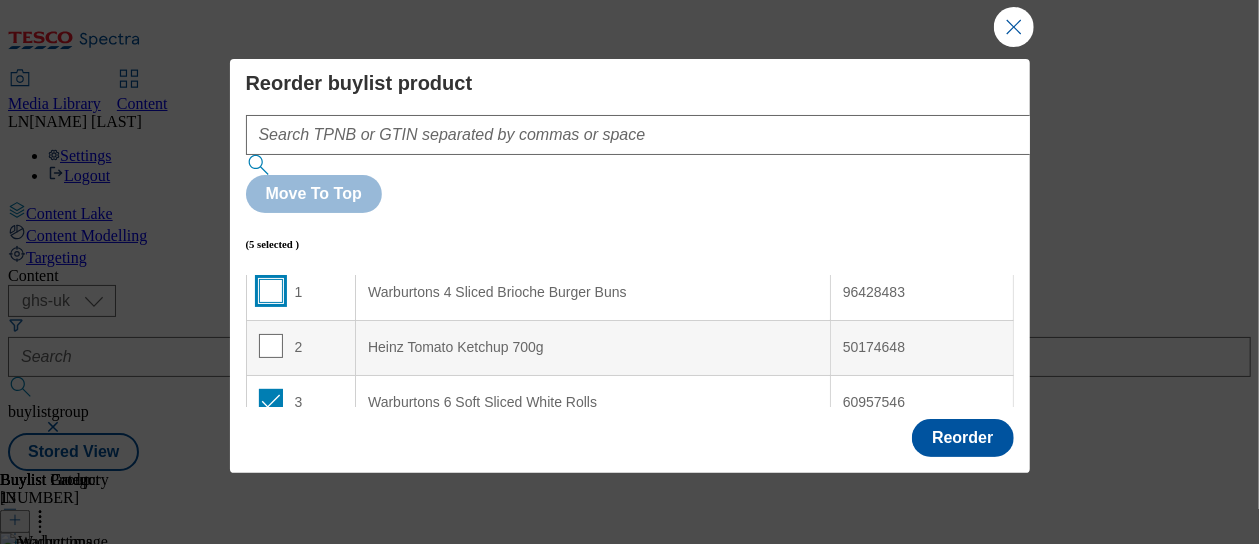 checkbox on "false" 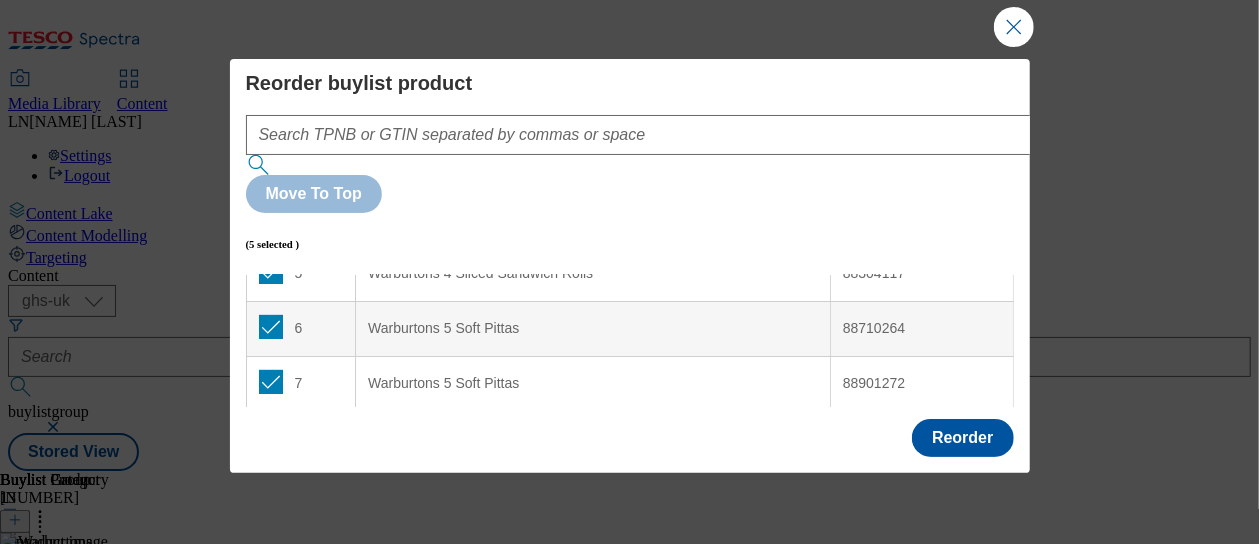 scroll, scrollTop: 306, scrollLeft: 0, axis: vertical 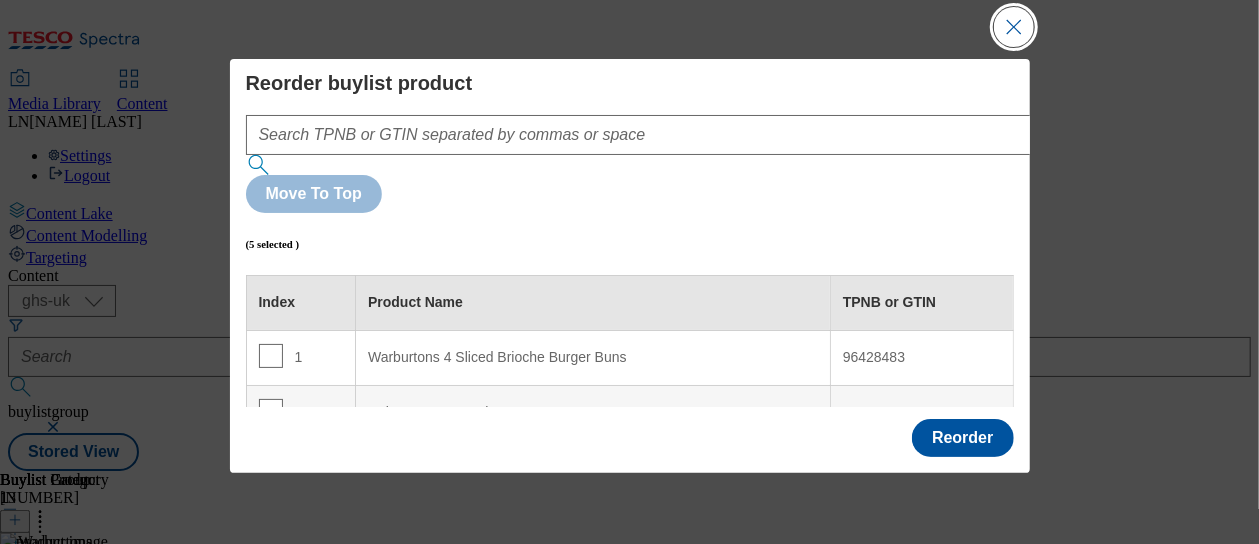click at bounding box center [1014, 27] 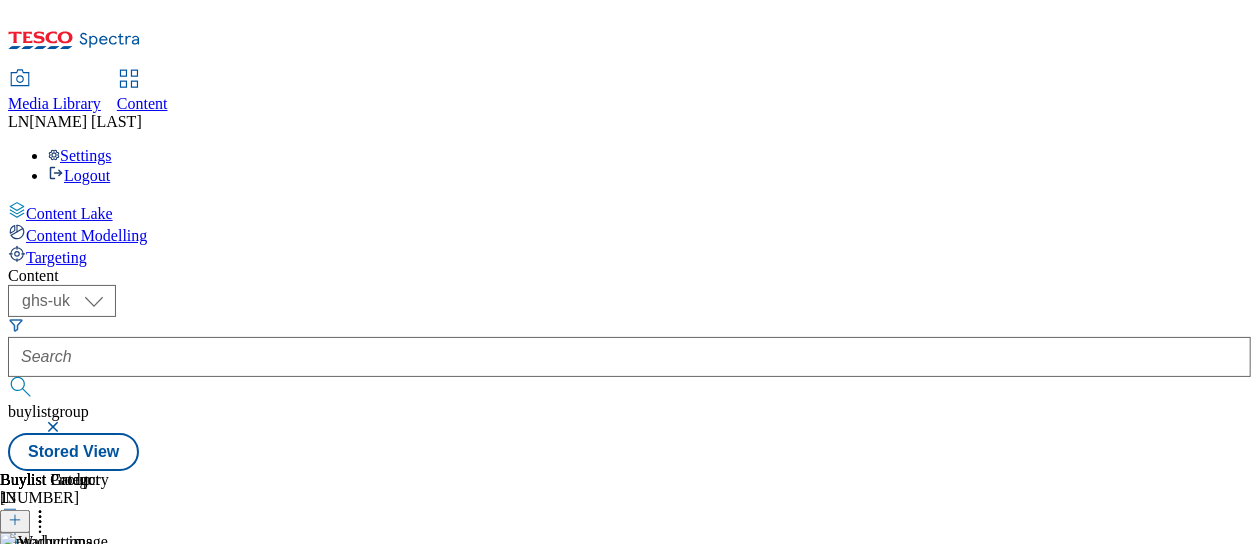 scroll, scrollTop: 0, scrollLeft: 0, axis: both 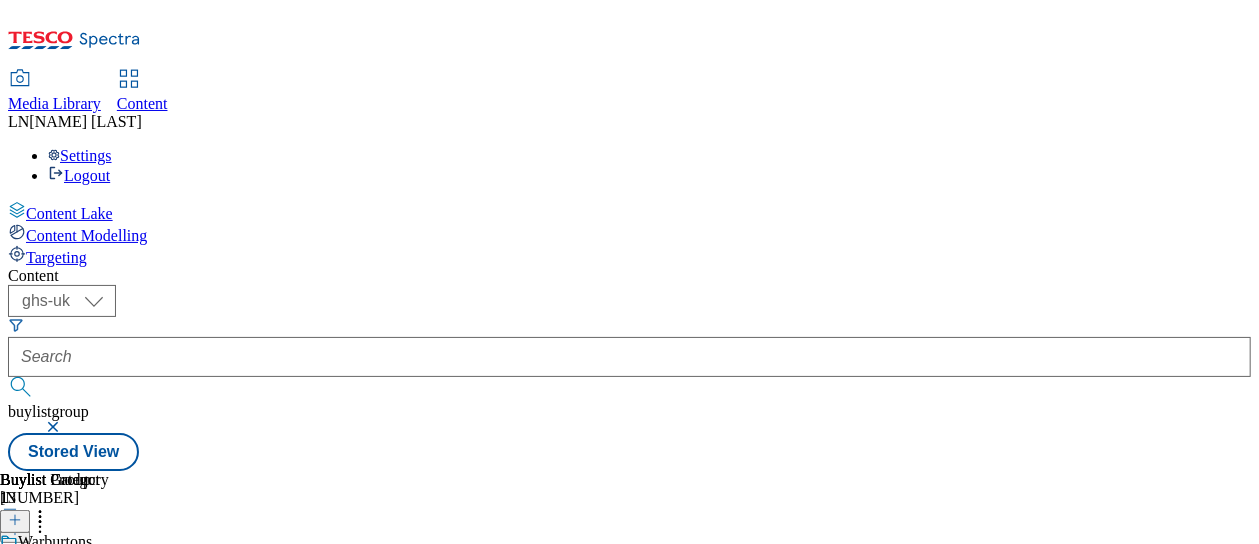 click on "Reorder" at bounding box center (88, 588) 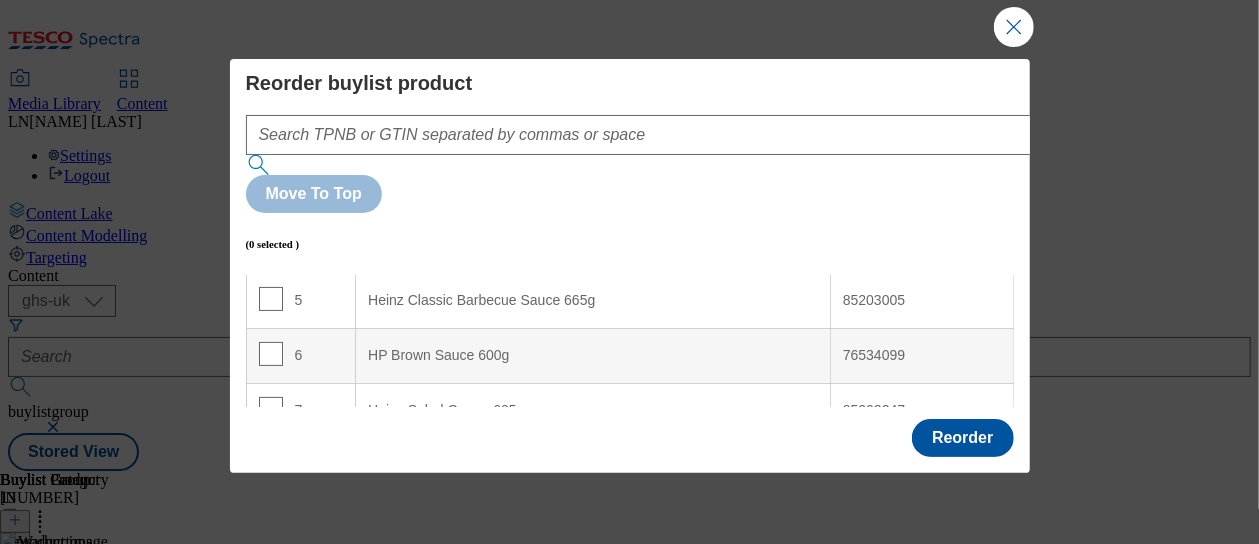 scroll, scrollTop: 306, scrollLeft: 0, axis: vertical 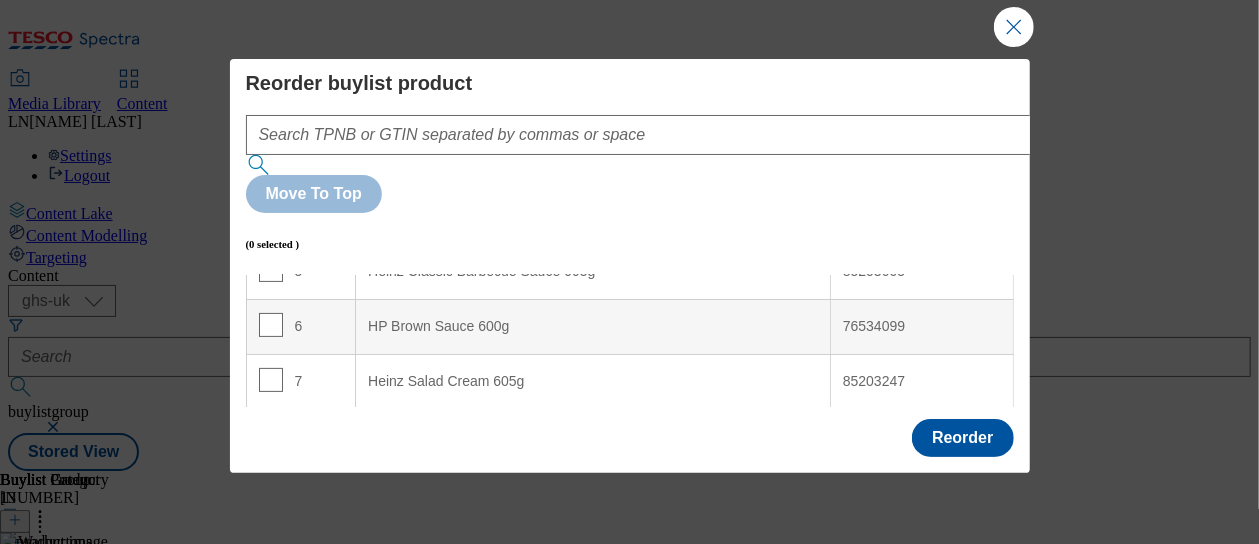 click at bounding box center (271, 435) 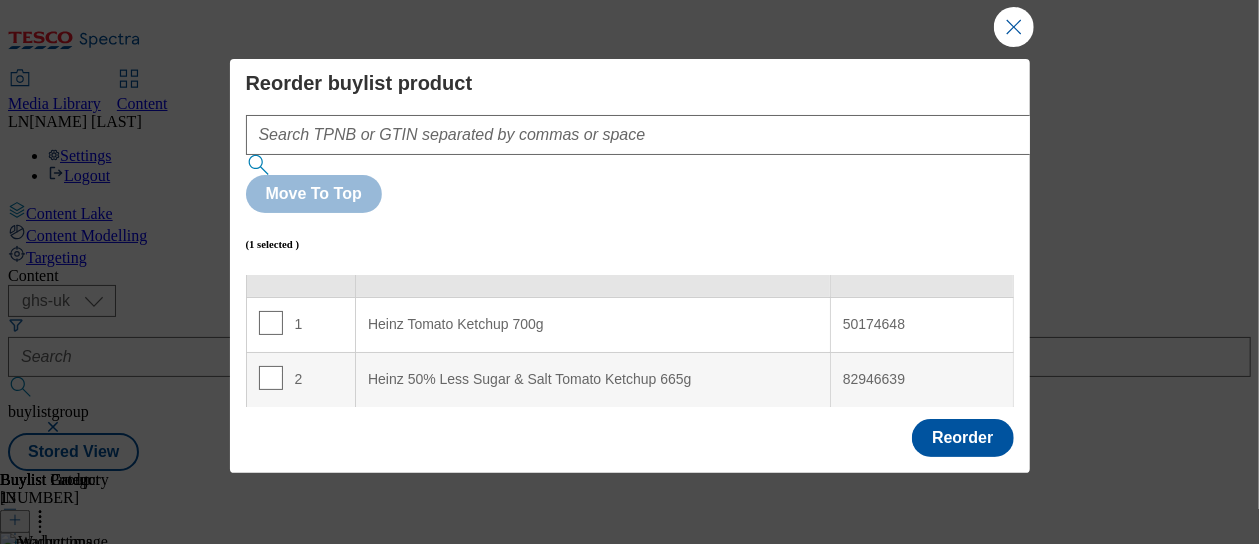 scroll, scrollTop: 0, scrollLeft: 0, axis: both 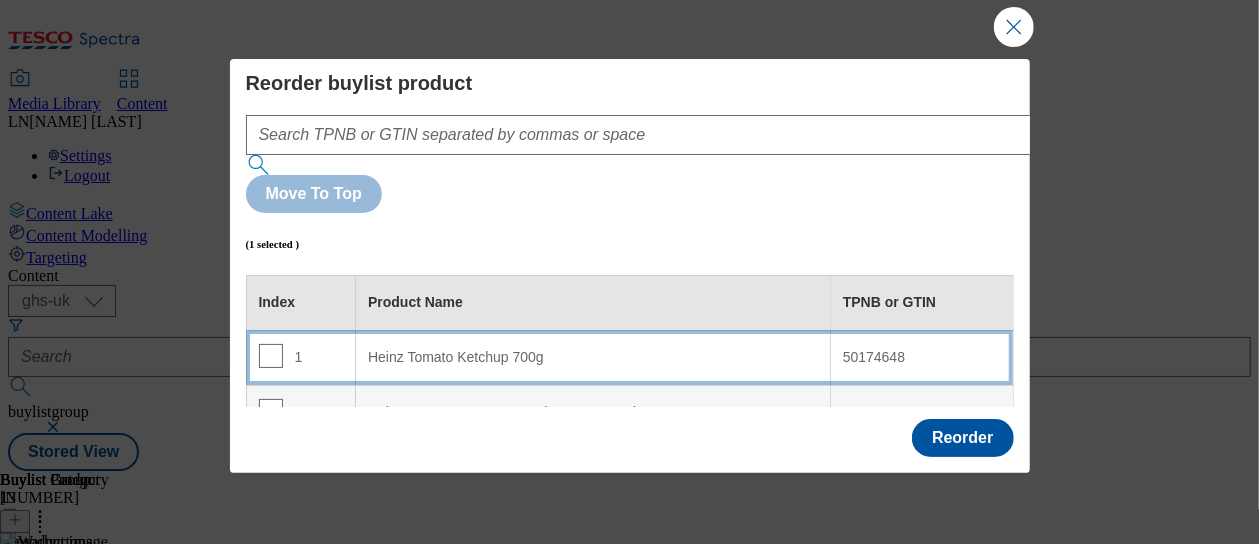 click on "Heinz Tomato Ketchup 700g" at bounding box center (593, 358) 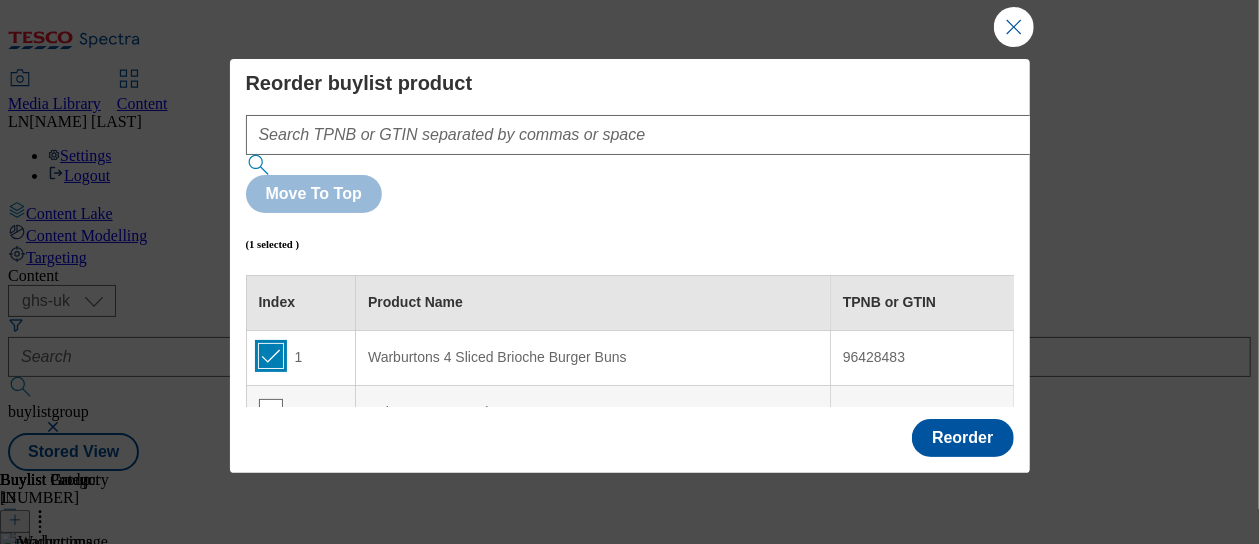 click at bounding box center (271, 356) 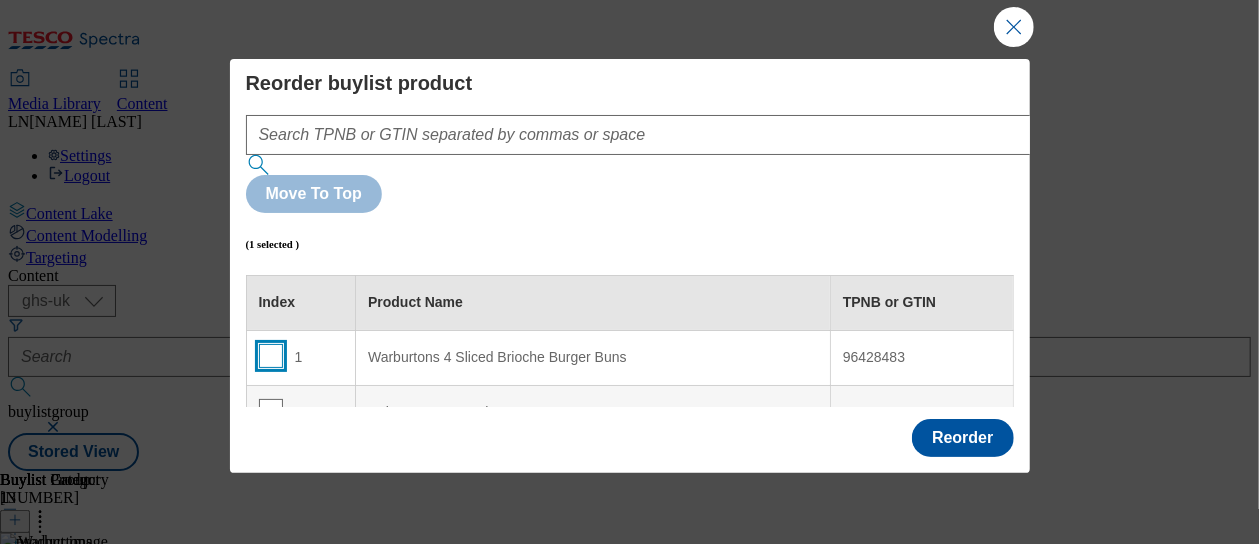 checkbox on "false" 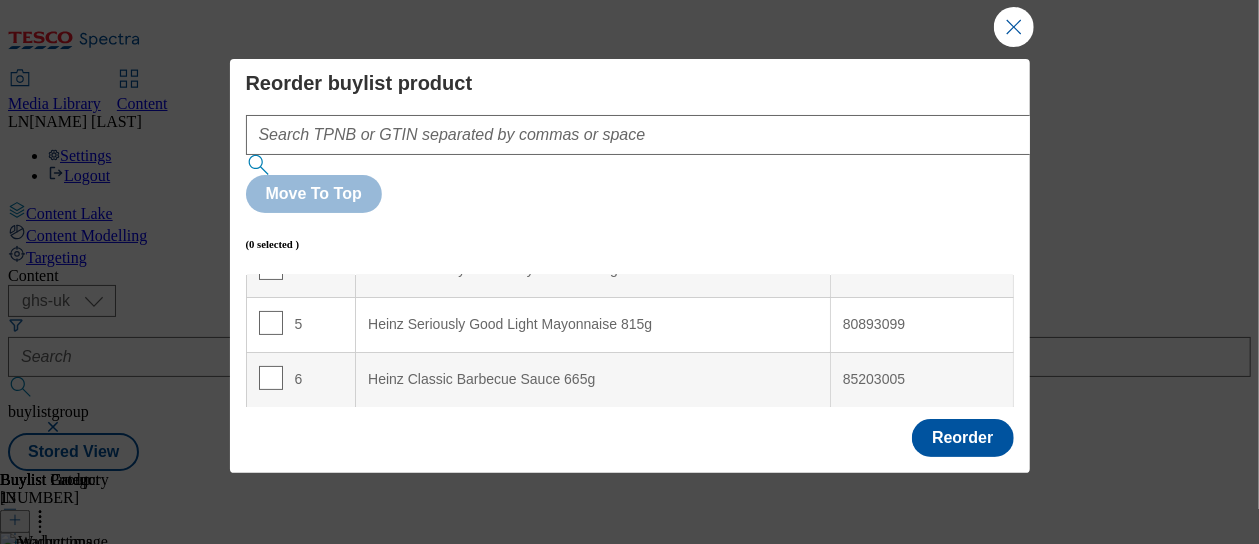 scroll, scrollTop: 306, scrollLeft: 0, axis: vertical 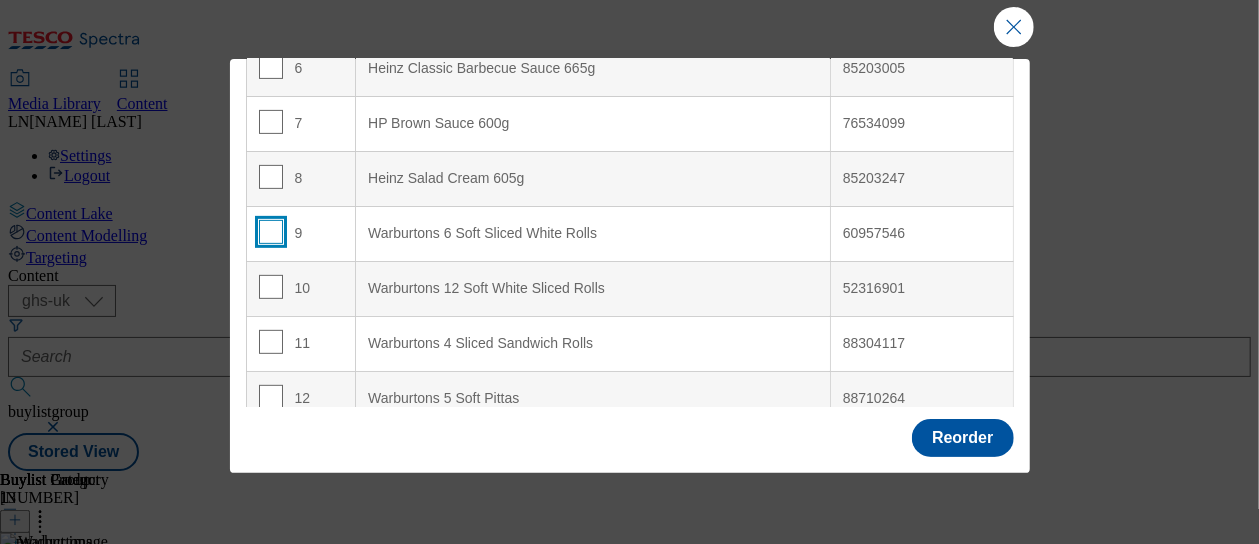click at bounding box center (271, 232) 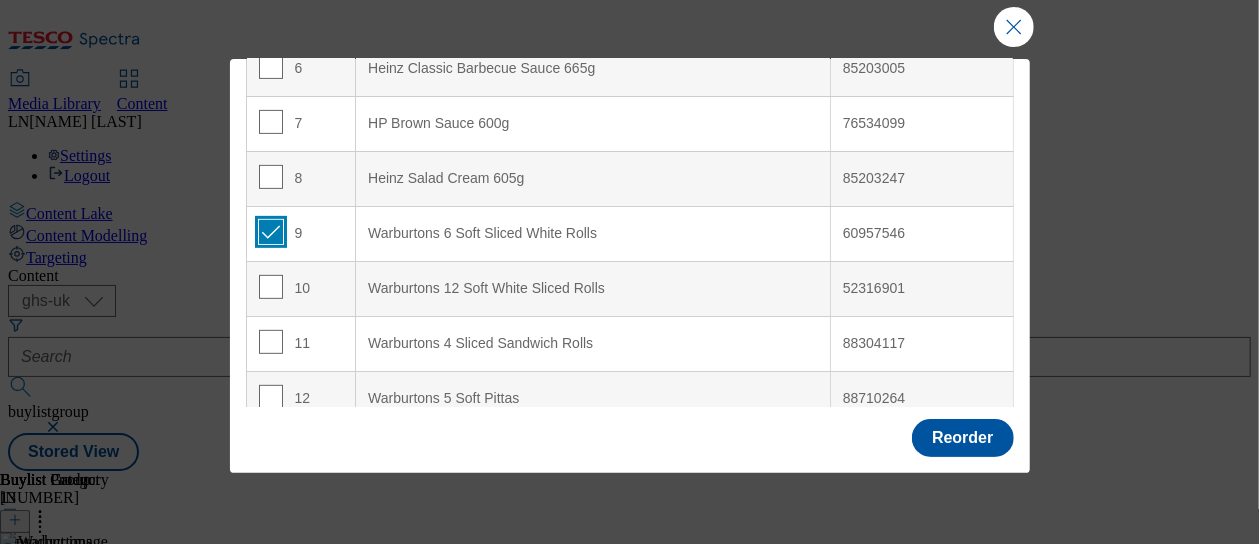 checkbox on "true" 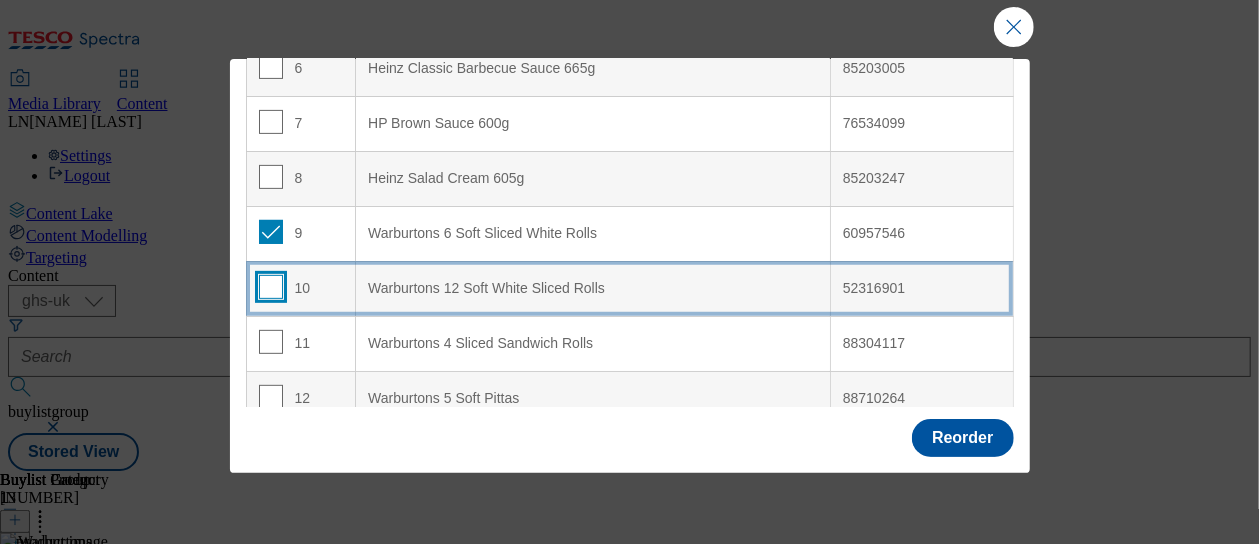 click at bounding box center (271, 287) 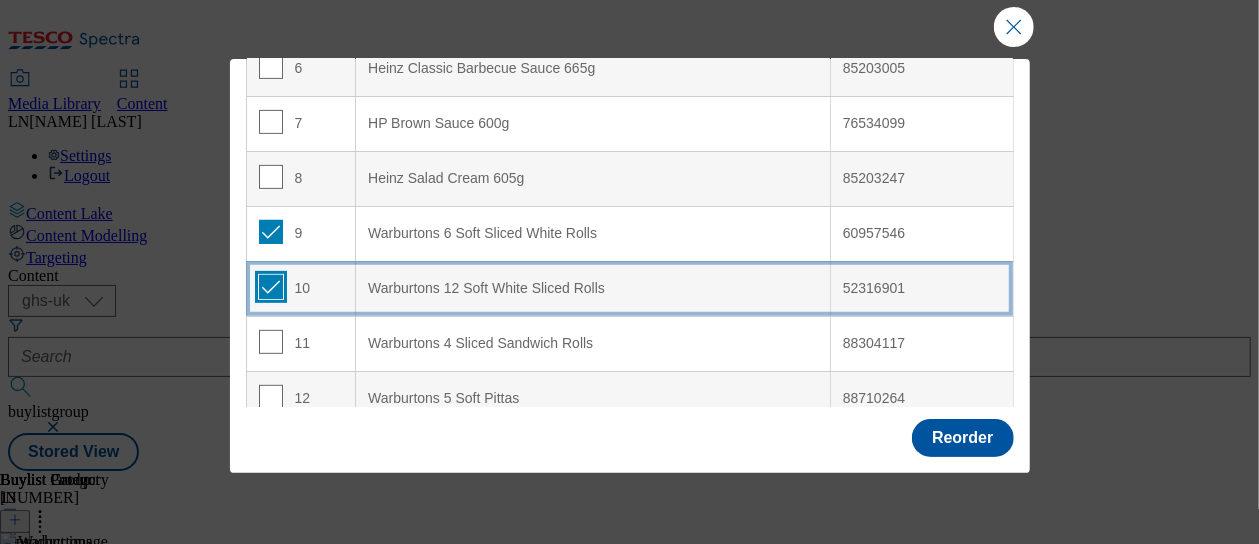 checkbox on "true" 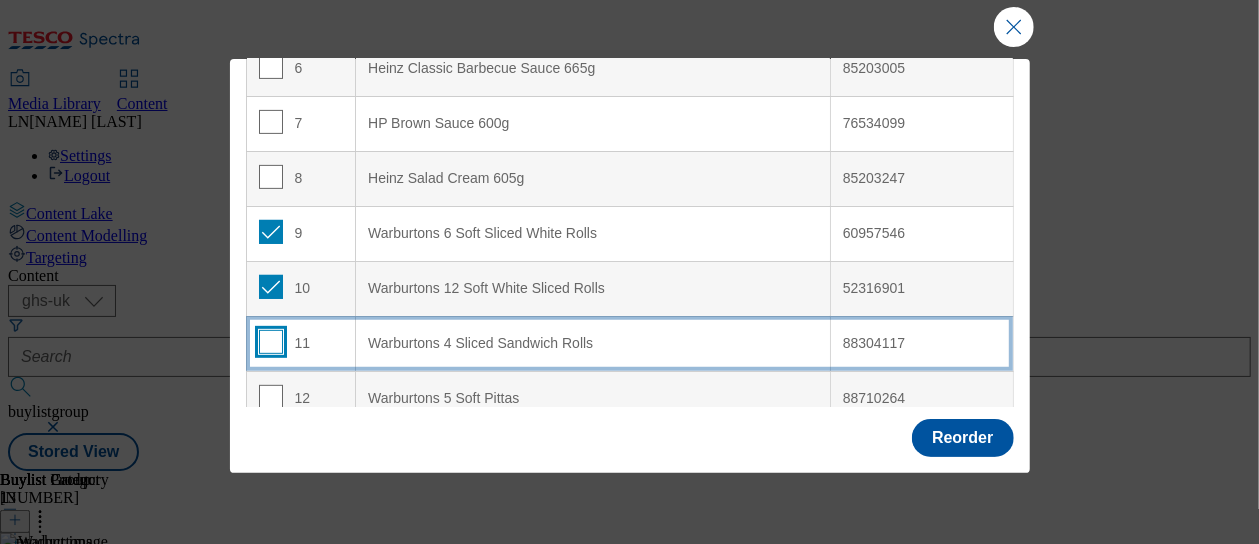 click at bounding box center (271, 342) 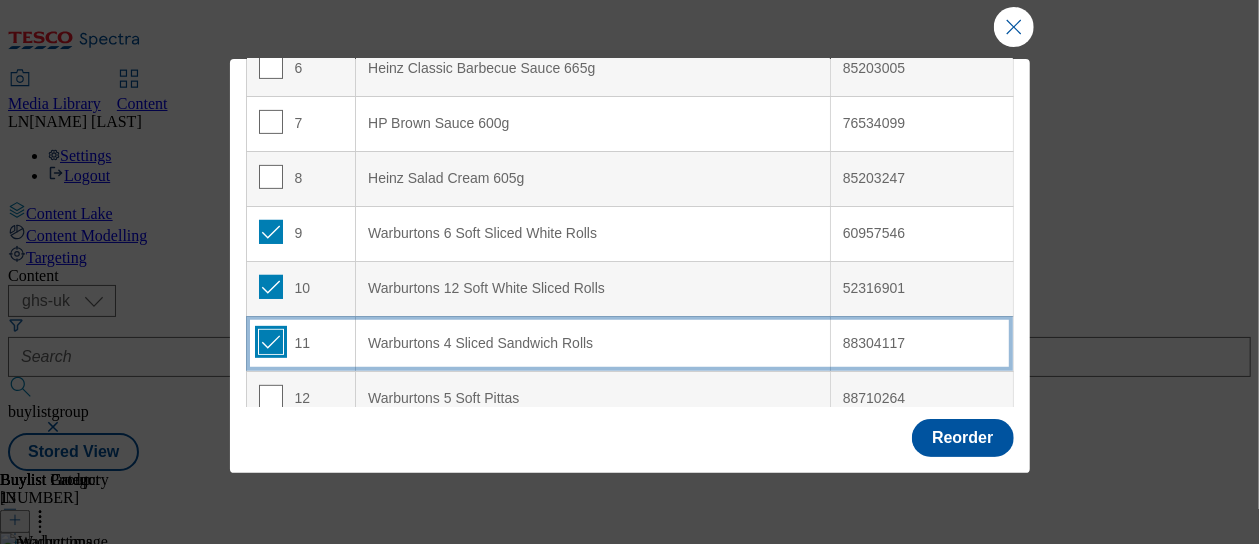 checkbox on "true" 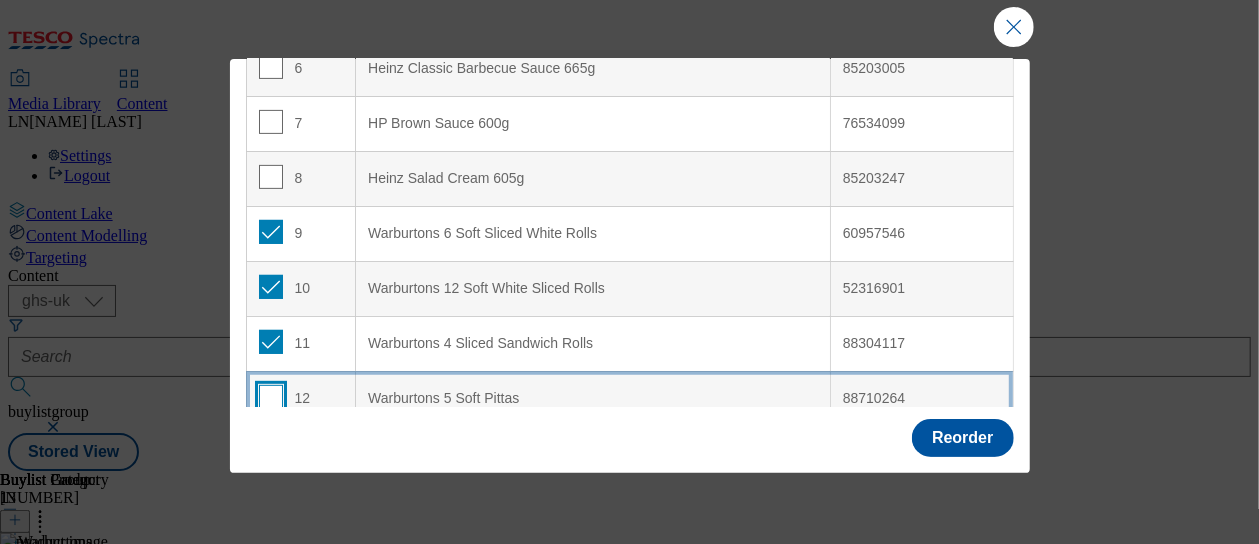 click at bounding box center (271, 397) 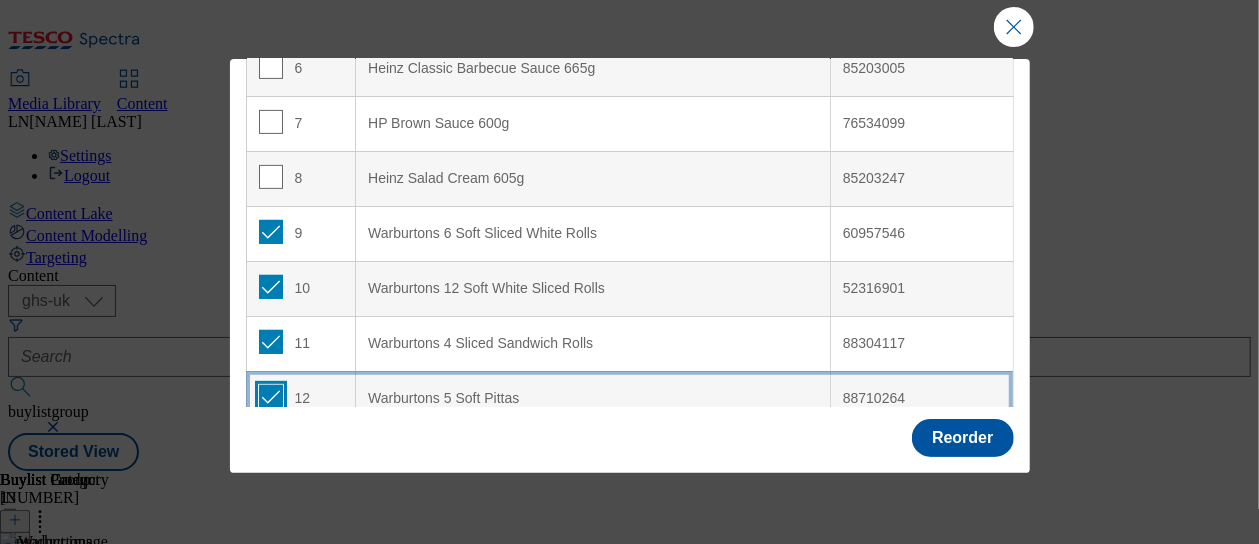 checkbox on "true" 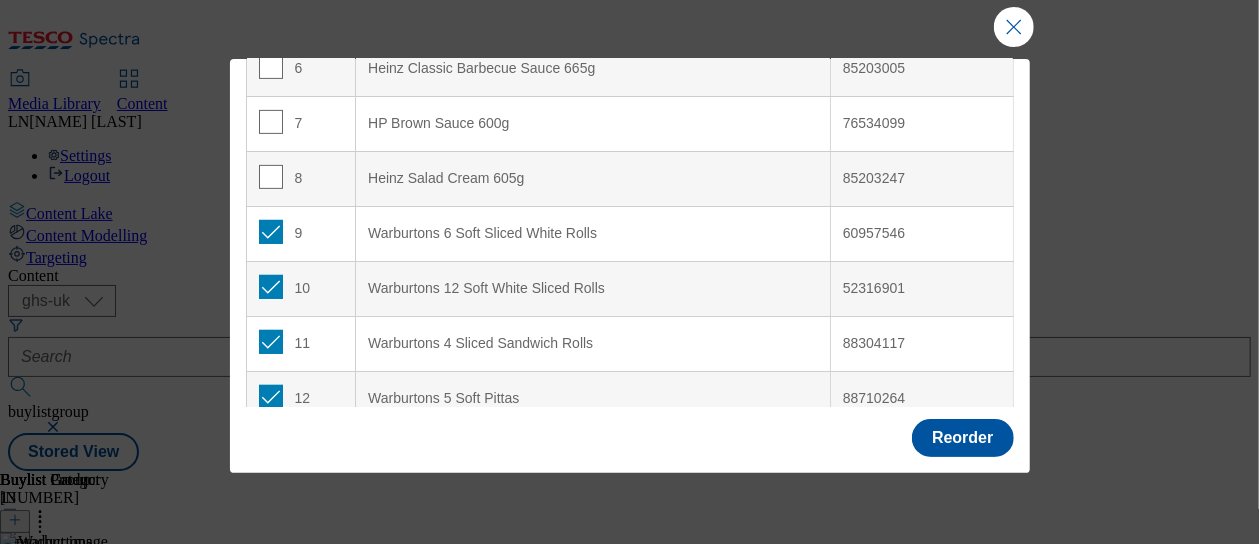 click at bounding box center [271, 452] 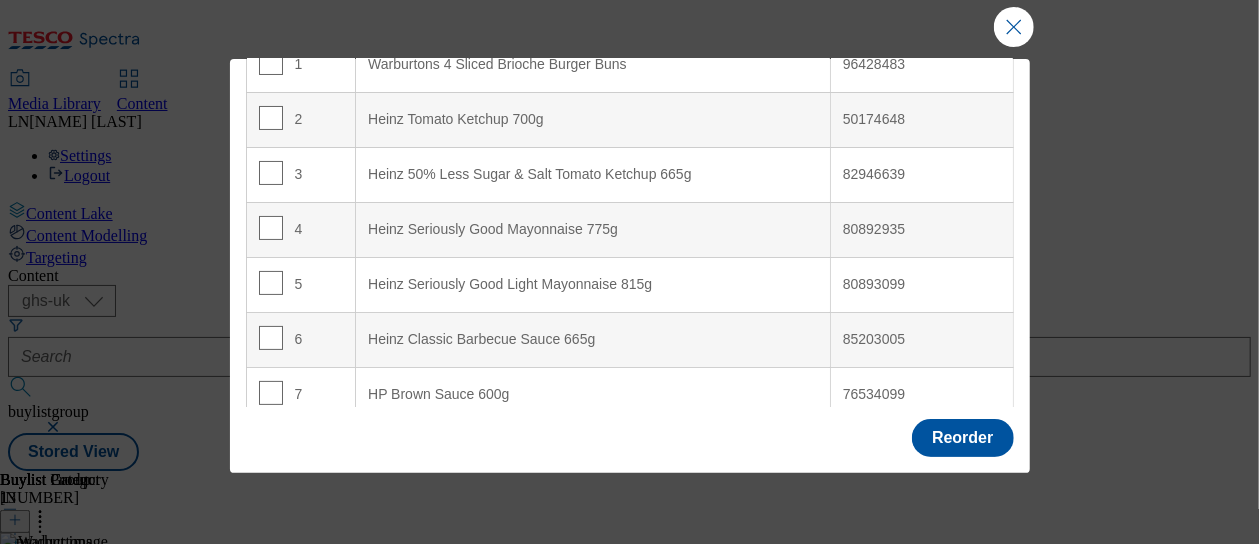 scroll, scrollTop: 0, scrollLeft: 0, axis: both 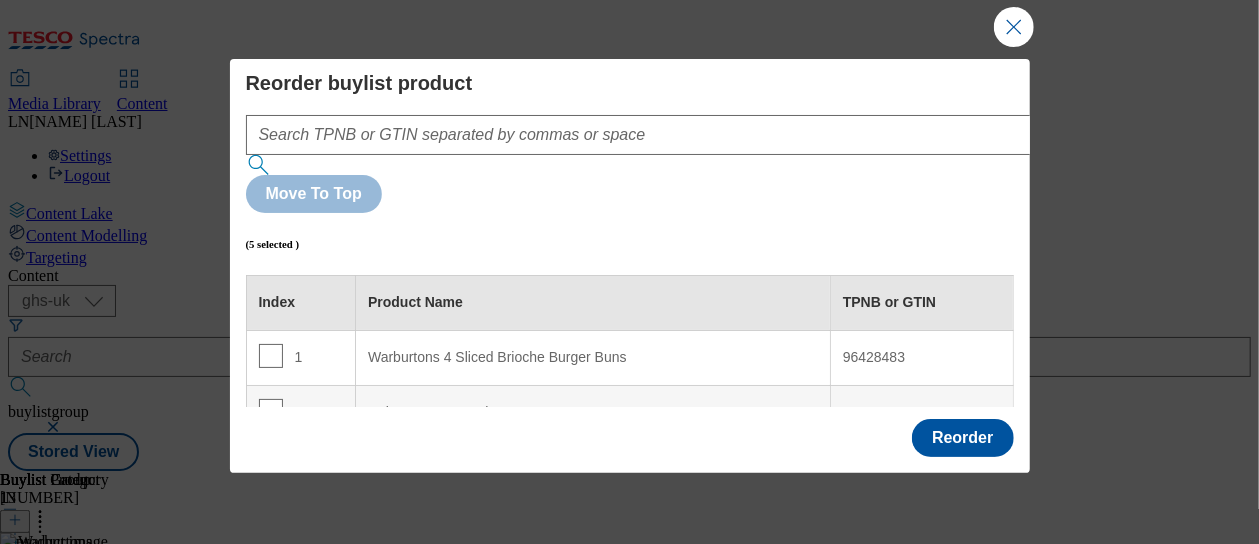 click on "Heinz 50% Less Sugar & Salt Tomato Ketchup 665g" at bounding box center [593, 468] 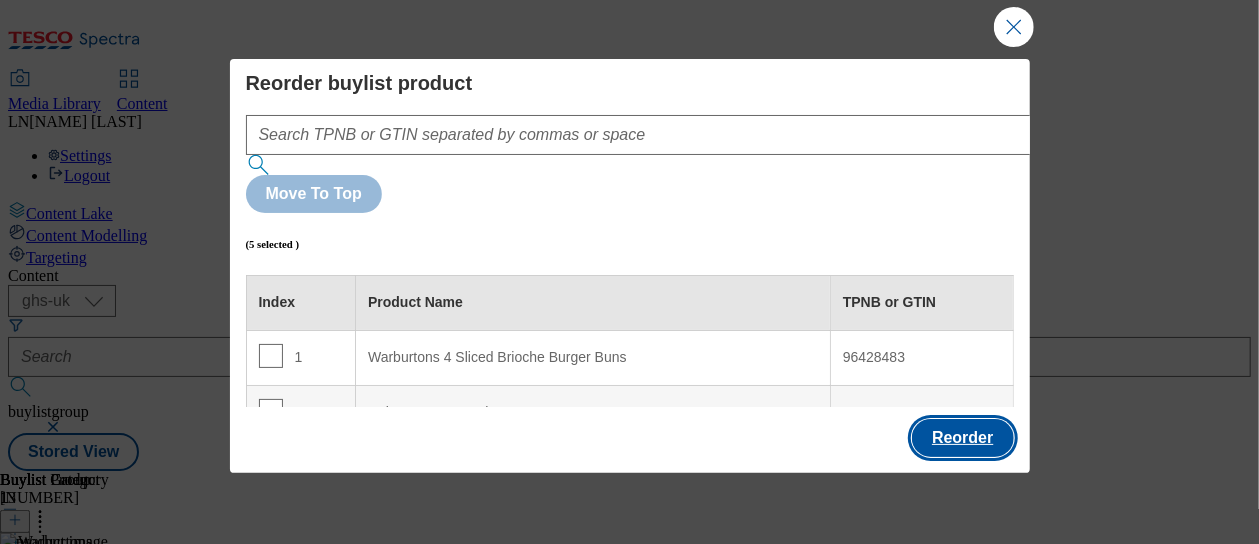 click on "Reorder" at bounding box center (962, 438) 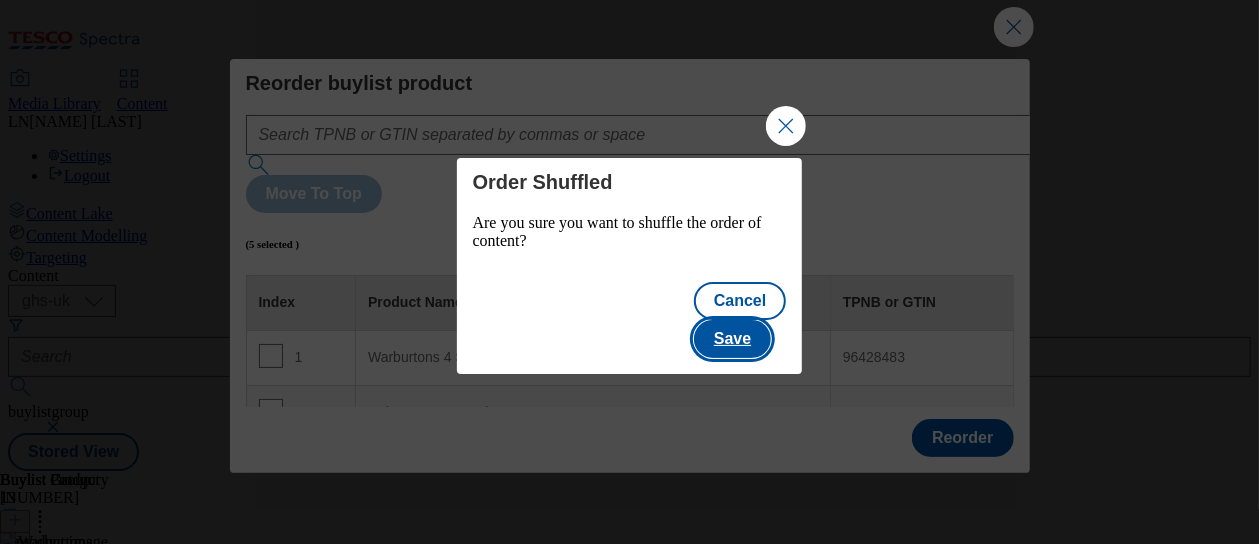 click on "Save" at bounding box center [732, 339] 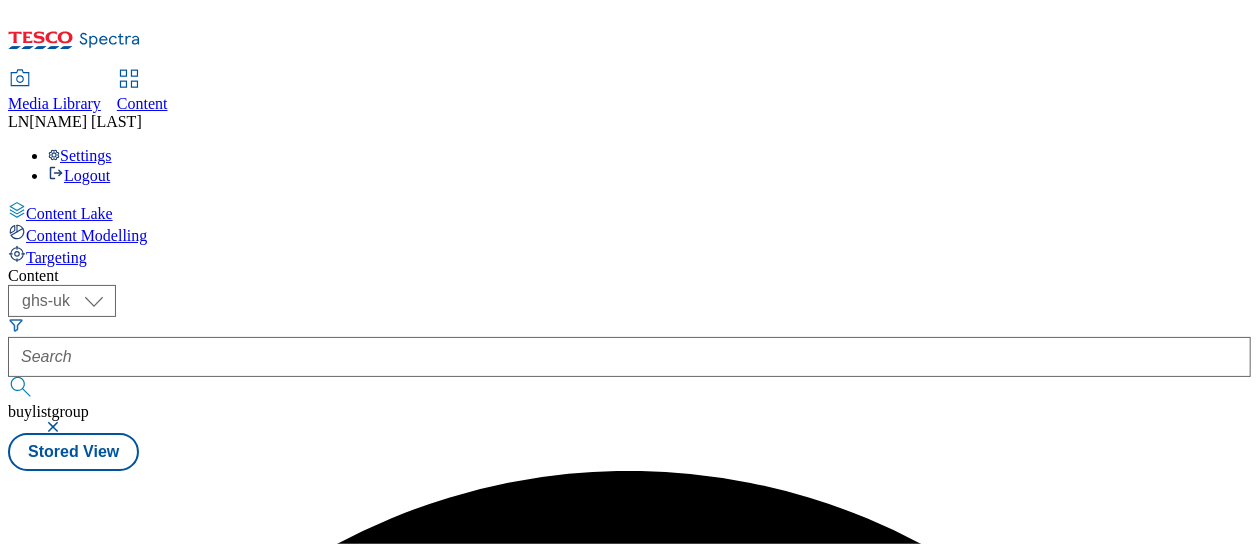 scroll, scrollTop: 0, scrollLeft: 0, axis: both 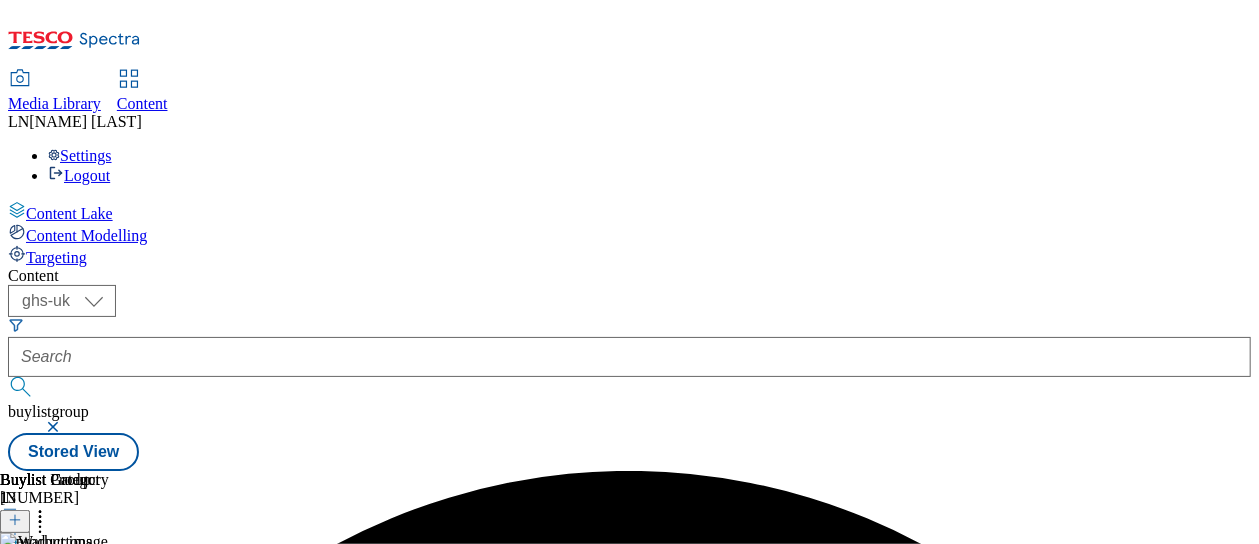click on "warburtons-heinz" at bounding box center [56, 652] 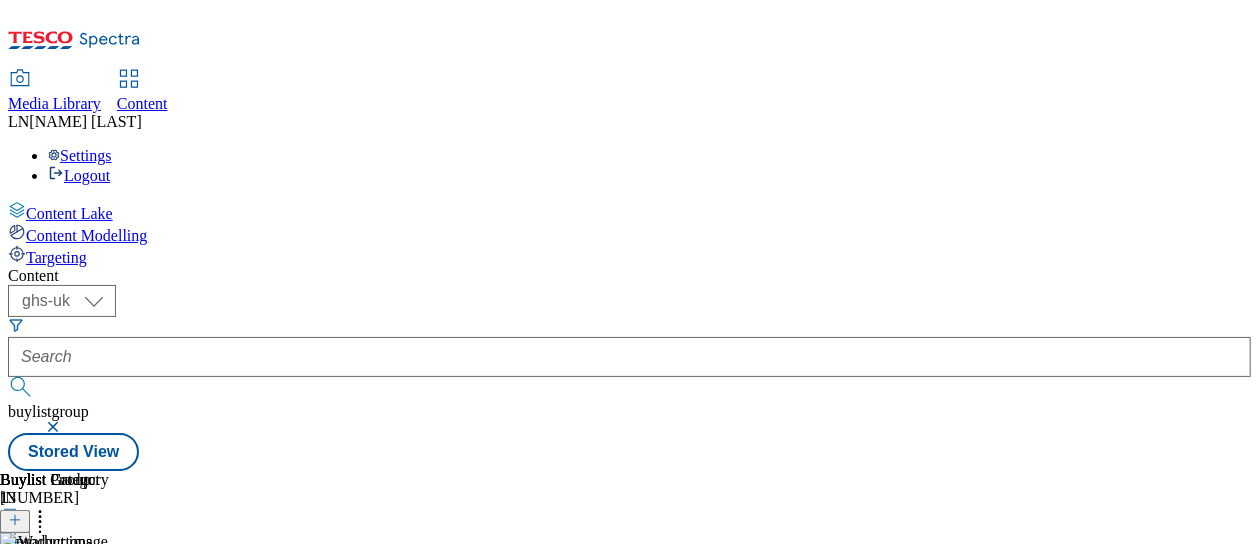 click at bounding box center [56, 613] 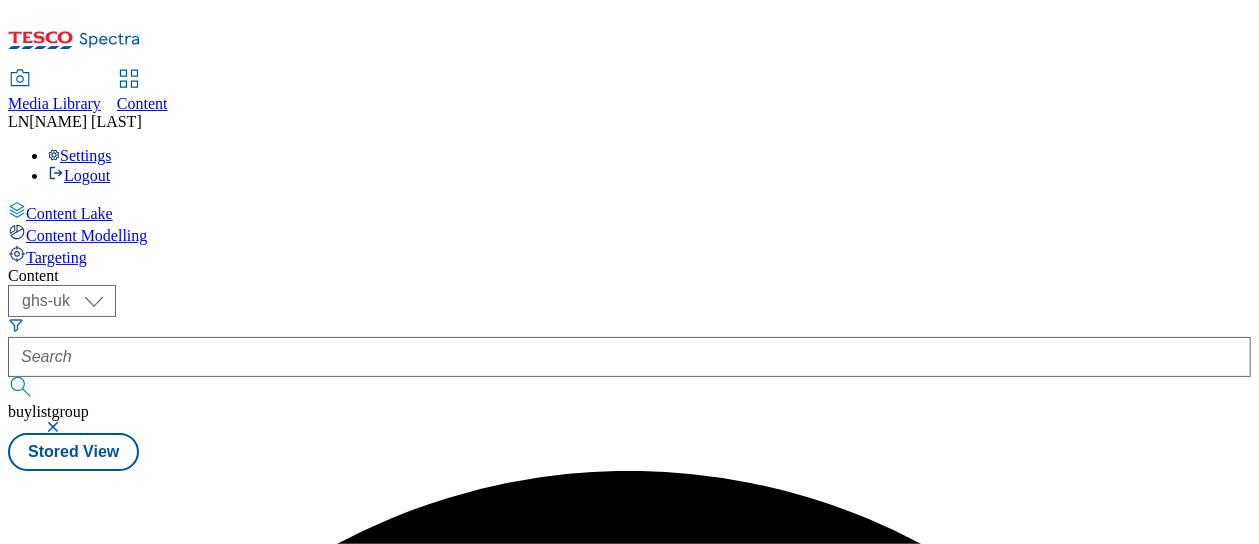 scroll, scrollTop: 0, scrollLeft: 0, axis: both 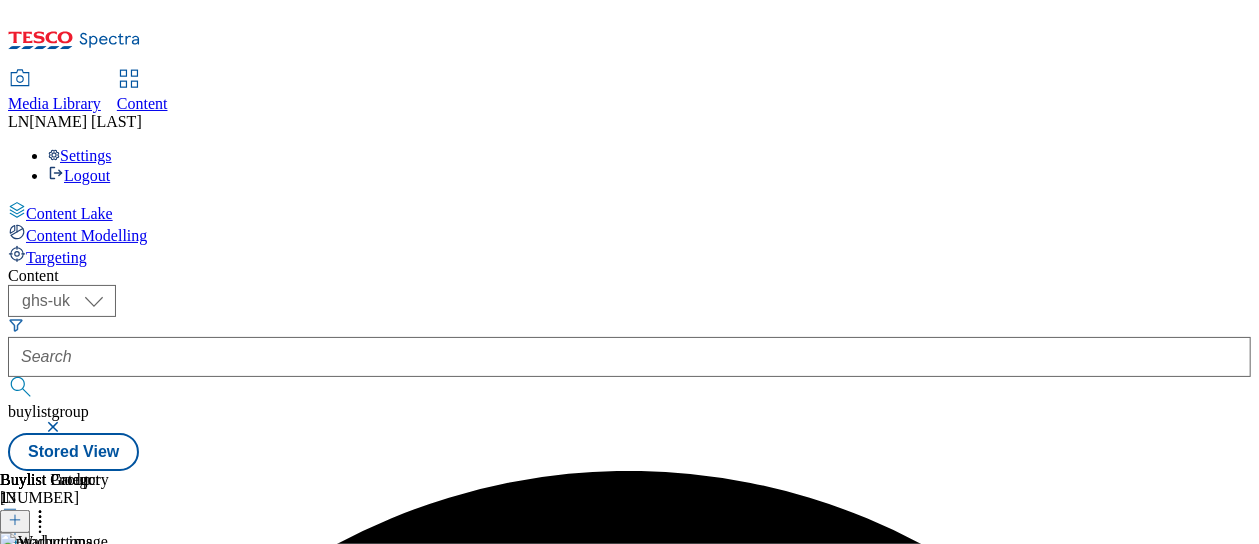 click 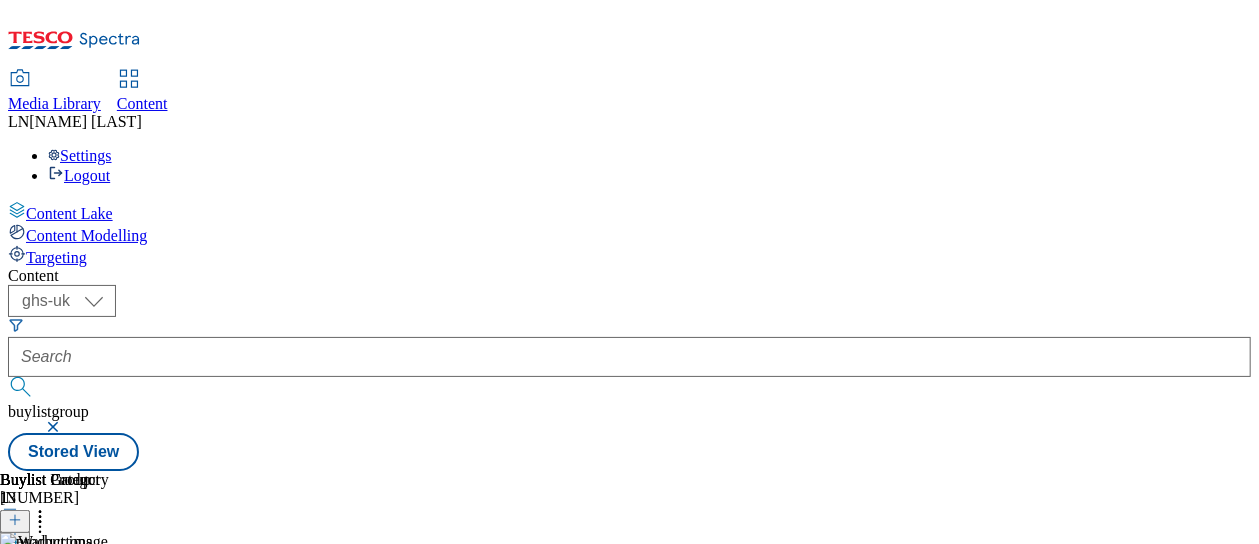 click on "Open Preview Url" at bounding box center (114, 791) 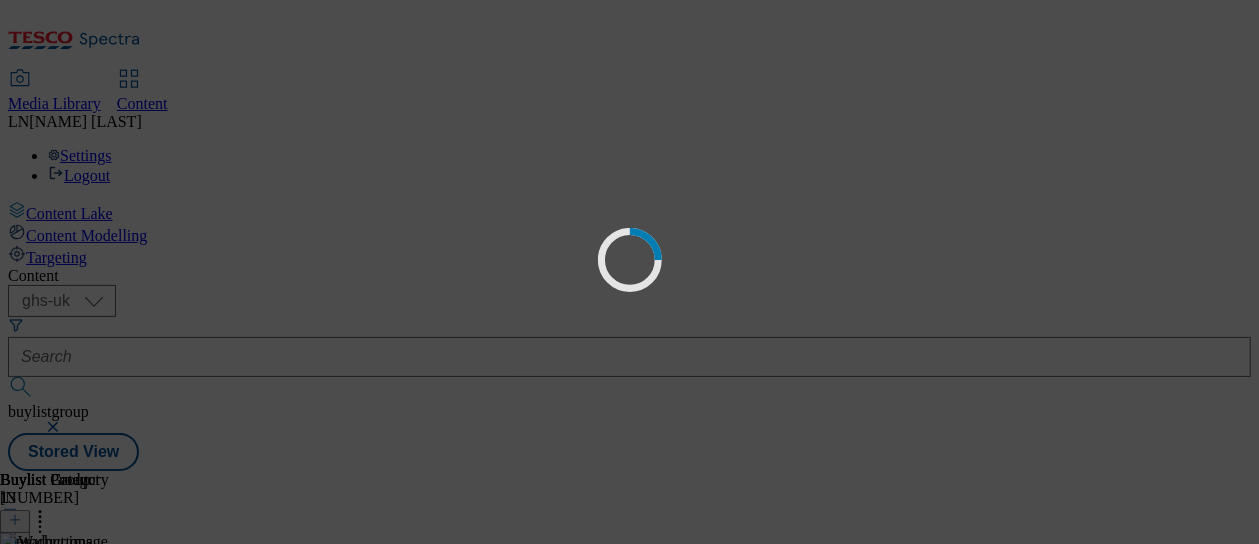 scroll, scrollTop: 0, scrollLeft: 0, axis: both 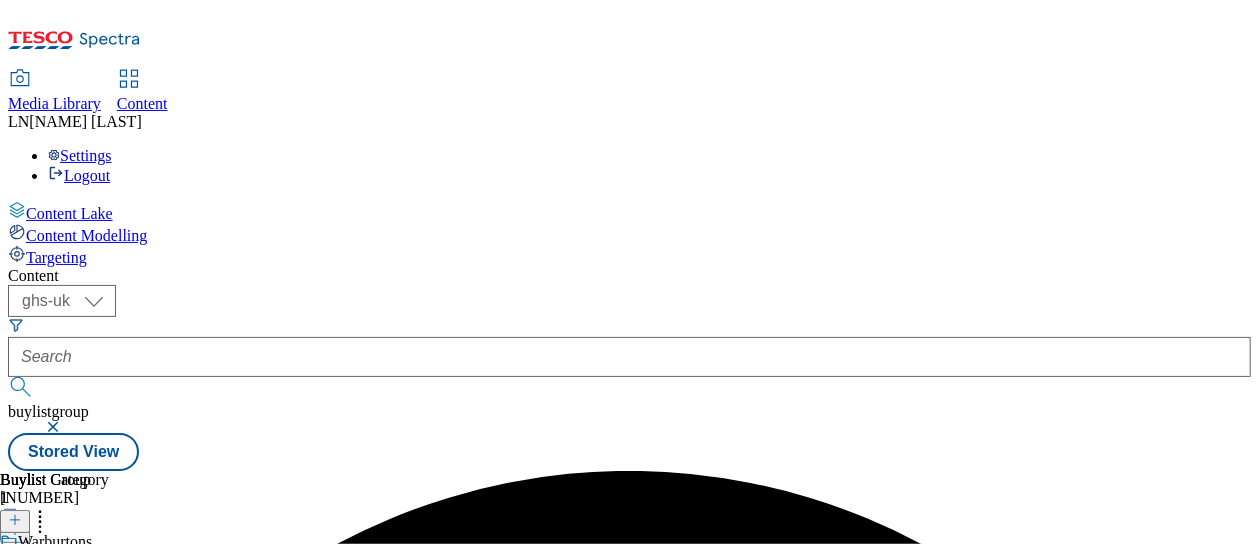 click 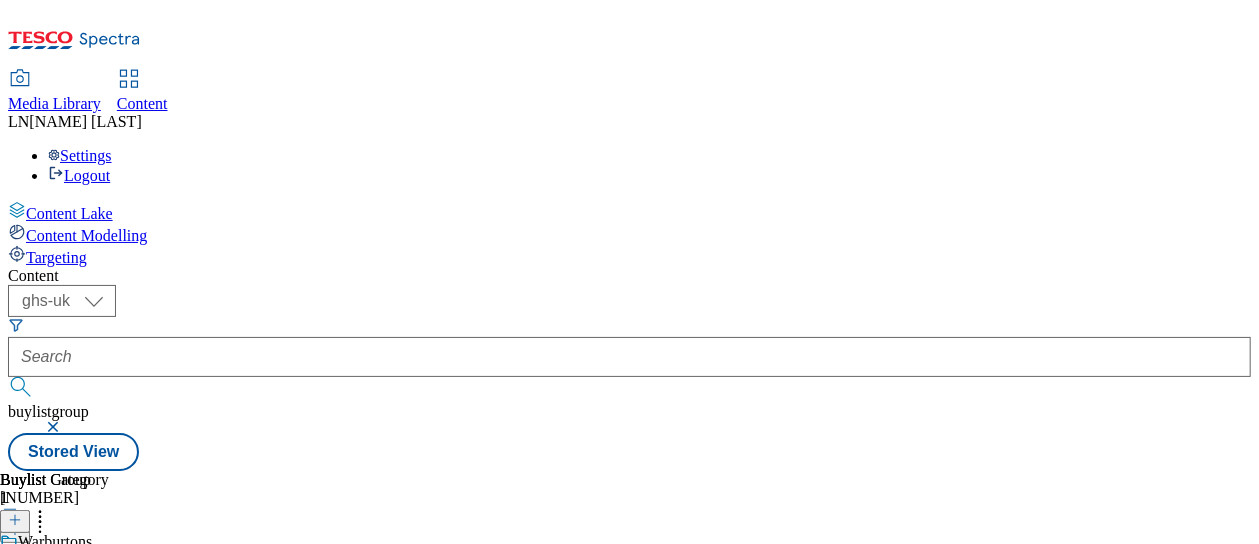click at bounding box center (36, 602) 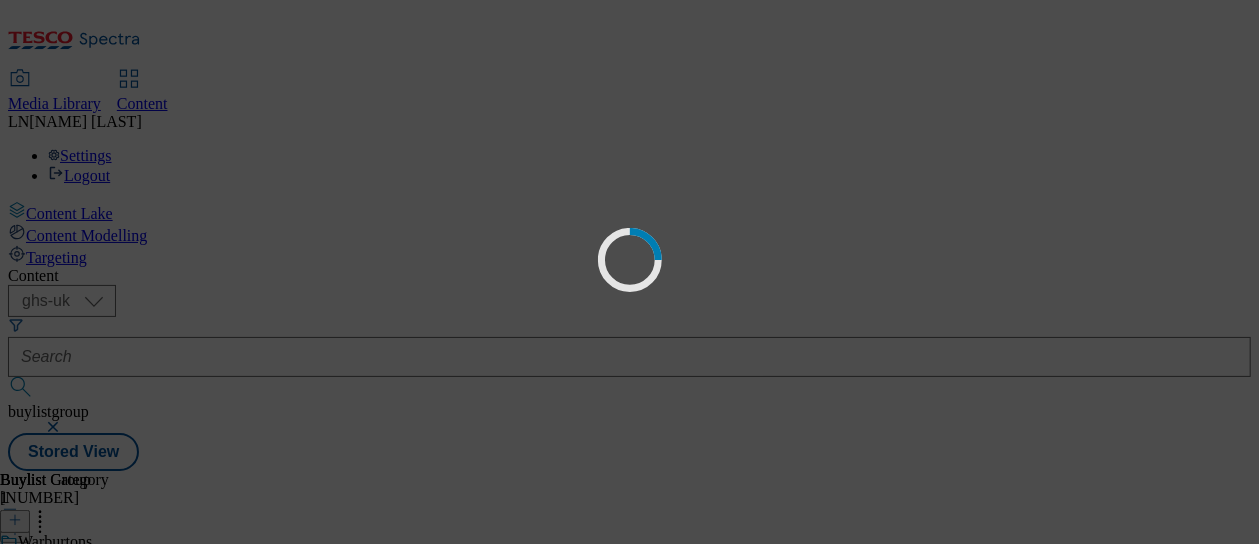 scroll, scrollTop: 0, scrollLeft: 0, axis: both 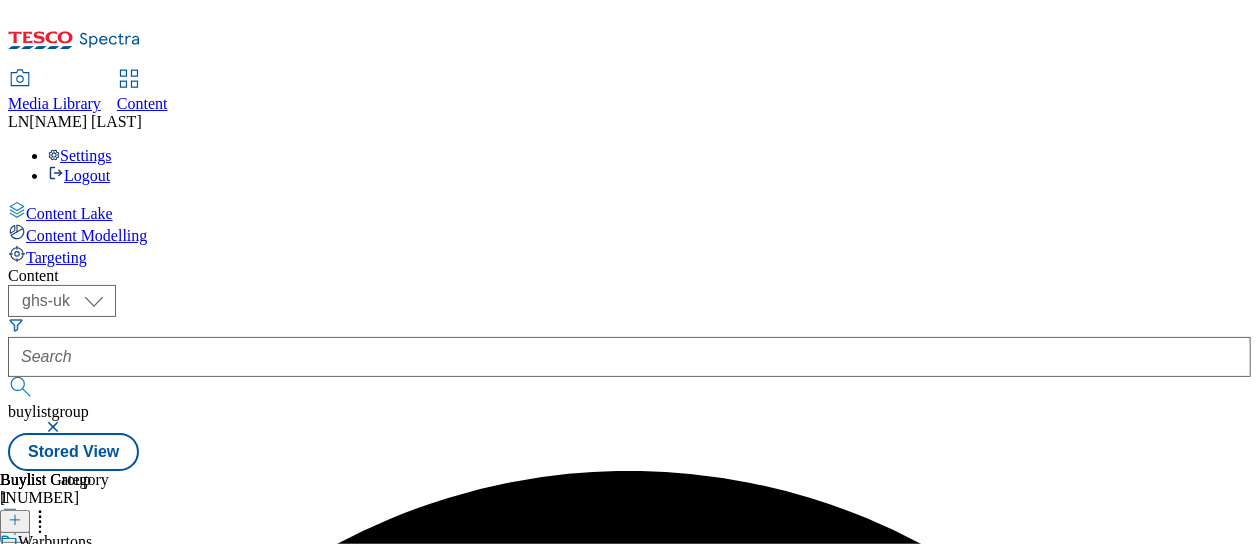 click 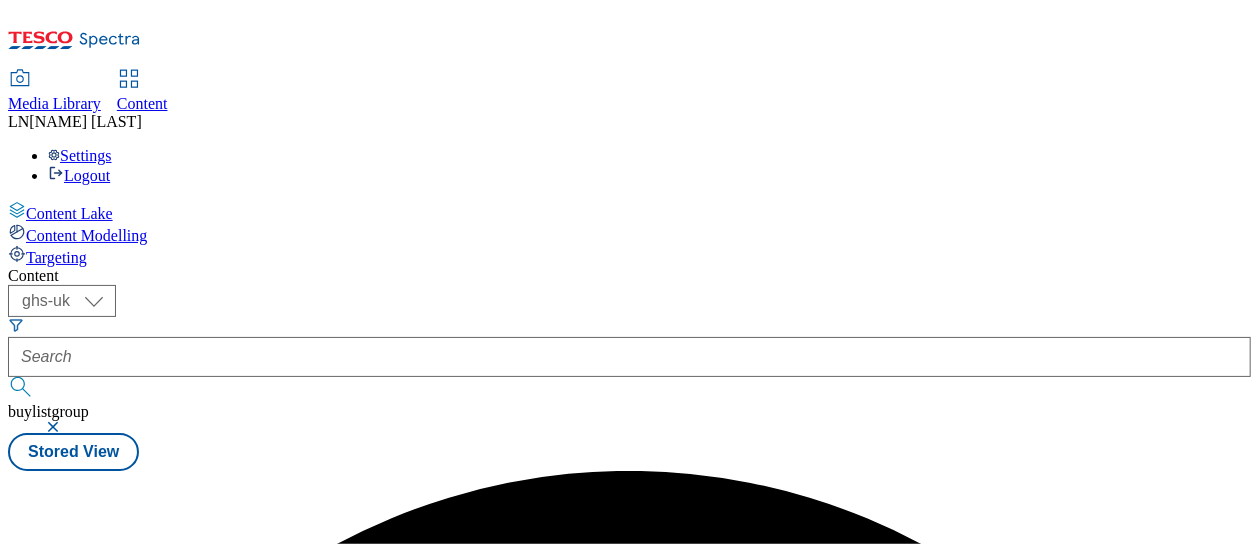scroll, scrollTop: 0, scrollLeft: 0, axis: both 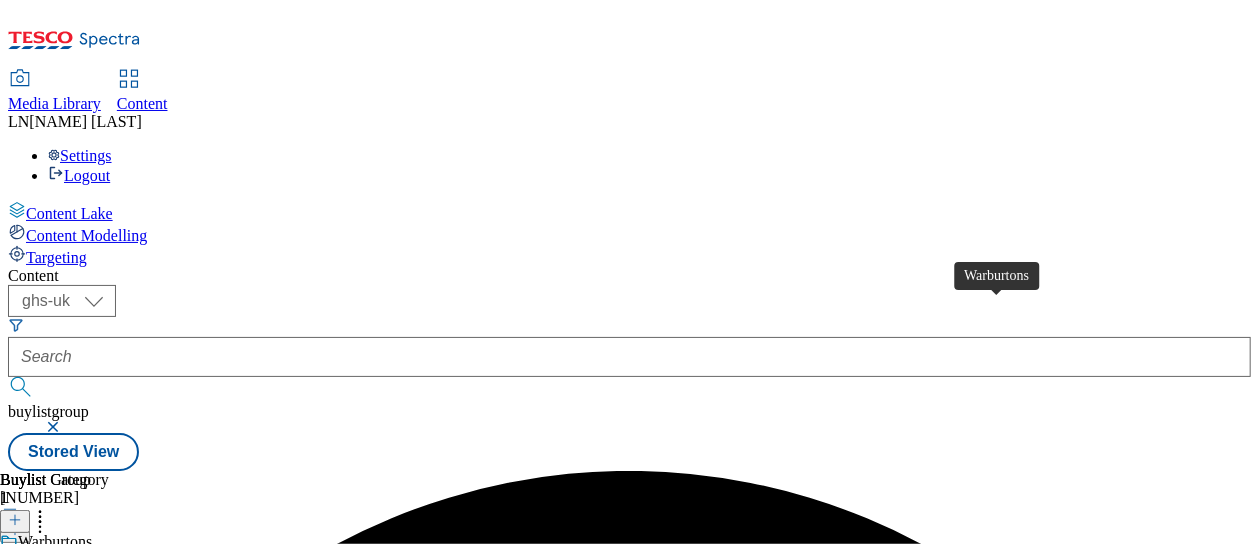 click on "Warburtons" at bounding box center [55, 542] 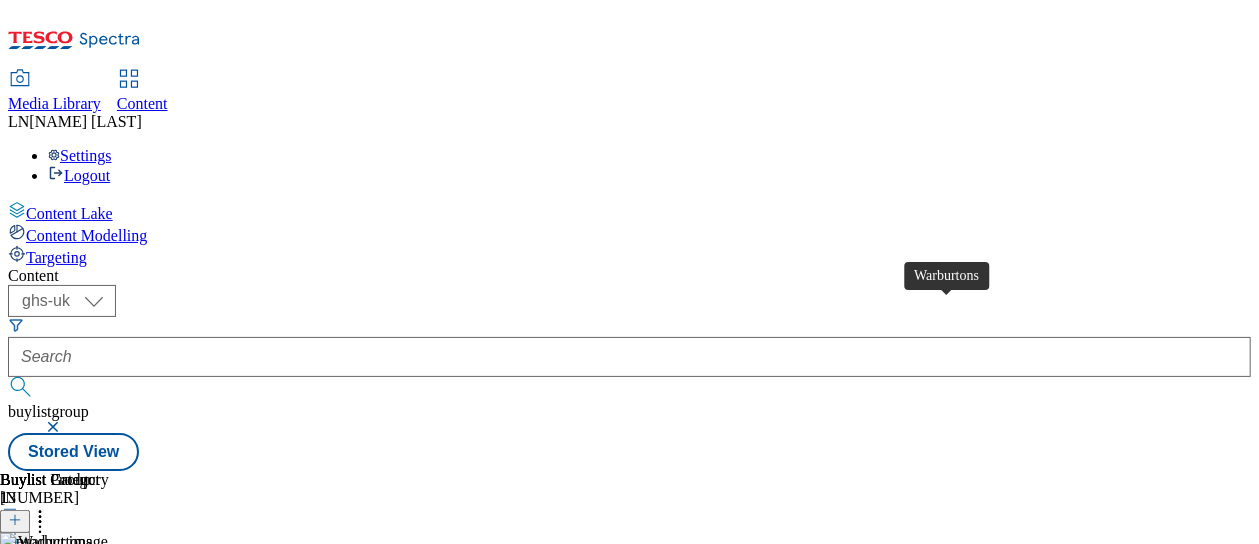 scroll, scrollTop: 0, scrollLeft: 195, axis: horizontal 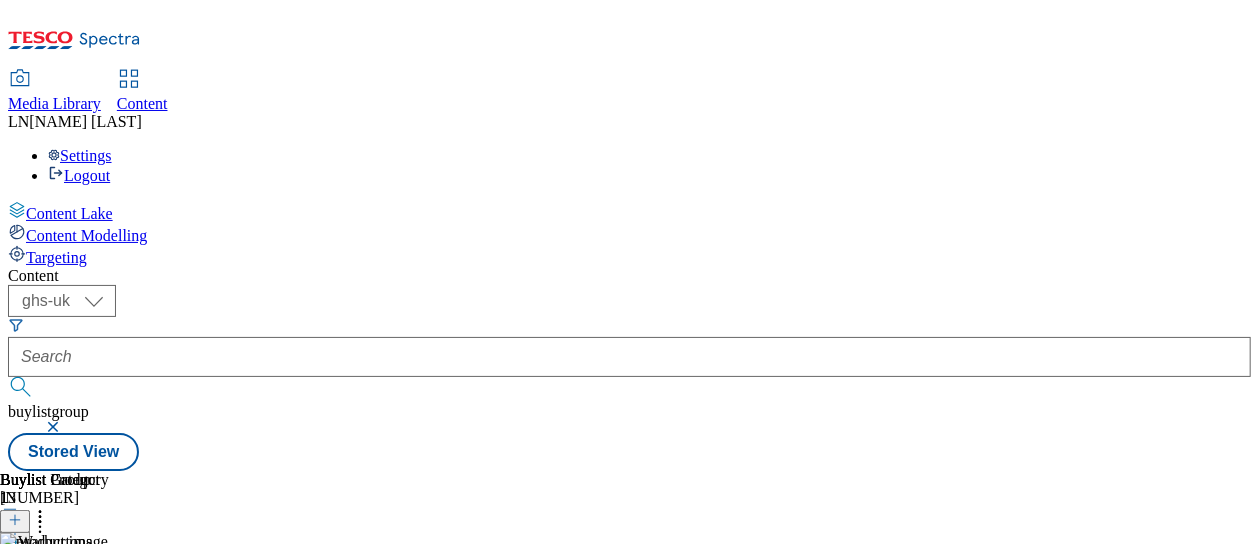 click 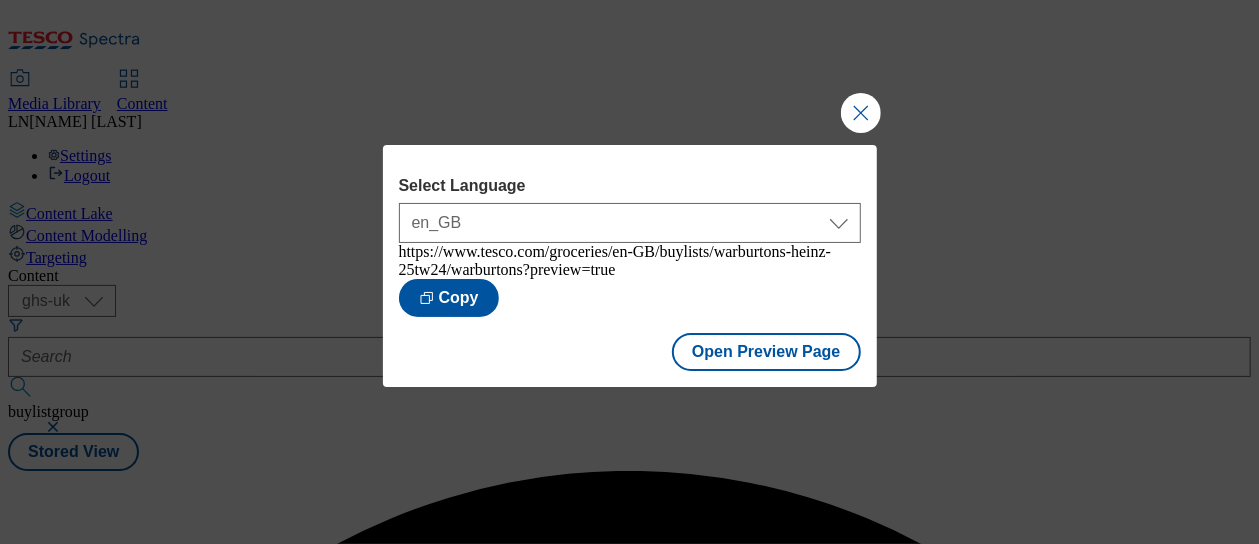 scroll, scrollTop: 0, scrollLeft: 0, axis: both 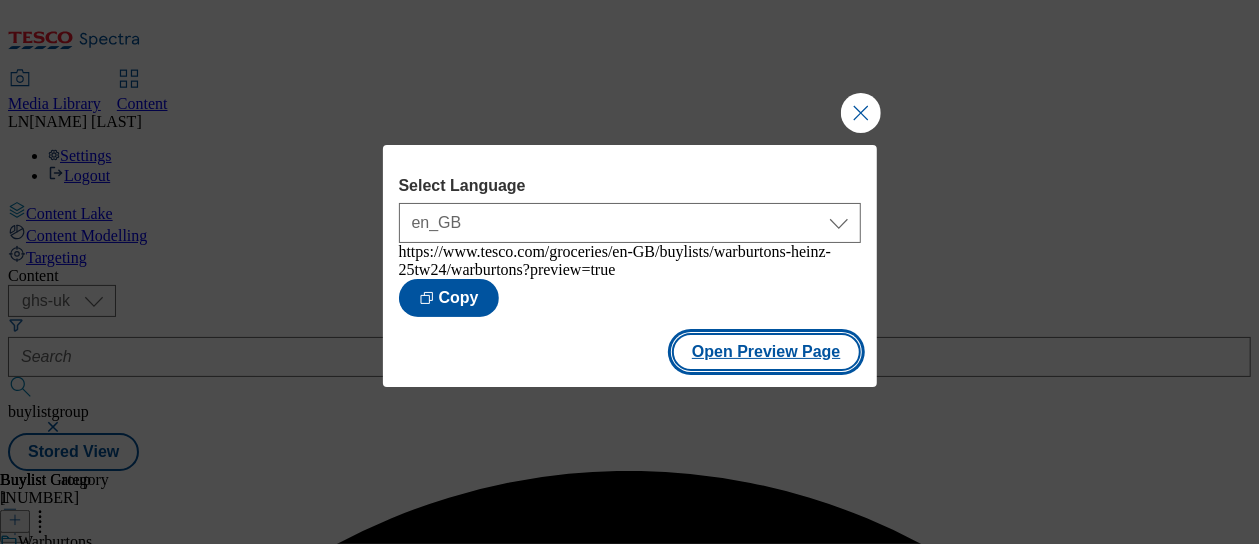 click on "Open Preview Page" at bounding box center [766, 352] 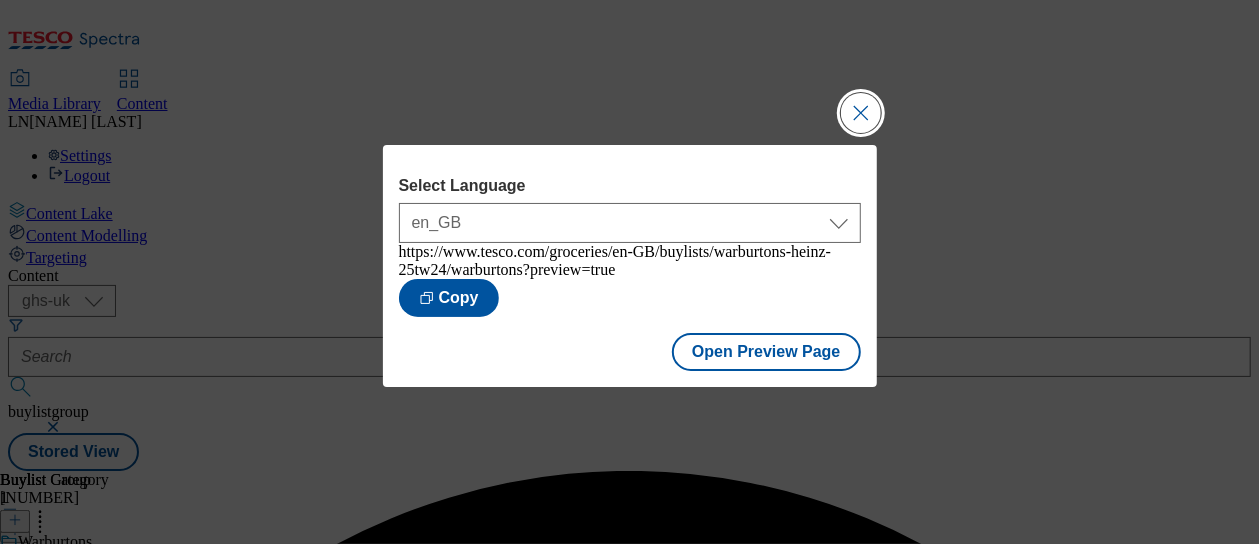 click at bounding box center [861, 113] 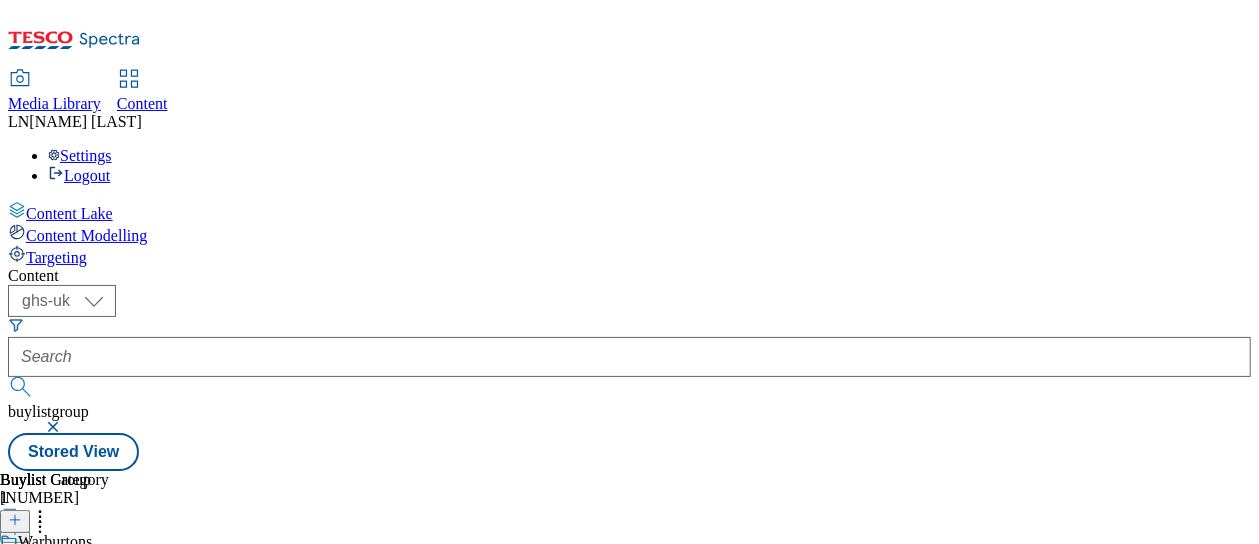 click 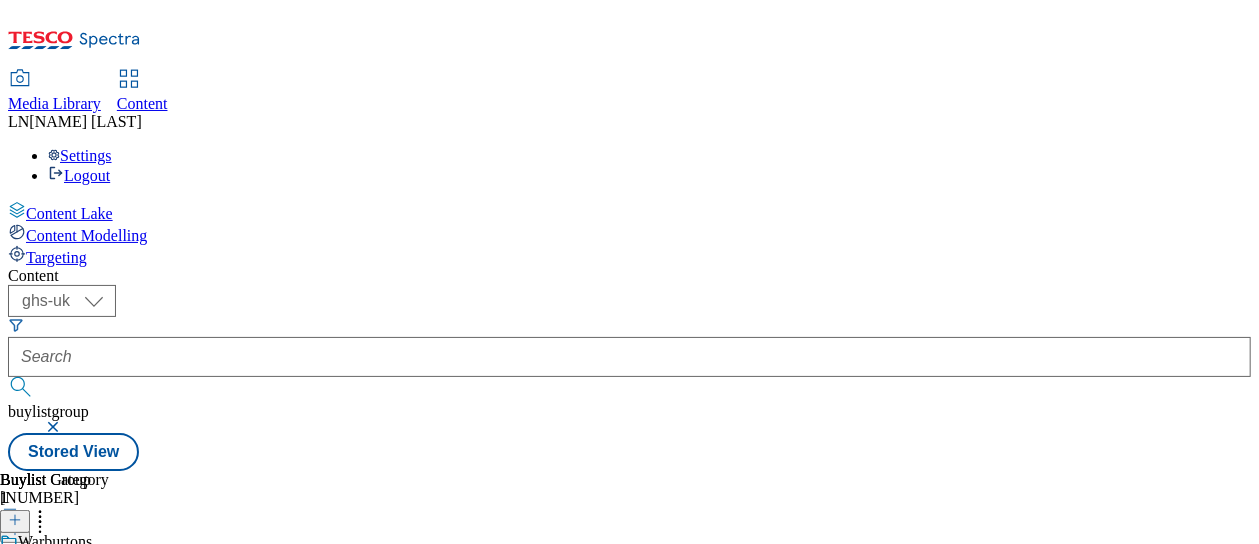 click on "Publish" at bounding box center [84, 814] 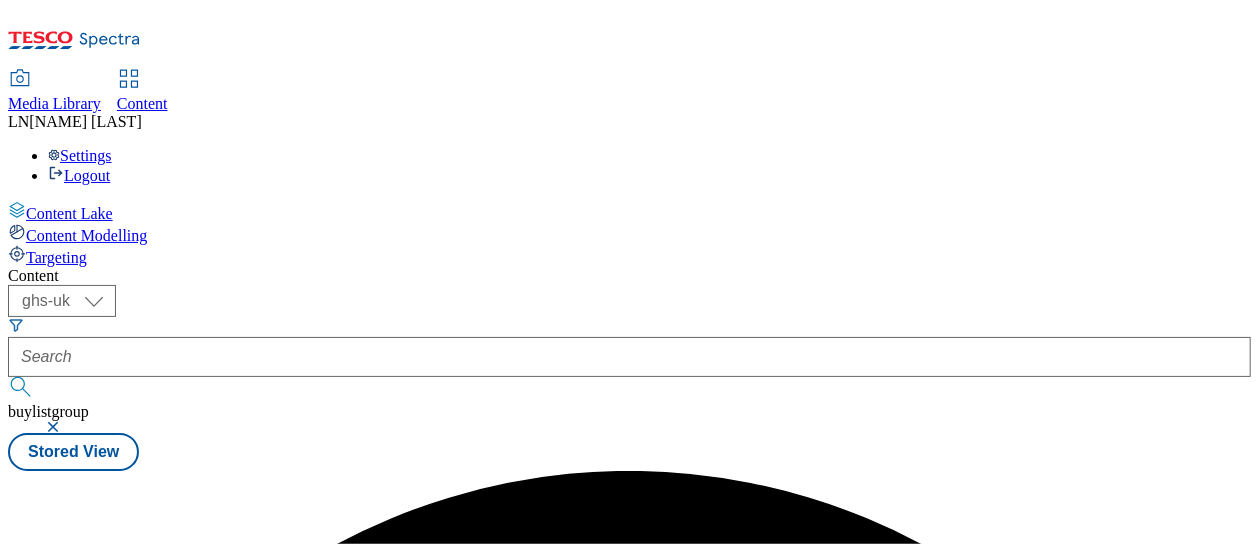 scroll, scrollTop: 0, scrollLeft: 0, axis: both 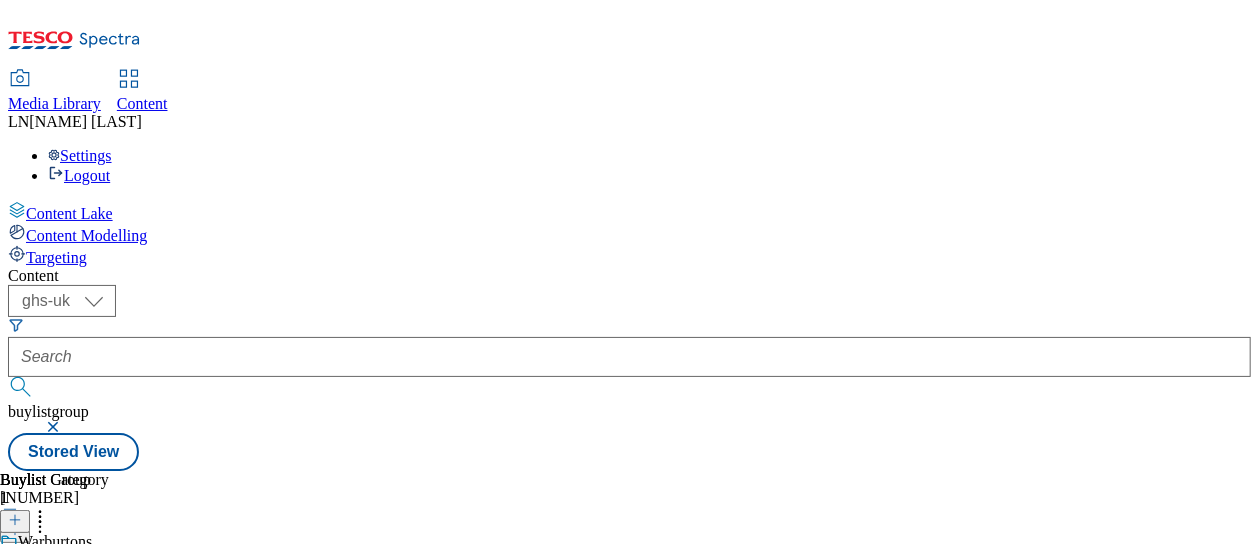 click on "( optional ) ghs-roi ghs-uk ghs-uk buylistgroup Stored View" at bounding box center (629, 378) 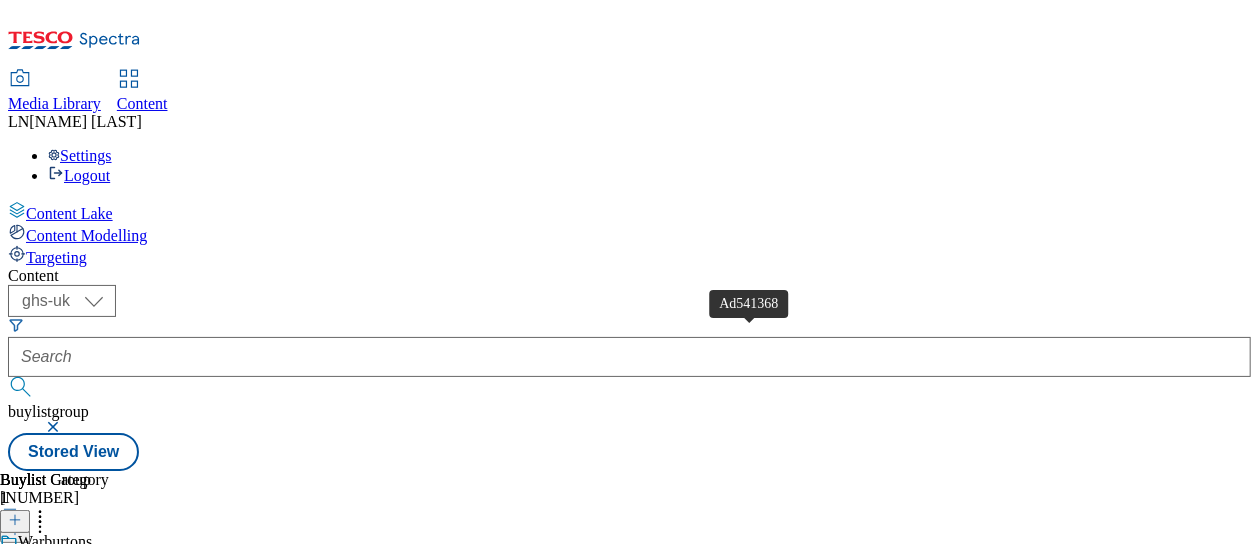 click on "Ad541368" at bounding box center (34, 634) 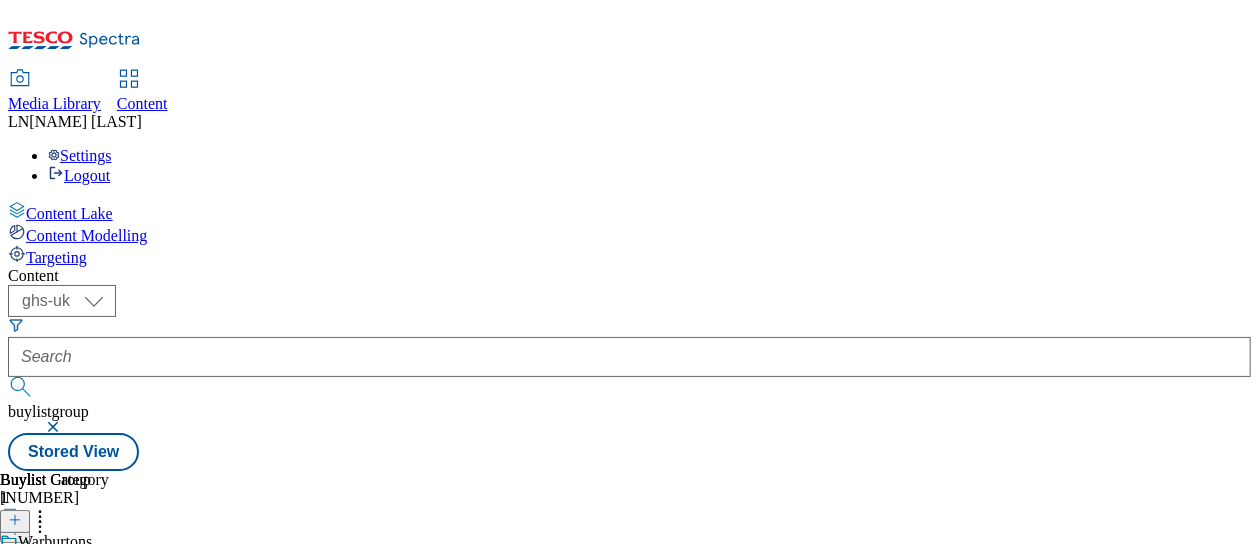 scroll, scrollTop: 0, scrollLeft: 145, axis: horizontal 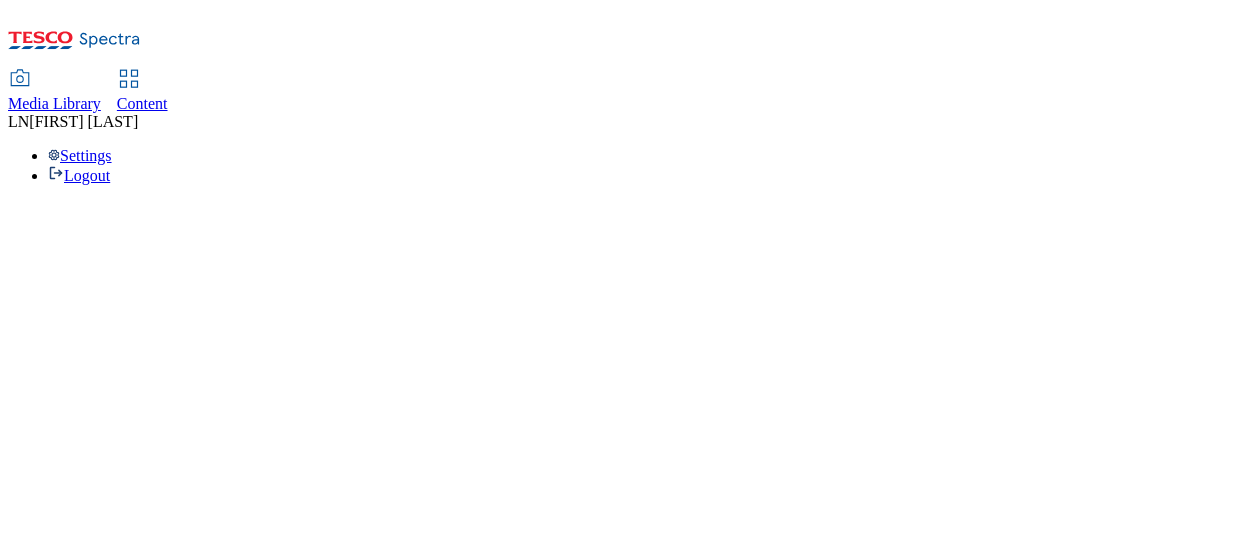 select on "ghs-uk" 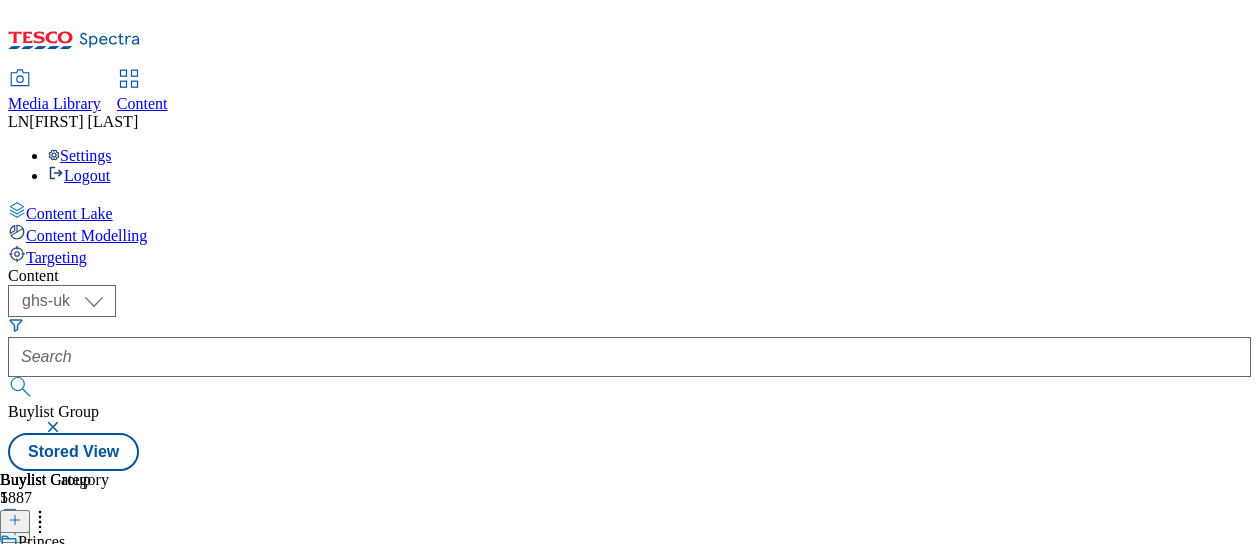 scroll, scrollTop: 0, scrollLeft: 0, axis: both 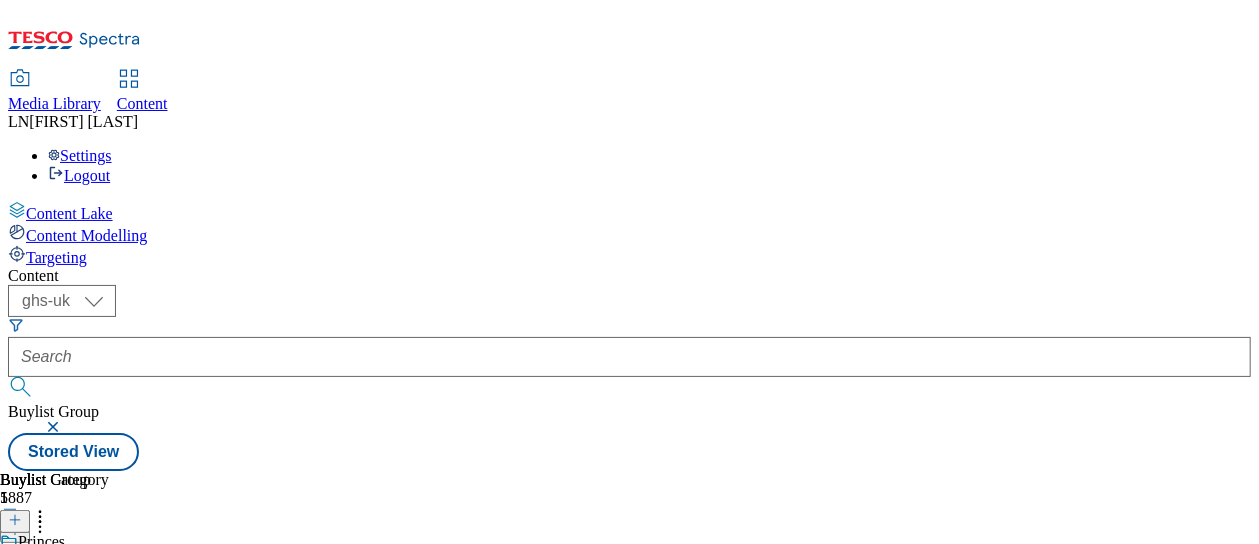 click on "Ad540942 princes 6 Aug 2025 09:32 am" at bounding box center (91, 648) 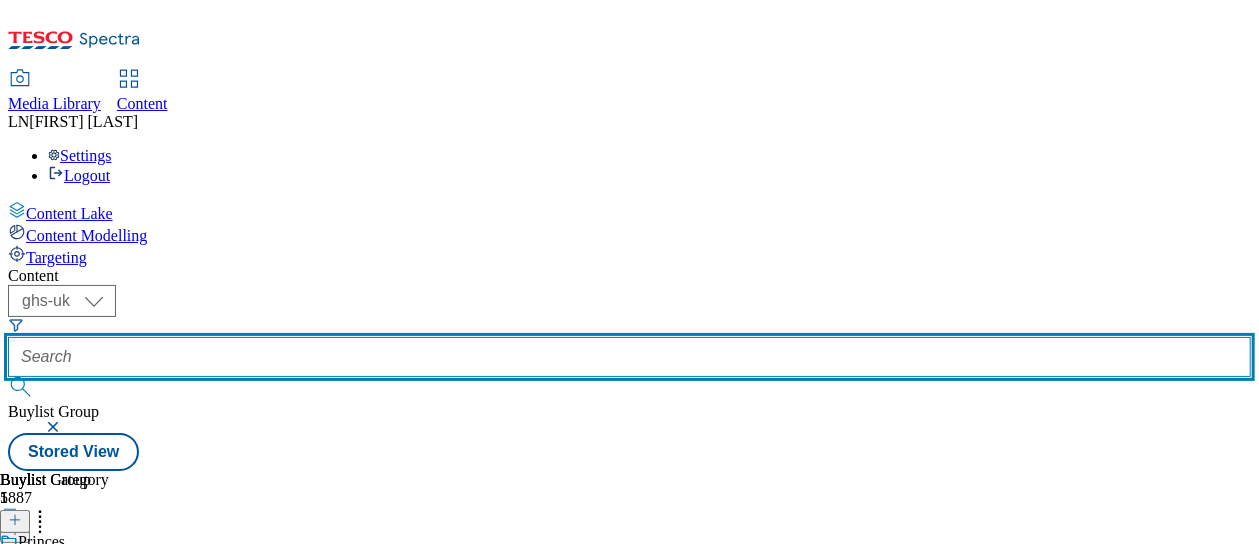 click at bounding box center (629, 357) 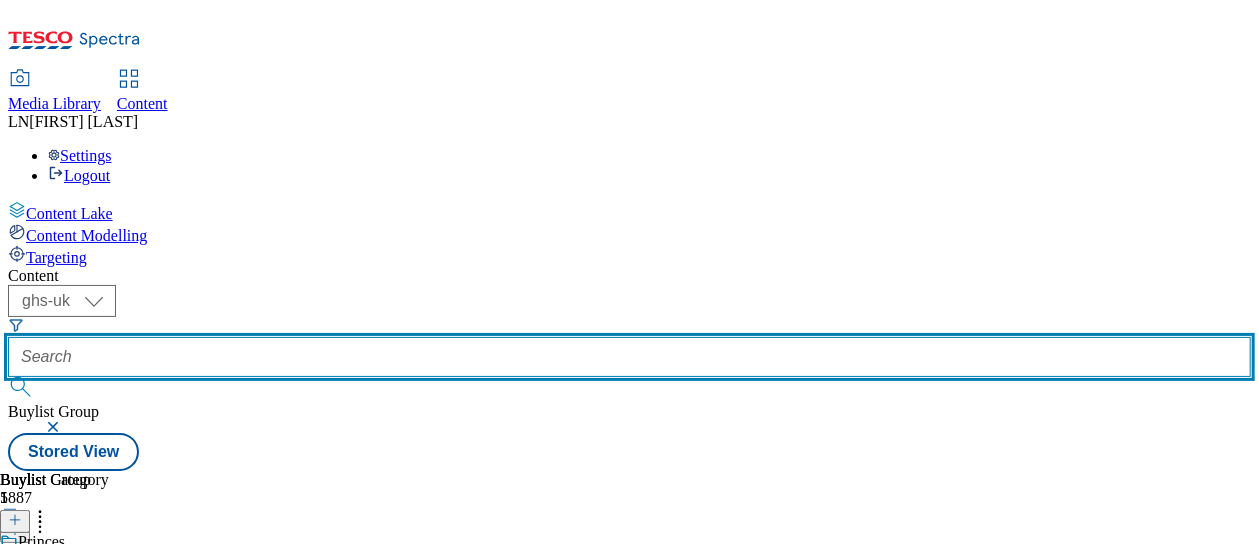 paste on "541368" 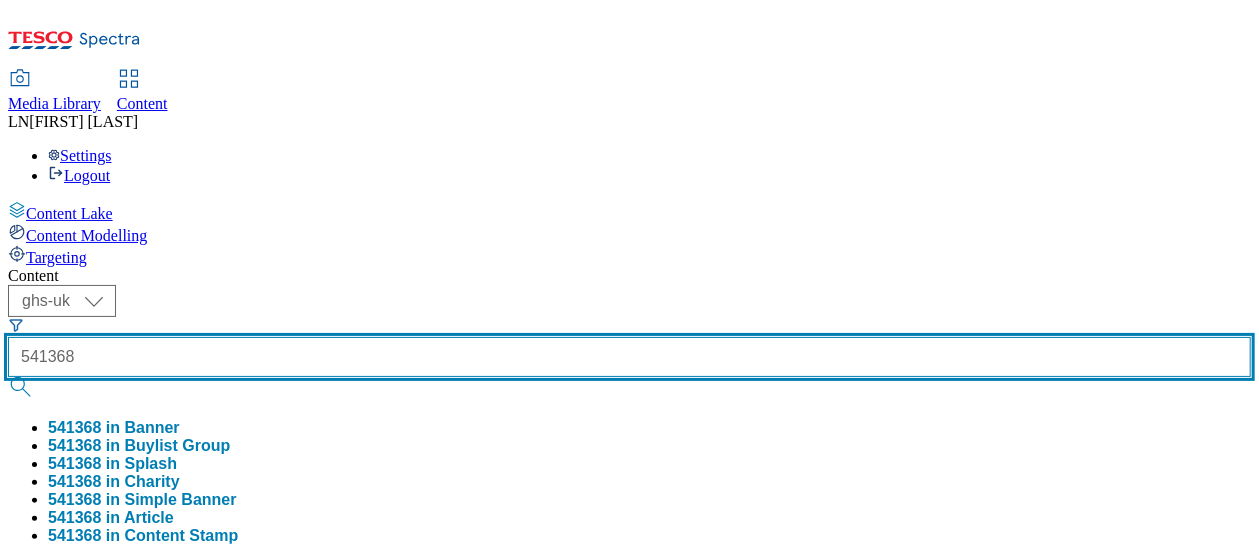 click at bounding box center [22, 387] 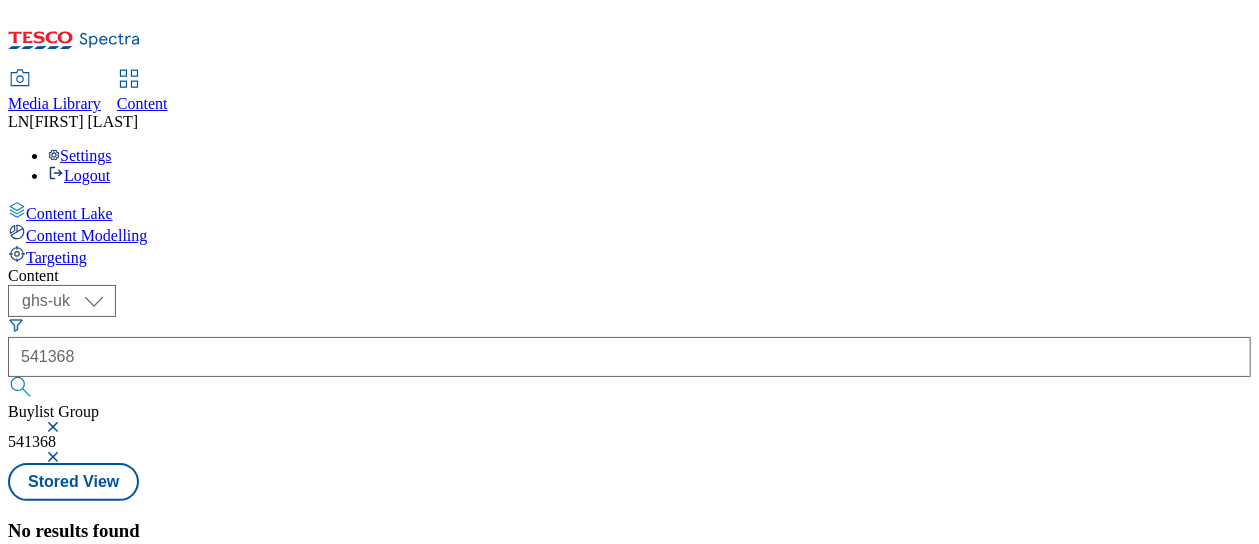 click at bounding box center (55, 427) 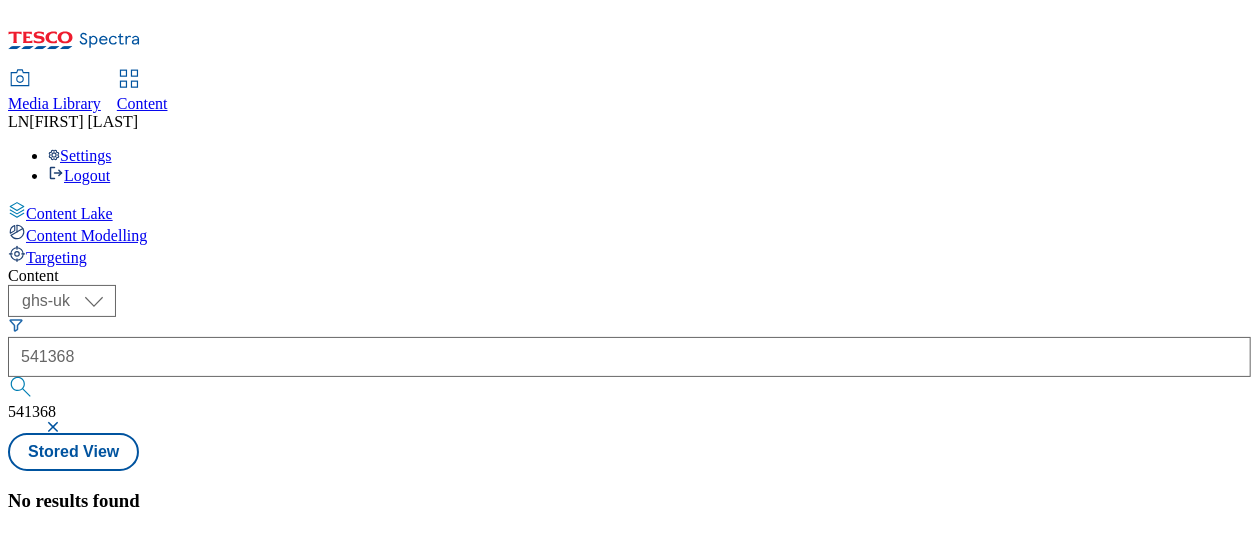 click on "541368" at bounding box center [629, 357] 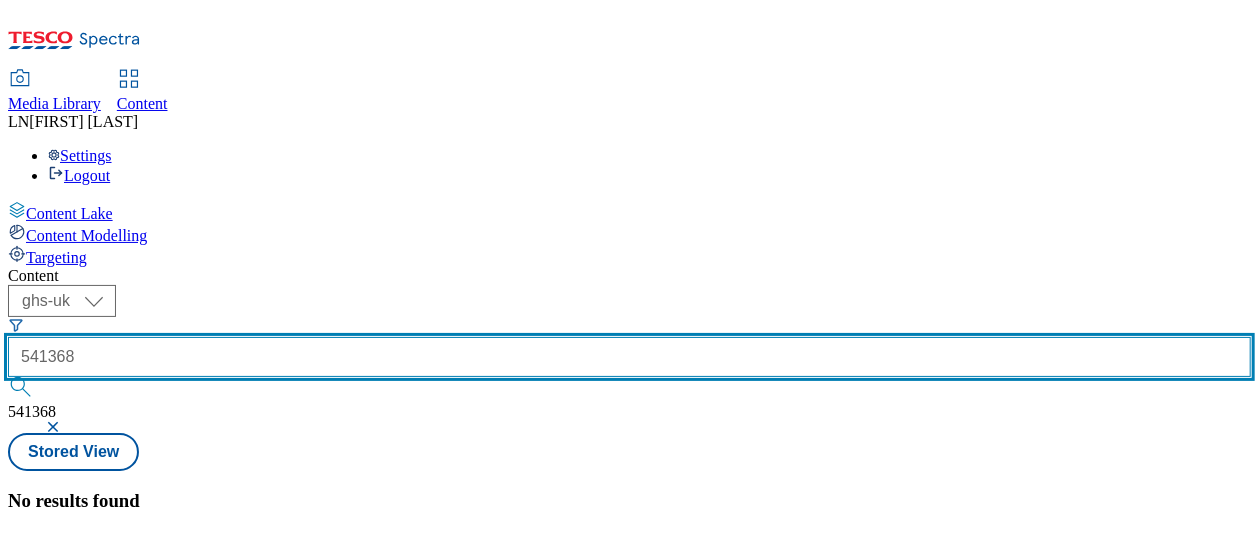 click on "541368" at bounding box center [629, 357] 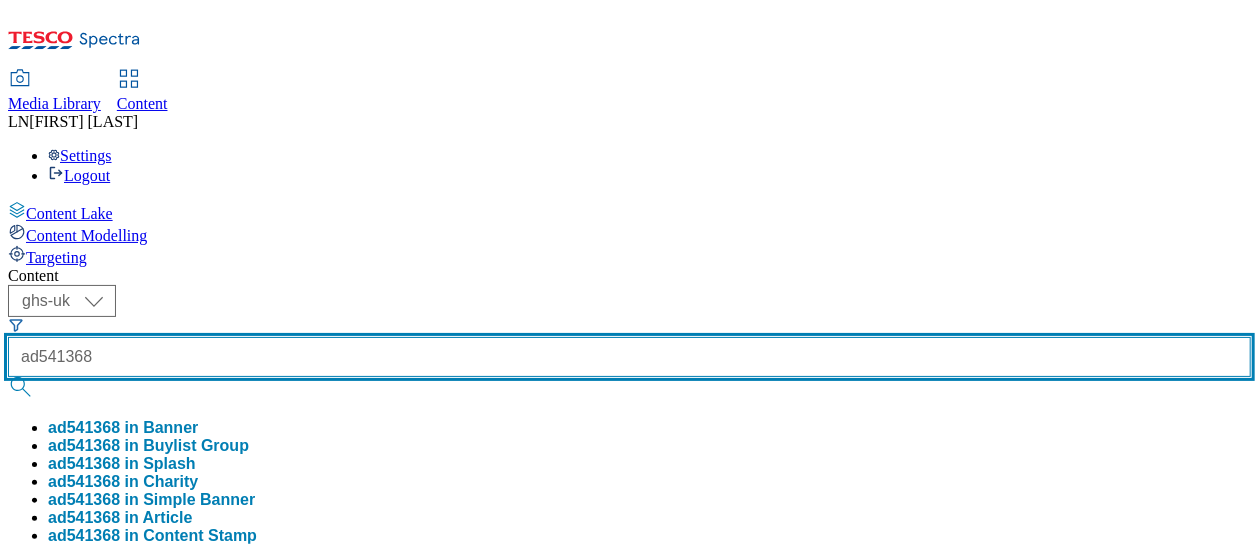 type on "ad541368" 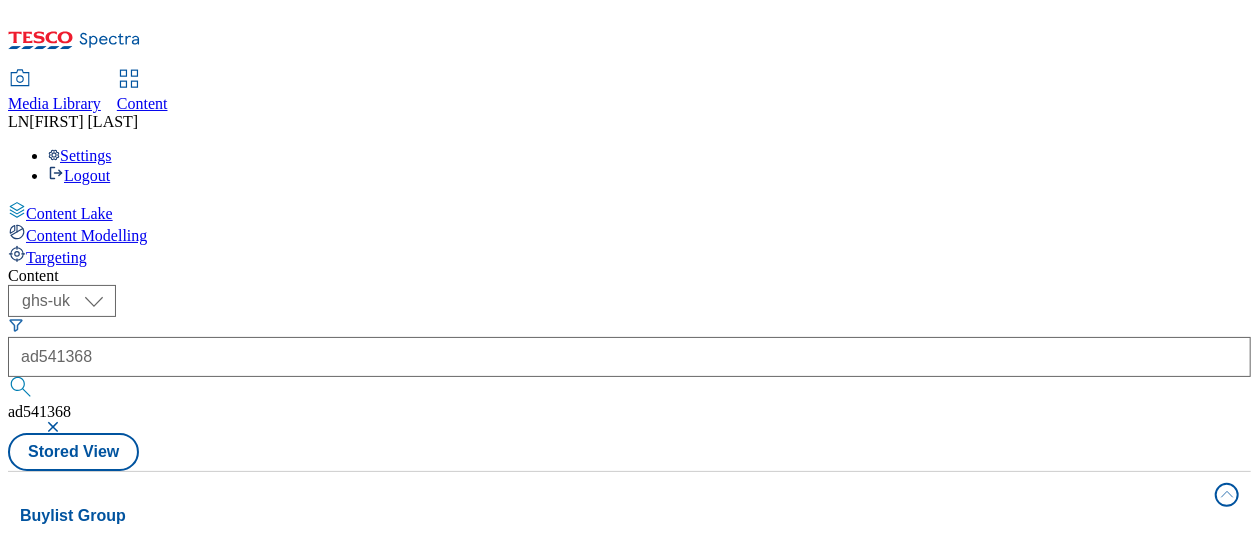 click on "Content   ( optional ) ghs-roi ghs-uk ghs-uk ad541368 ad541368 Stored View Buylist Group 4 lanes  |   13 items Buylist 2   Ad541368 / warburtons-heinz-25tw24 / warburtons 30 Jul 2025 02:10 pm  ad537267 Title
ad537267 / tropicana-naked-blue-machine-24tw23 / tropicana-products-uk-ltd 4 Oct 2024 08:43 am Buylist Product 7 Pizza Express Classic Pollo Ad Astra Chicken & Peppadew Pepper Pizza 280g Pizza Express Pollo Ad Astra 280G / kids-party / food-and-drink / partyfood / 80550632 17 Jul 2024 02:40 am Pizza Express Classic Pollo Ad Astra Chicken & Peppadew Pepper Pizza 290g Pizza Express Classic Pollo Ad Astra Pizza 290G / whoosh-football-food-and-drink / football-parties / all-products / 89255962 4 Apr 2024 03:55 am Pizza Express Classic Pollo Ad Astra Chicken & Peppadew Pepper Pizza 280g Pizza Express Pollo Ad Astra 280G / big-night-in / pizza / pizza-express / 80550632 17 Jul 2024 03:08 am Pizza Express Classic Pollo Ad Astra Chicken & Peppadew Pepper Pizza 290g Pizza Express Classic Pollo Ad Astra Pizza 290G" at bounding box center [629, 775] 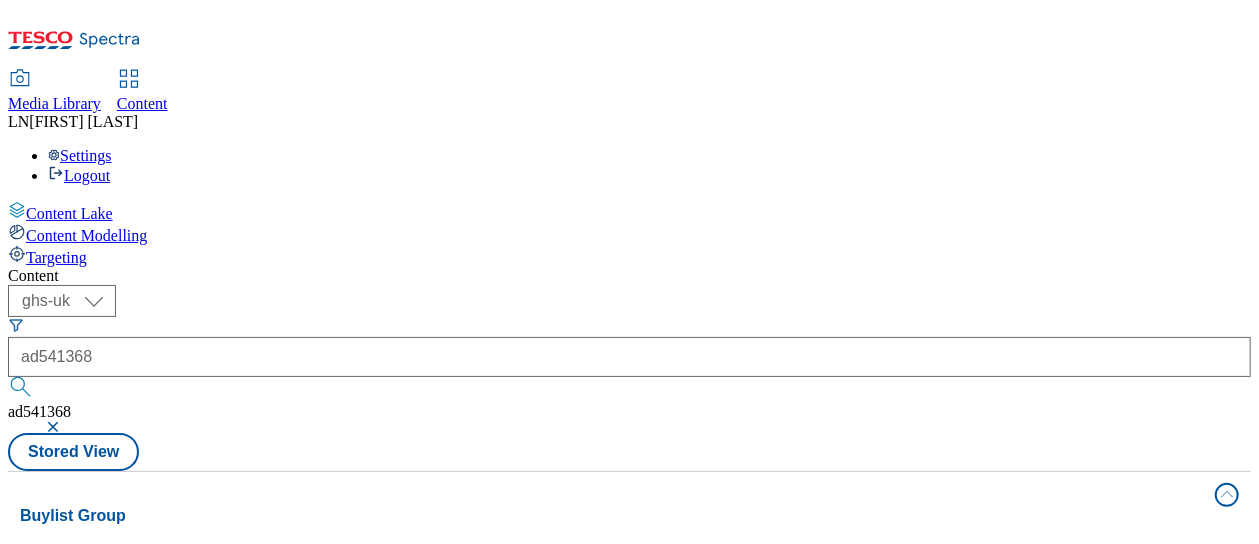 scroll, scrollTop: 53, scrollLeft: 0, axis: vertical 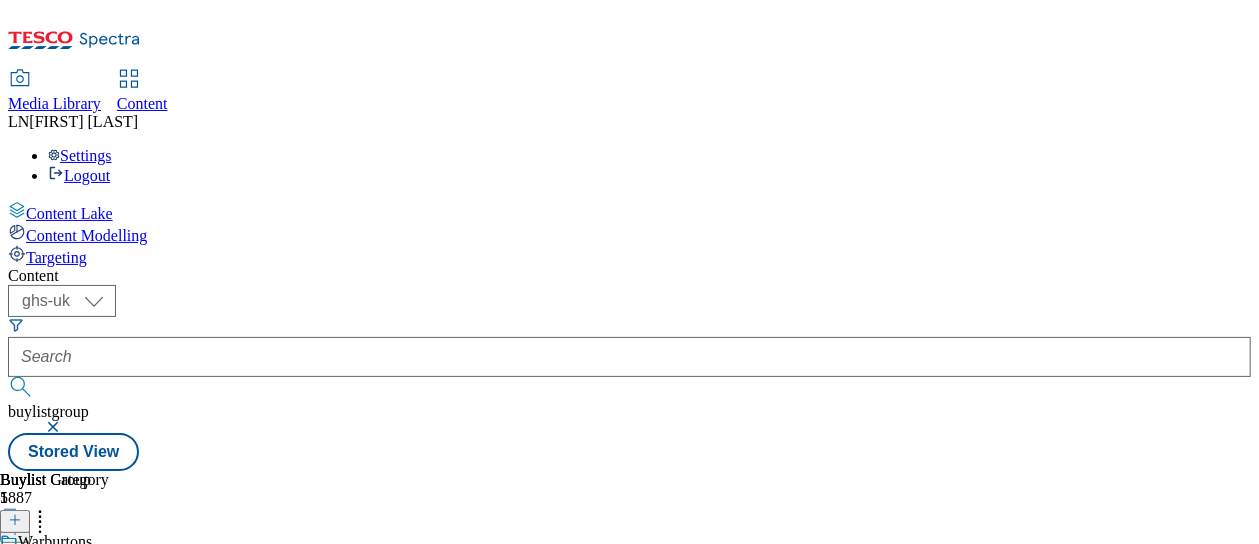 click 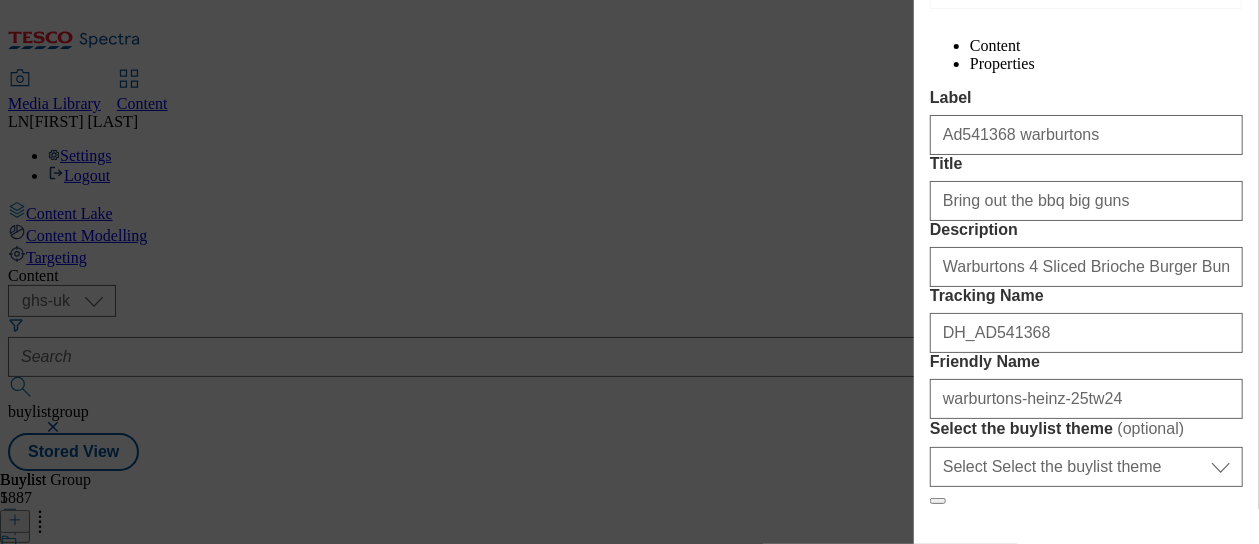 scroll, scrollTop: 492, scrollLeft: 0, axis: vertical 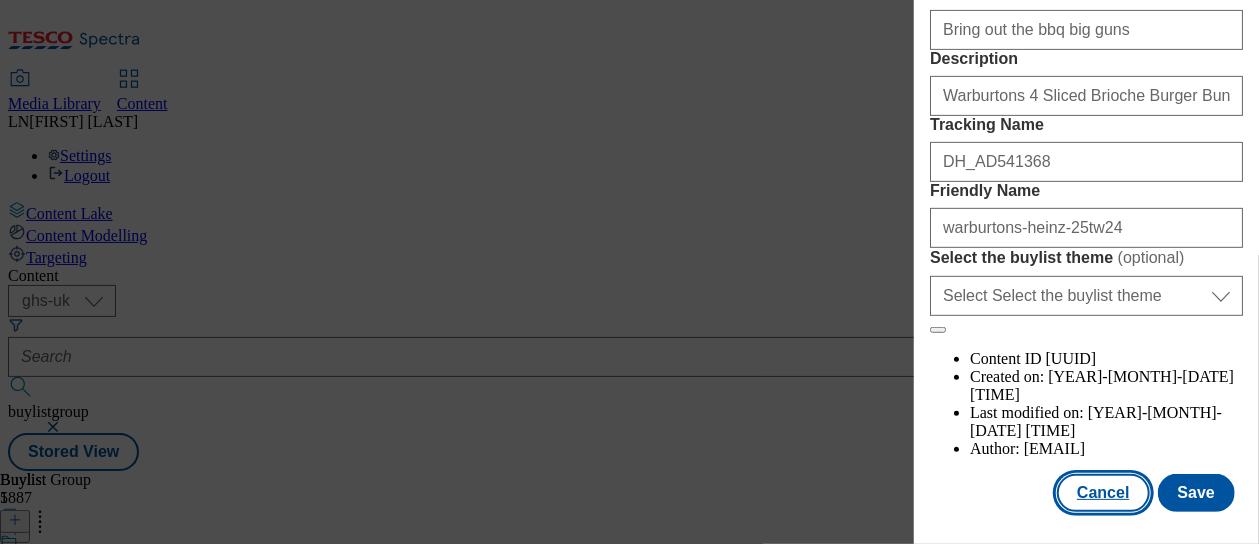 click on "Cancel" at bounding box center (1103, 493) 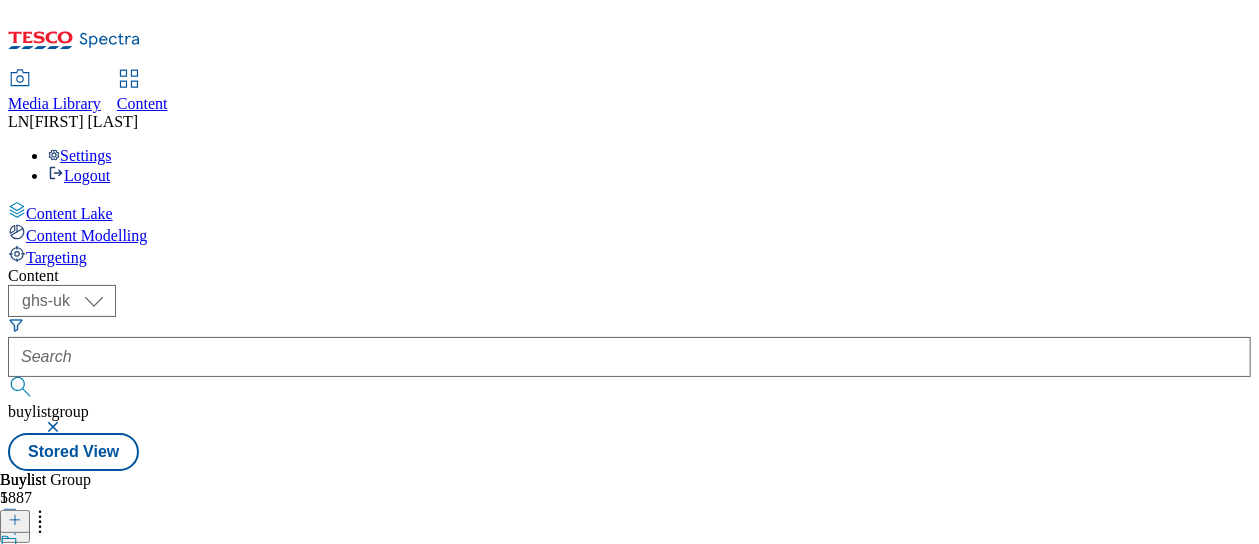 click 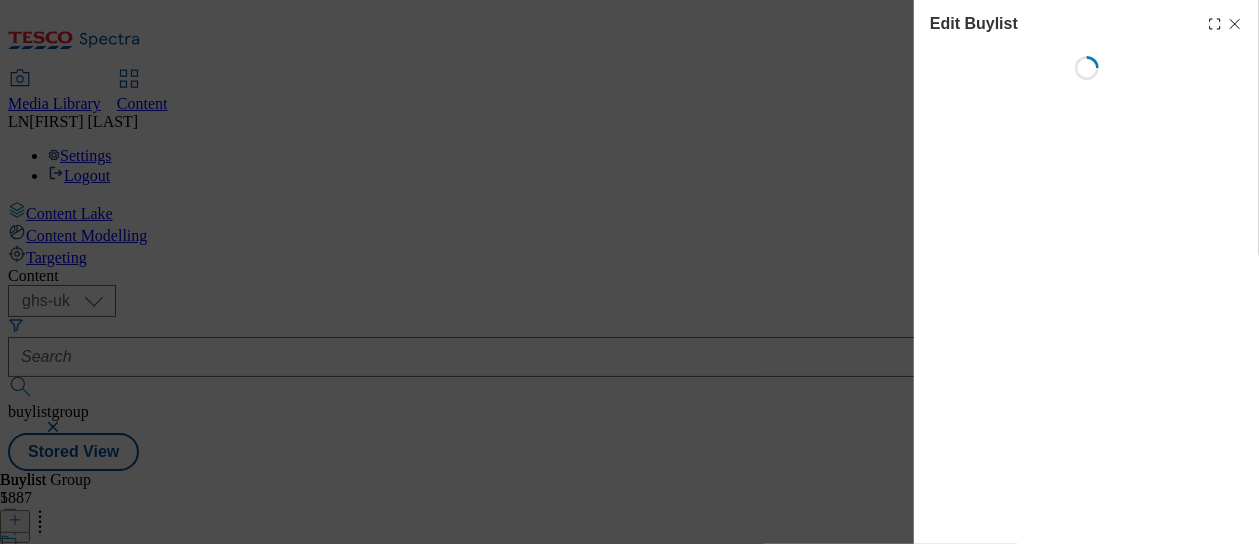 select on "tactical" 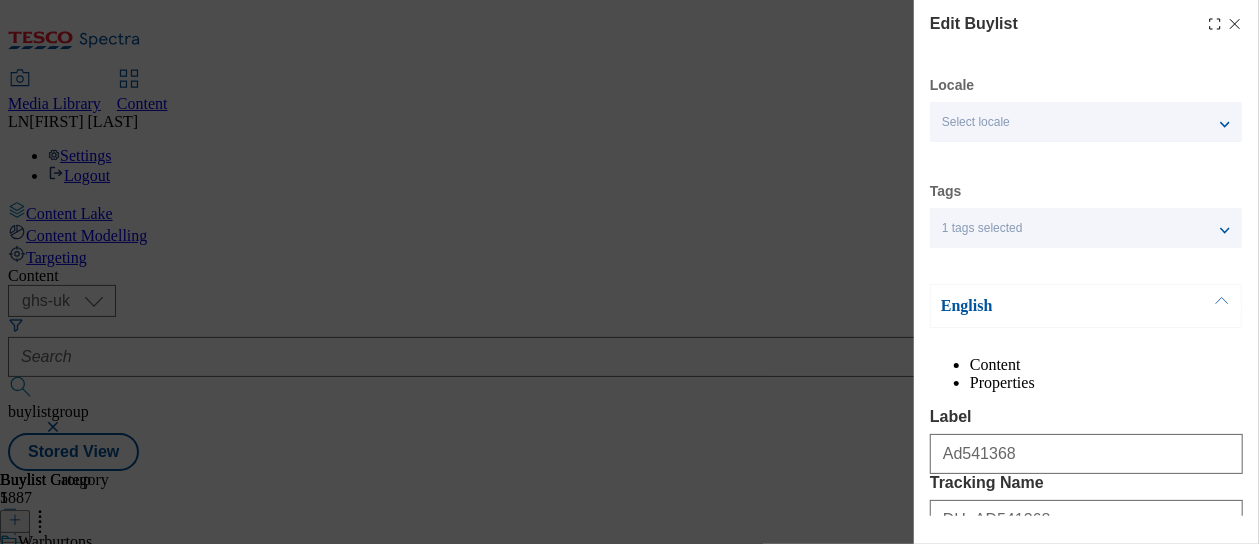 select on "Banner" 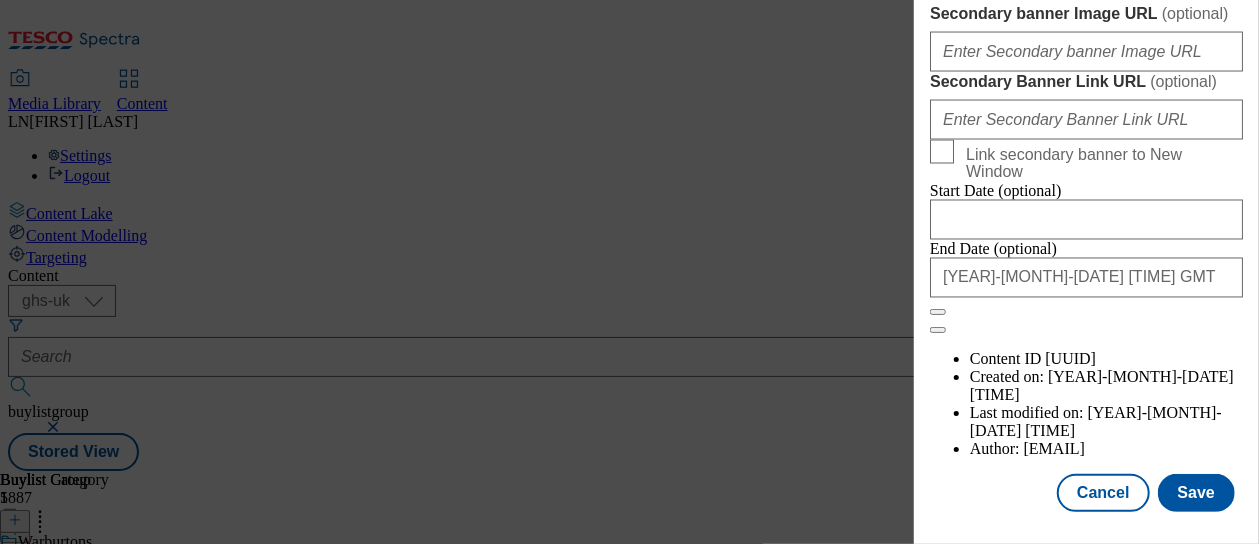scroll, scrollTop: 2487, scrollLeft: 0, axis: vertical 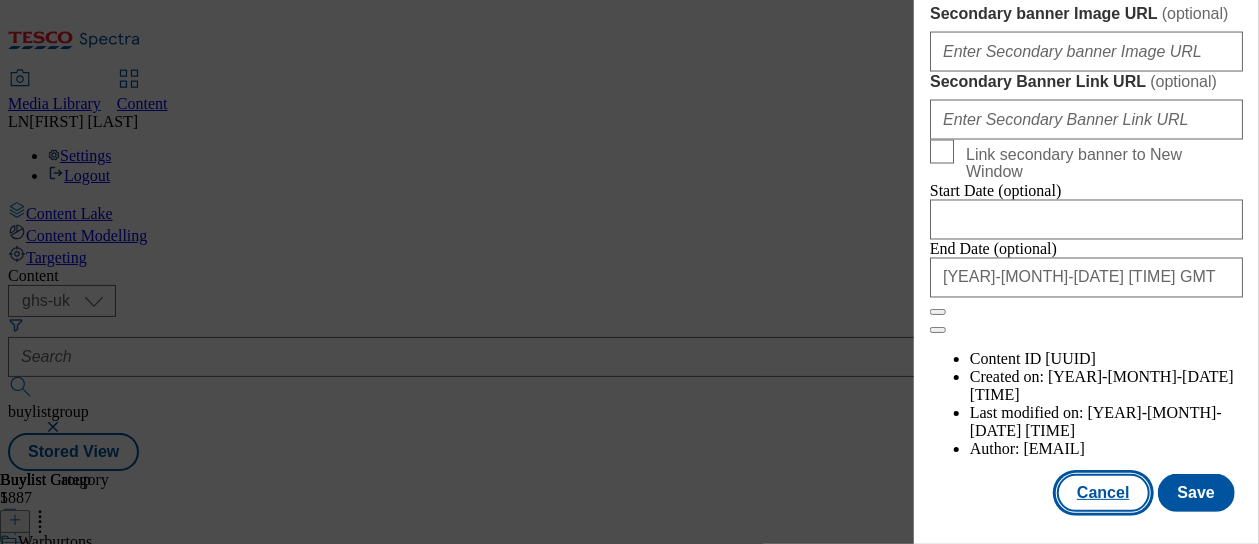 click on "Cancel" at bounding box center [1103, 493] 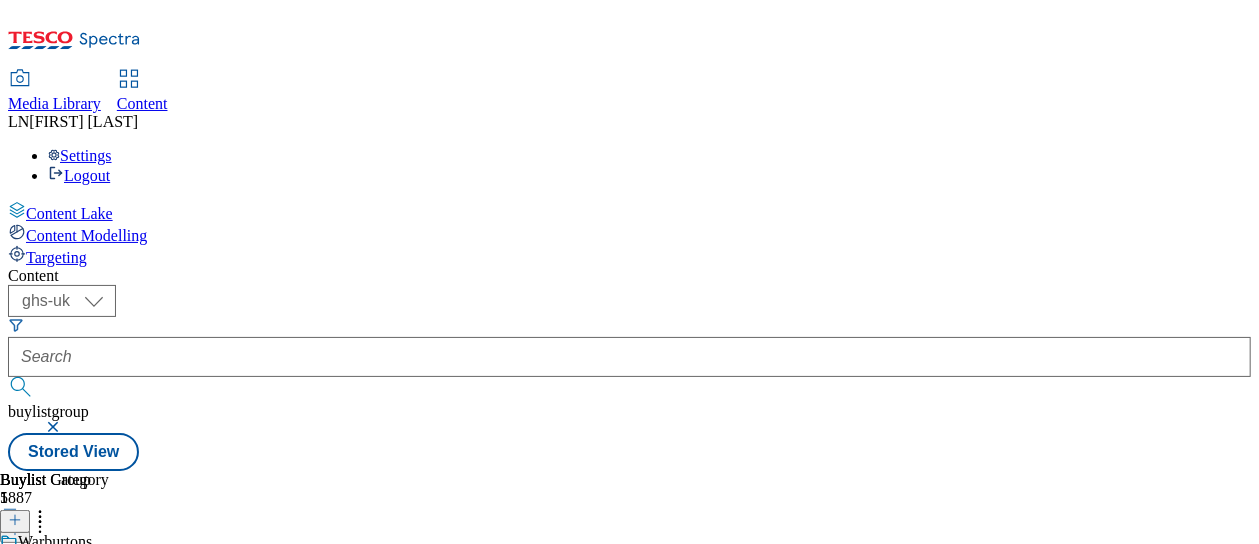 scroll, scrollTop: 2087, scrollLeft: 0, axis: vertical 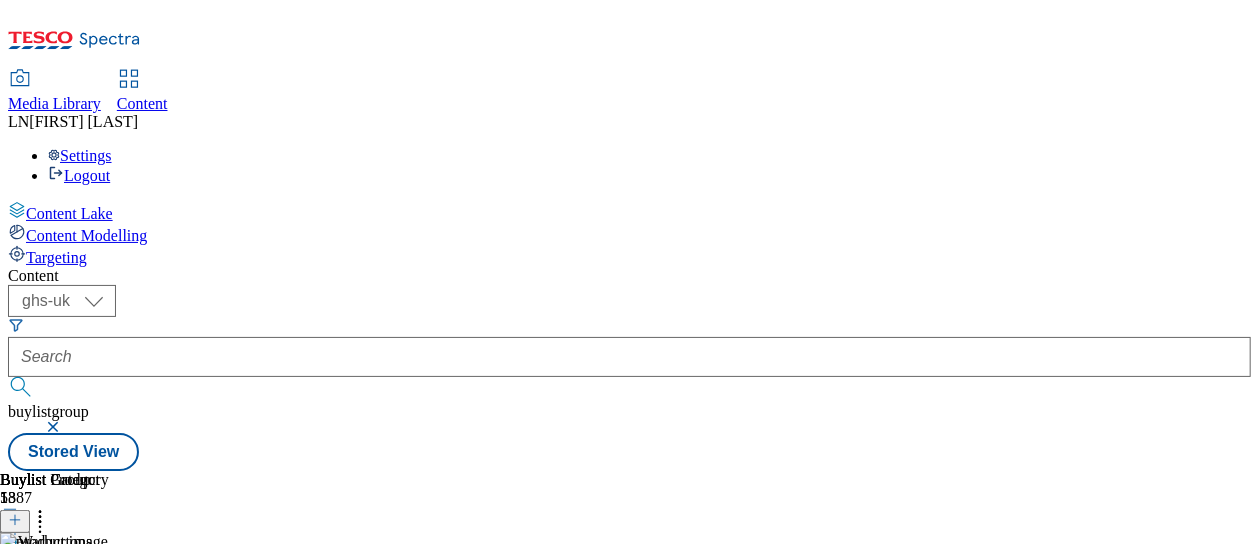 click 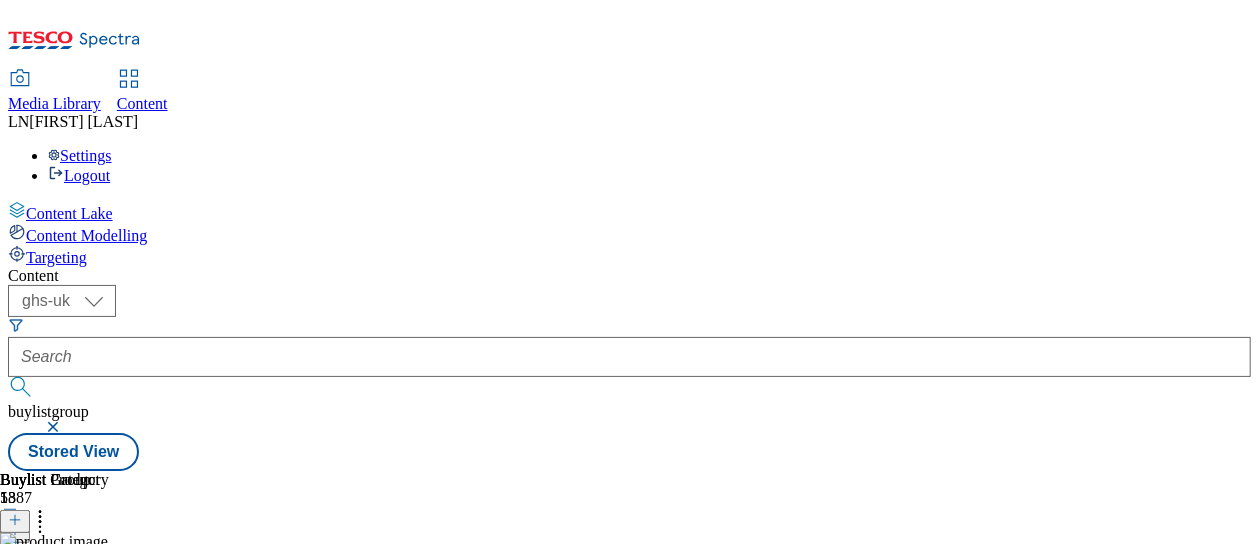 click 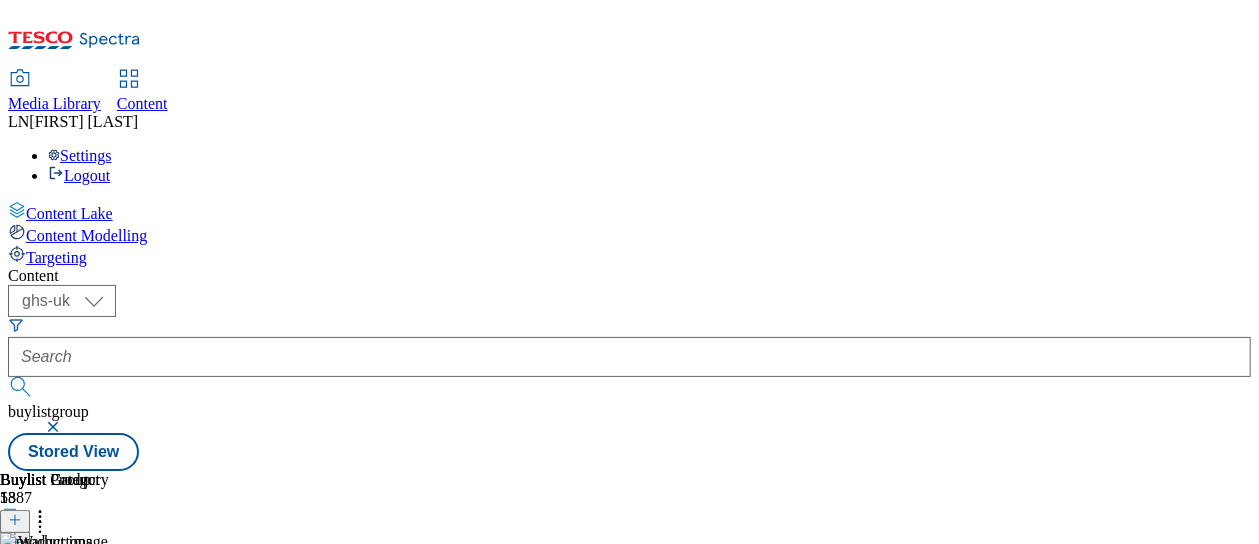 click on "( optional ) ghs-roi ghs-uk ghs-uk buylistgroup Stored View" at bounding box center (629, 378) 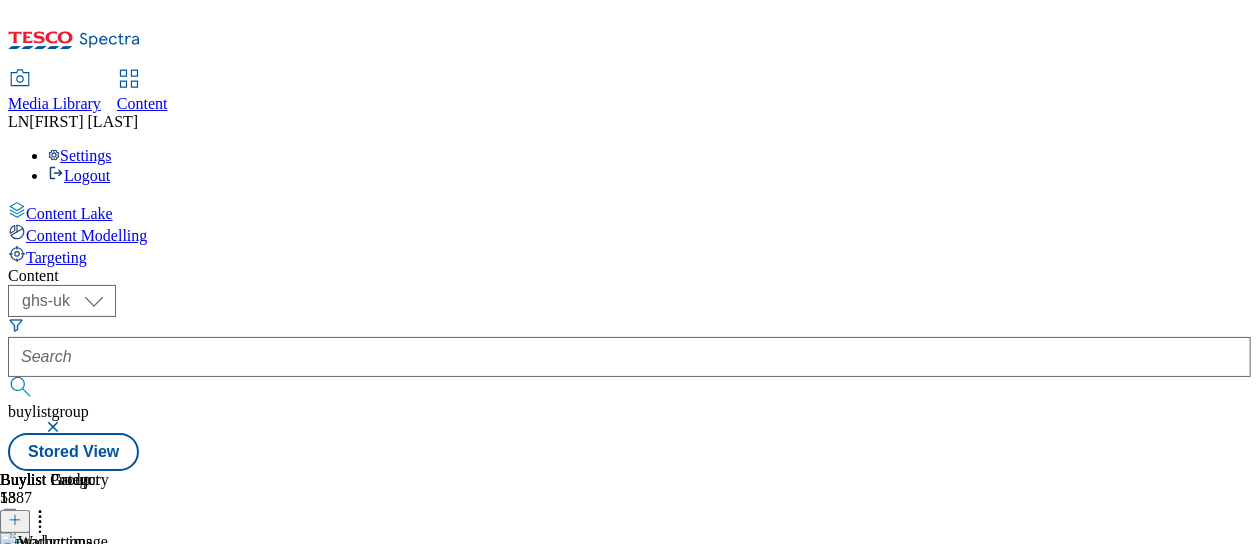click 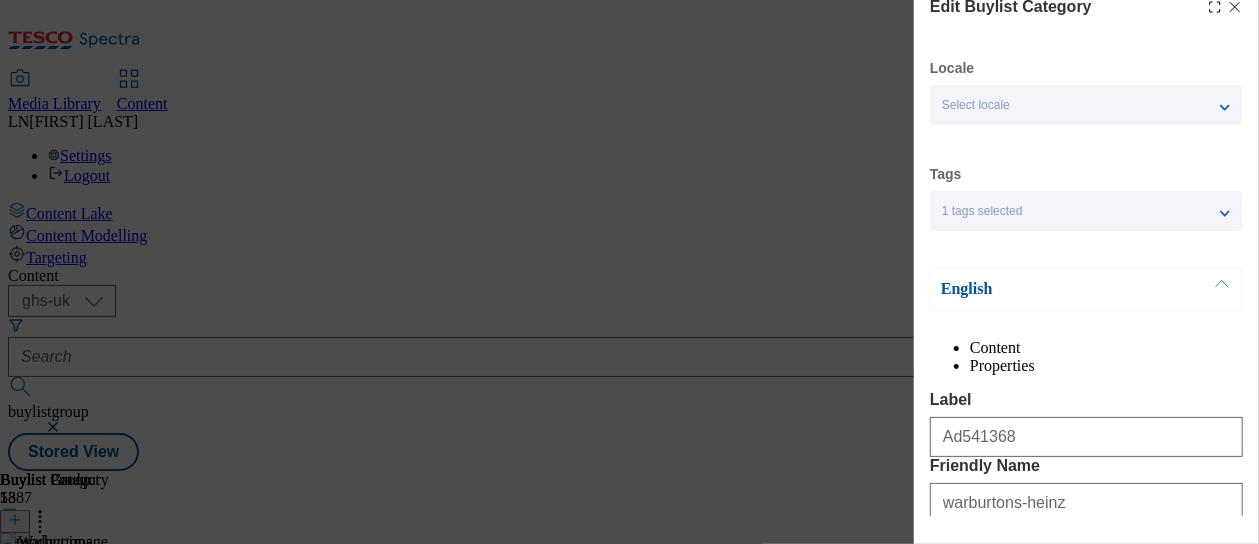 scroll, scrollTop: 0, scrollLeft: 0, axis: both 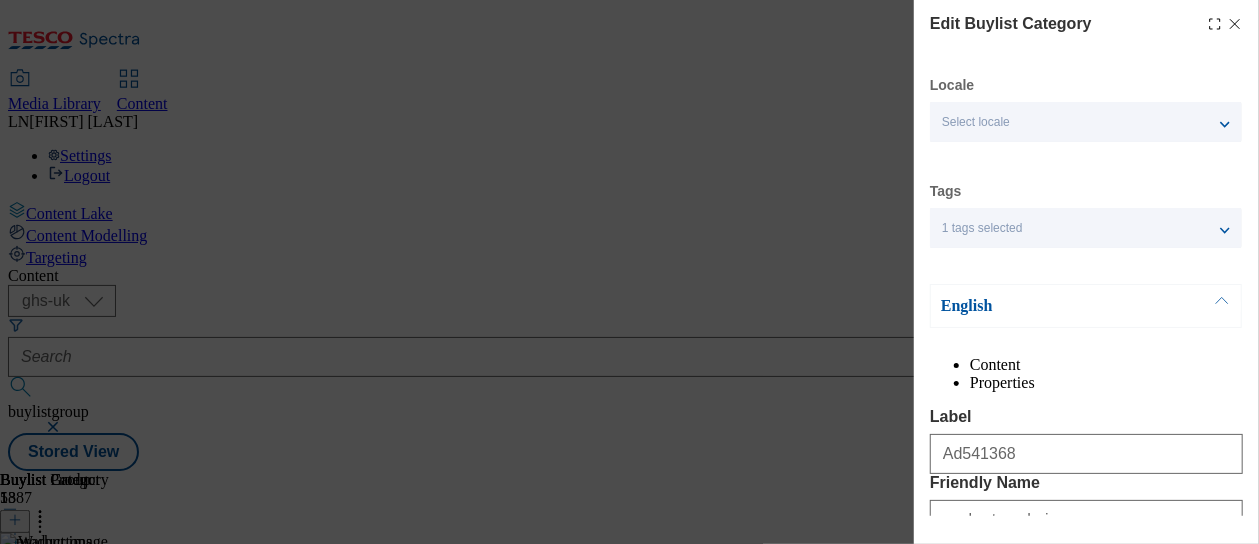 click 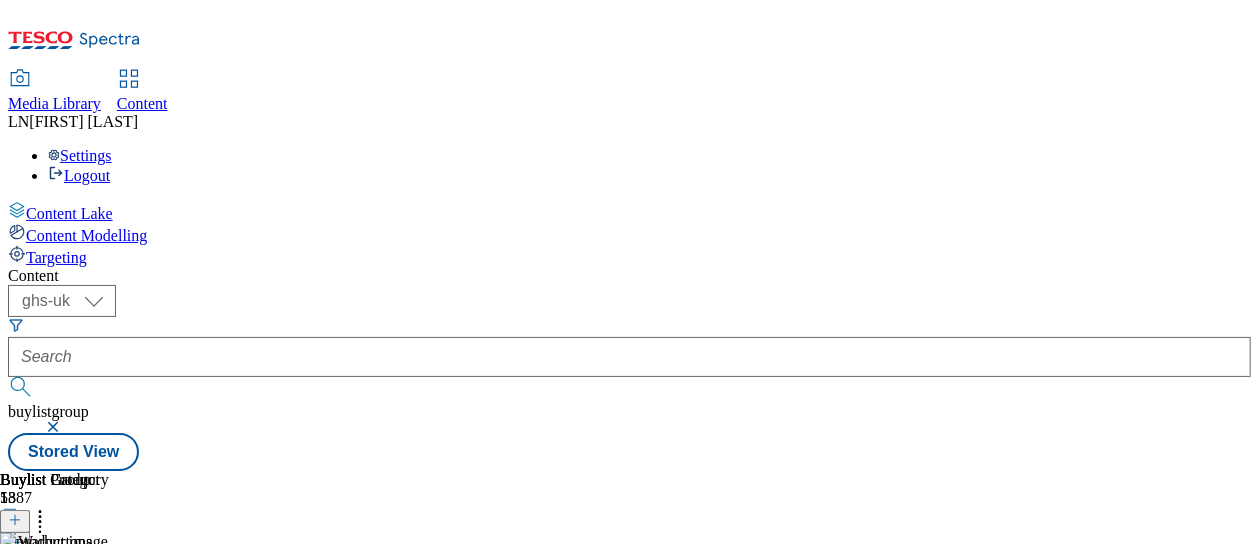 click on "Warburtons Ad541368 warburtons-heinz 6 Aug 2025 11:55 am" at bounding box center (91, 648) 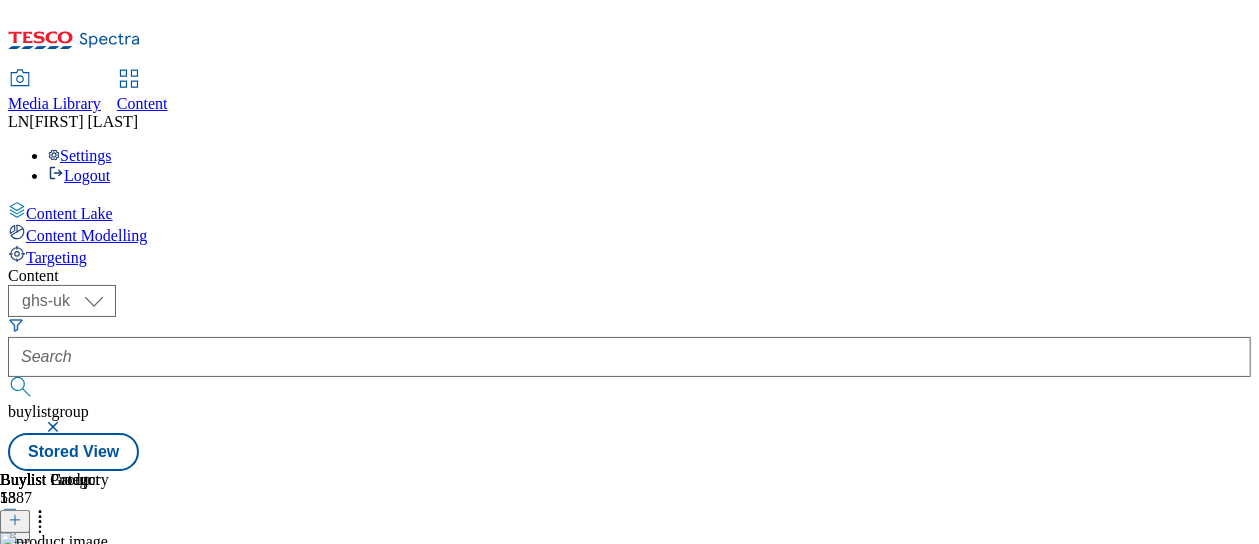 click on "( optional ) ghs-roi ghs-uk ghs-uk buylistgroup Stored View" at bounding box center (629, 378) 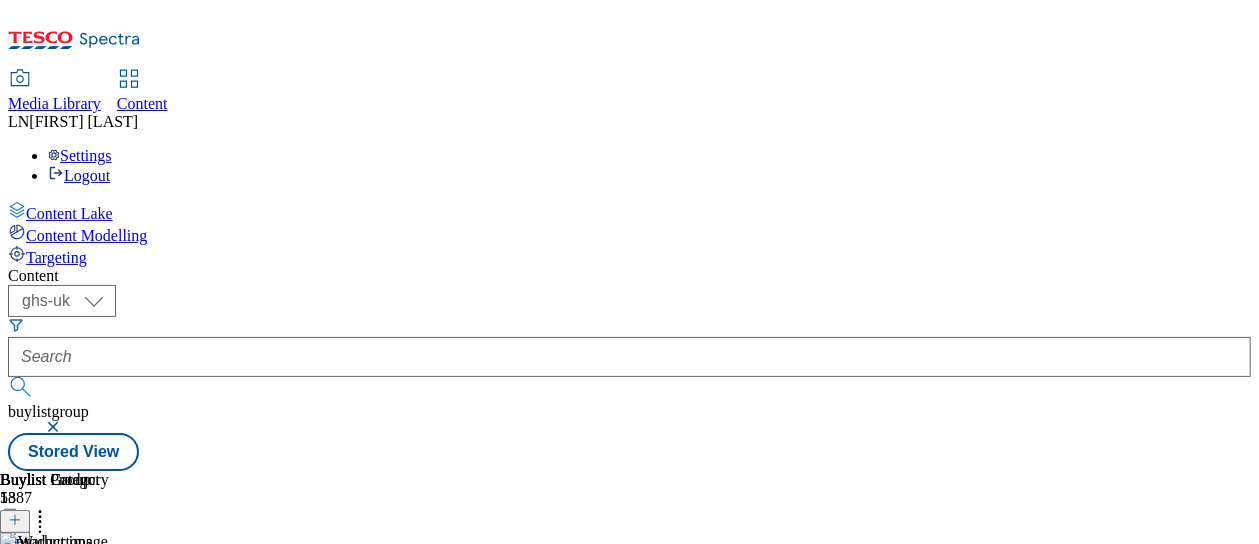 click 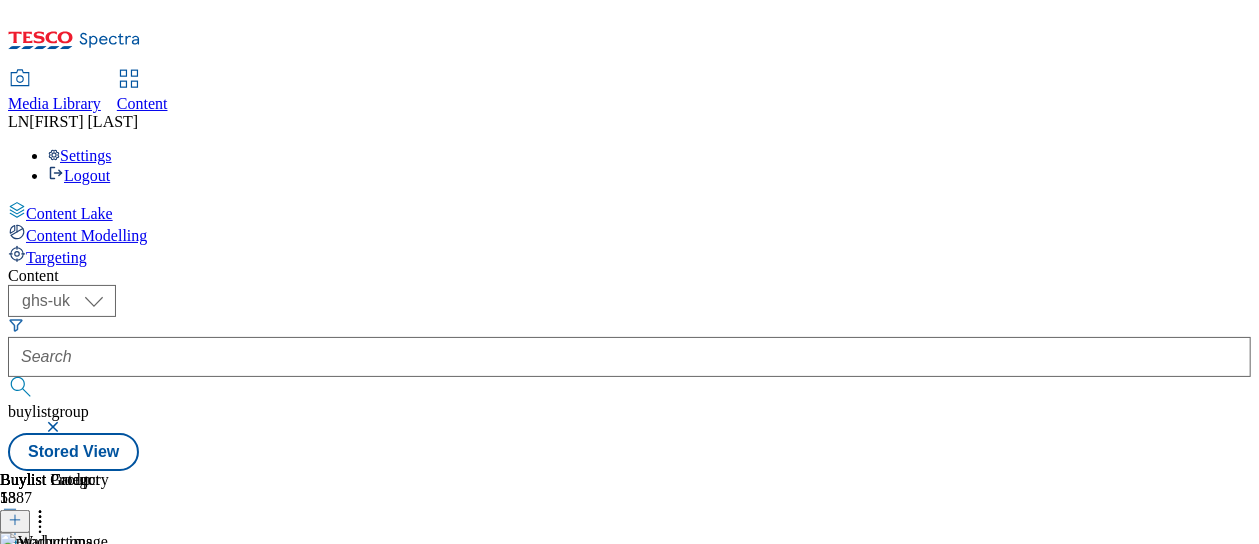 click 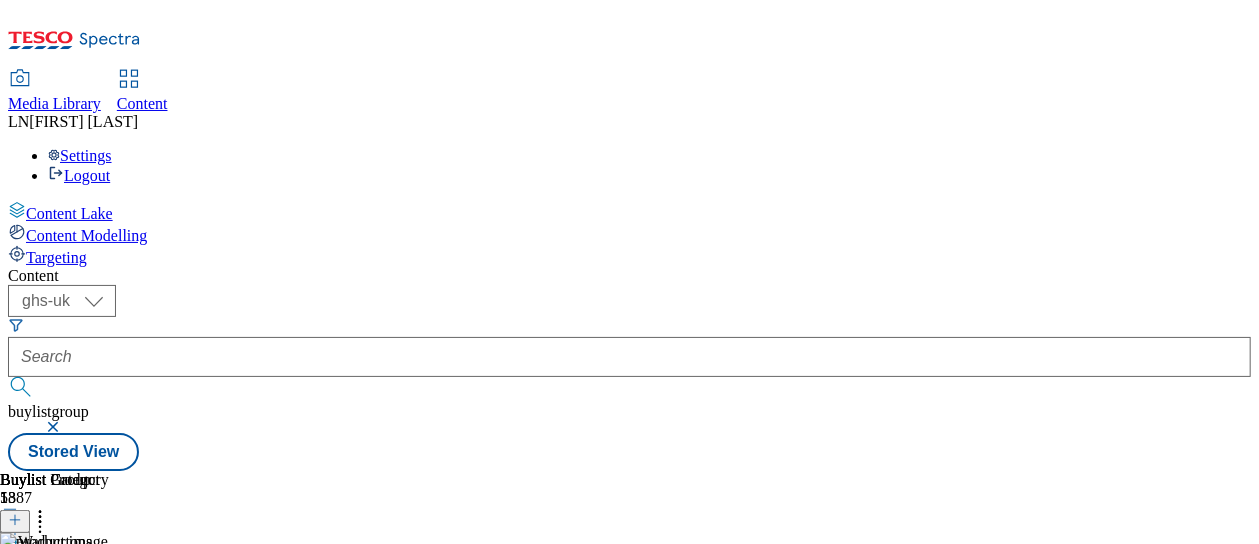 scroll, scrollTop: 252, scrollLeft: 0, axis: vertical 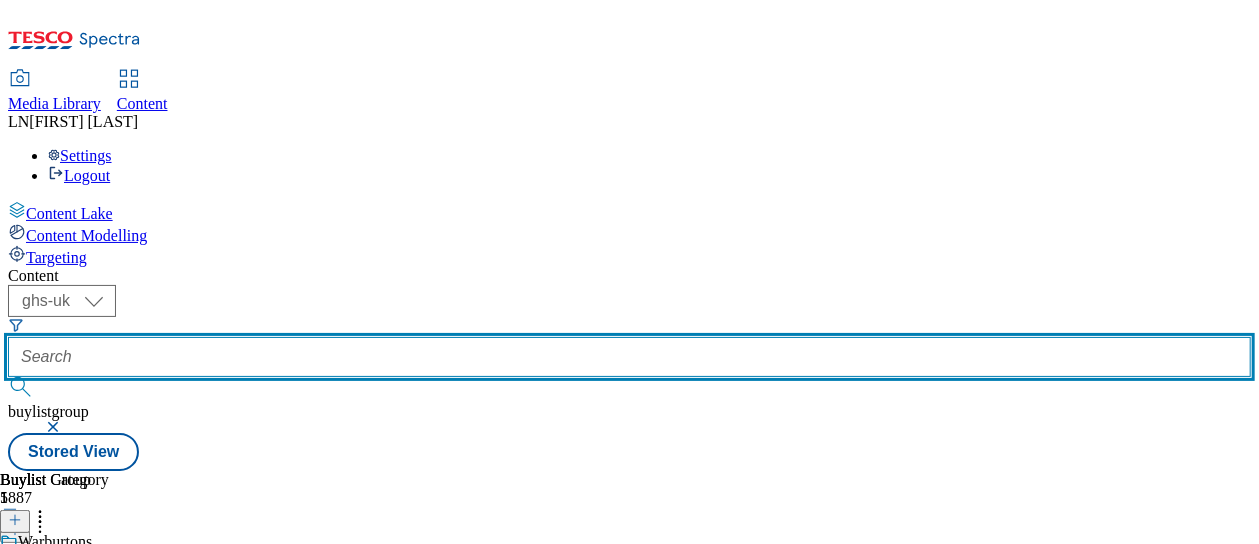 click at bounding box center (629, 357) 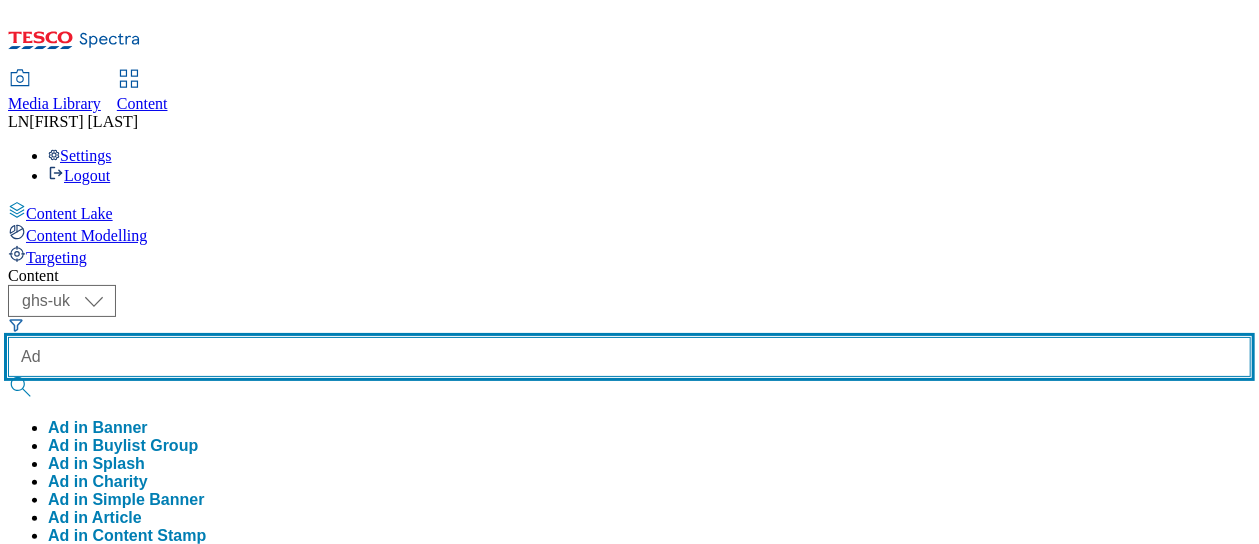 paste on "https://www.tesco.com/groceries/en-GB/buylists/warburtons-heinz-25tw24/warburtons?preview=true" 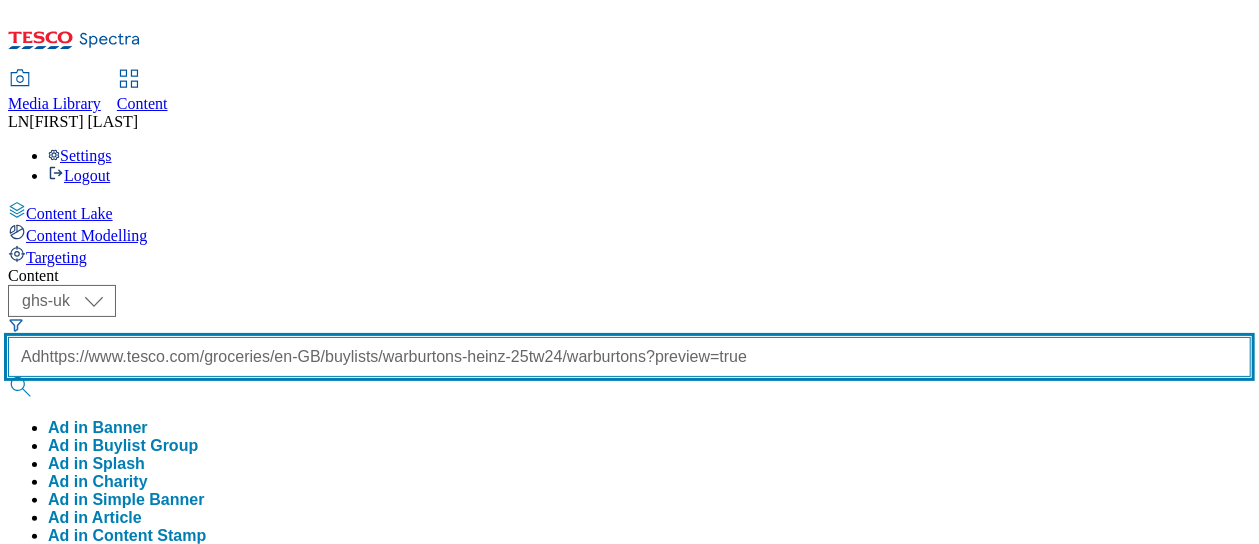 scroll, scrollTop: 0, scrollLeft: 505, axis: horizontal 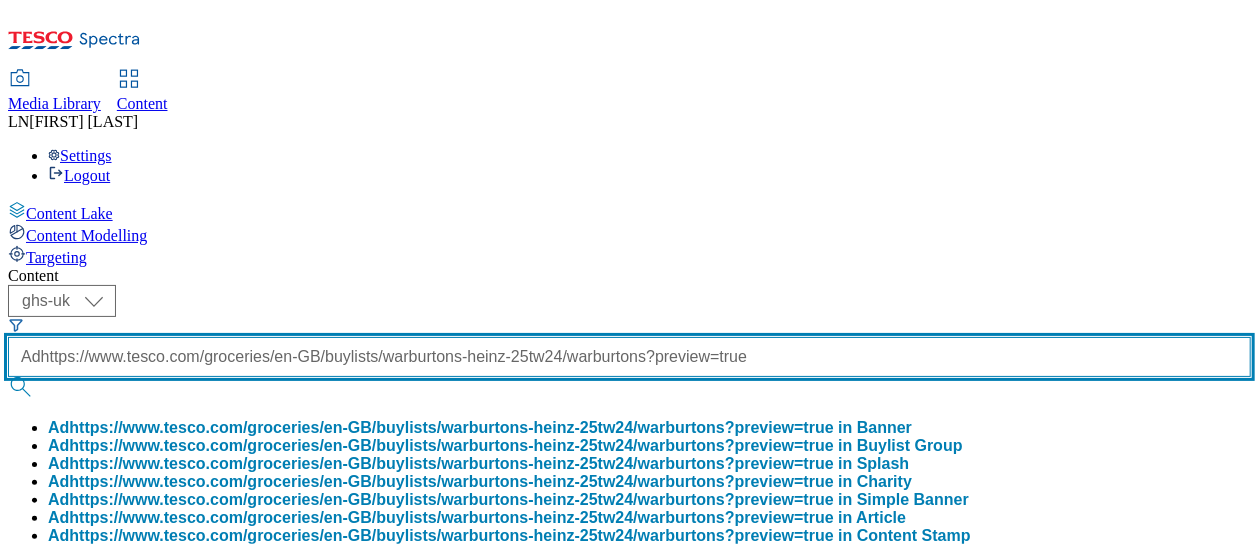 click at bounding box center [22, 387] 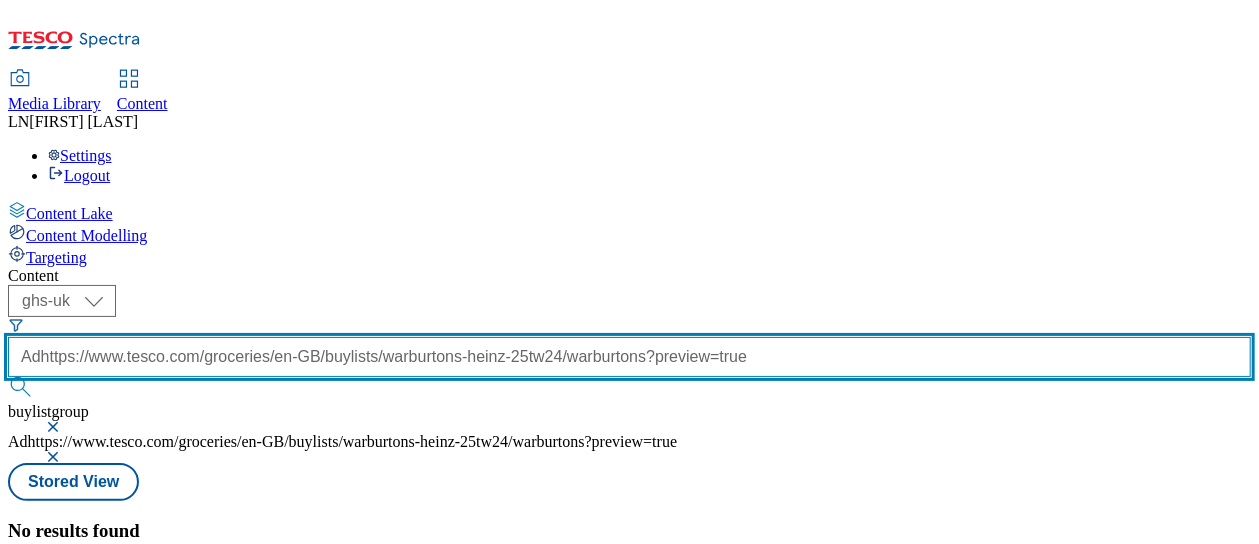 click on "Adhttps://www.tesco.com/groceries/en-GB/buylists/warburtons-heinz-25tw24/warburtons?preview=true" at bounding box center [629, 357] 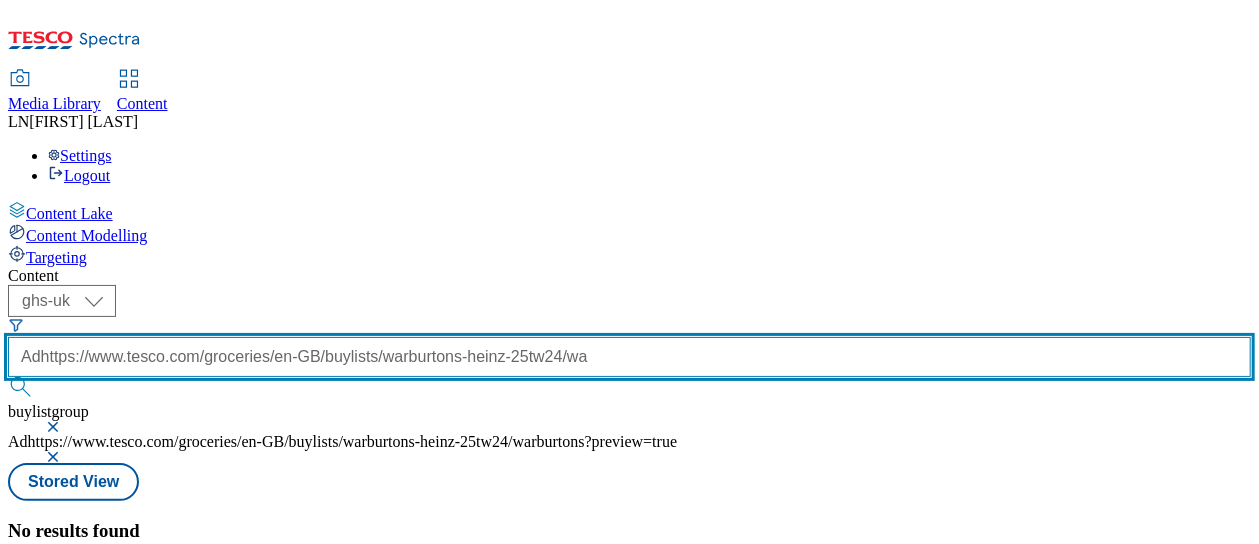 scroll, scrollTop: 0, scrollLeft: 391, axis: horizontal 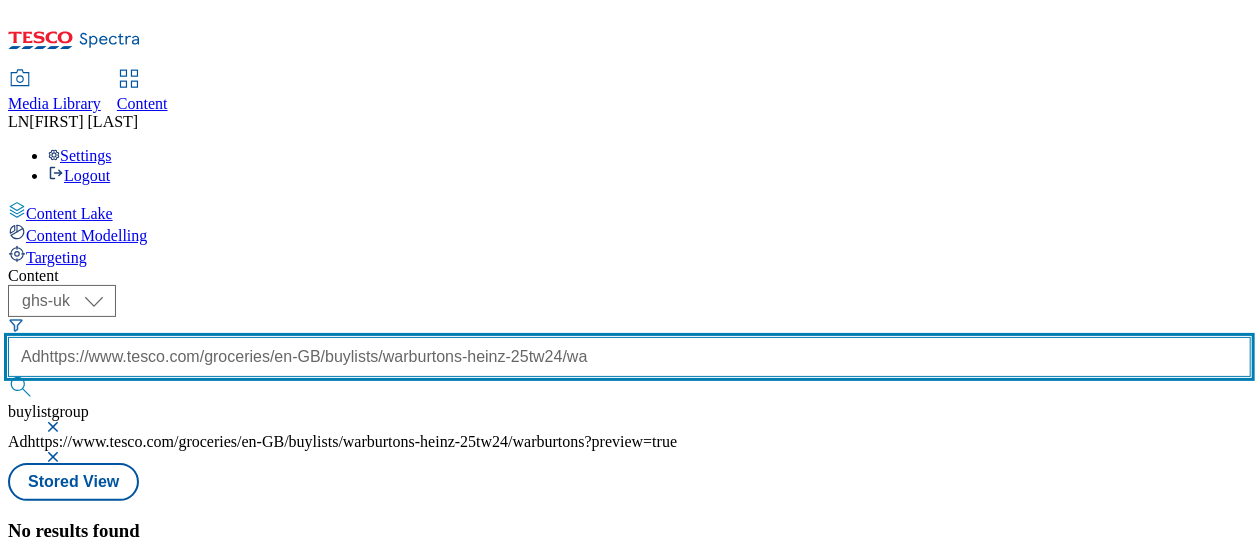 type on "Adhttps://www.tesco.com/groceries/en-GB/buylists/warburtons-heinz-25tw24/wa" 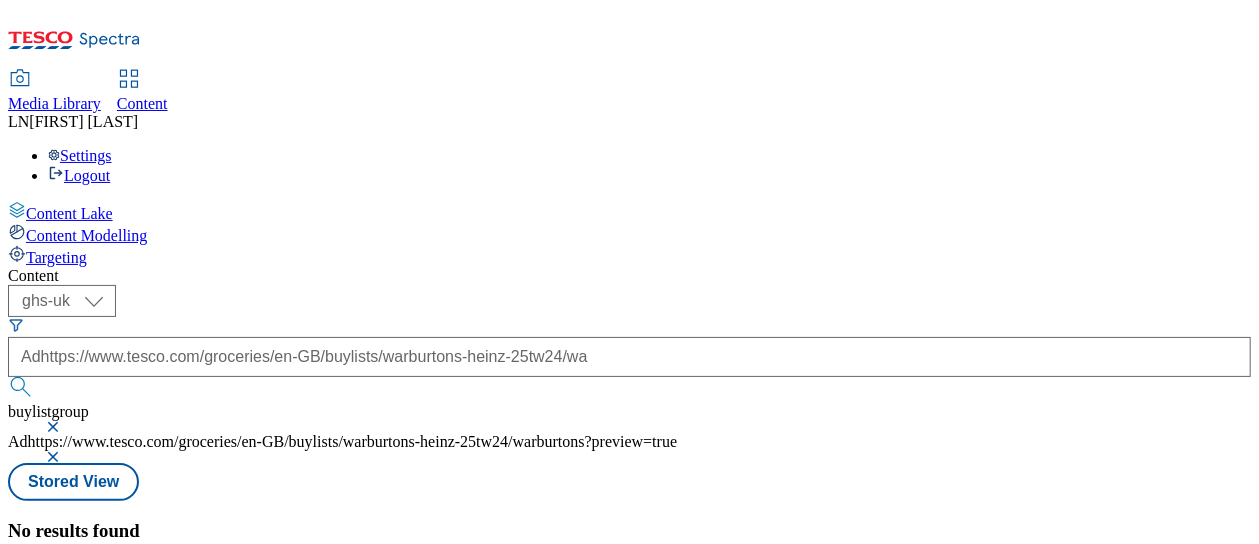 scroll, scrollTop: 0, scrollLeft: 0, axis: both 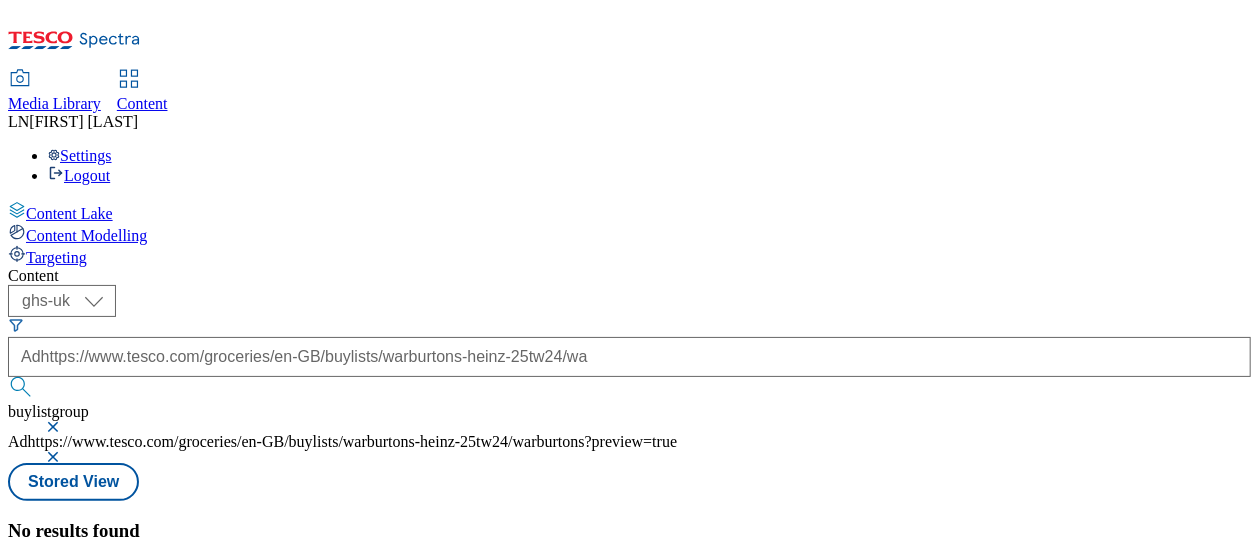 click at bounding box center (55, 427) 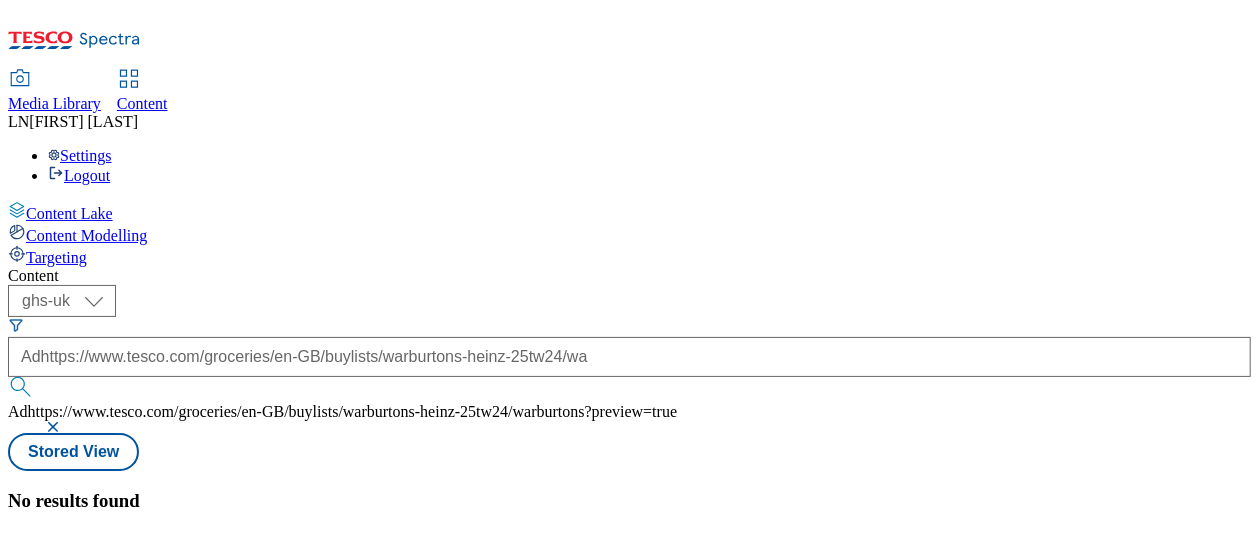 click at bounding box center (55, 427) 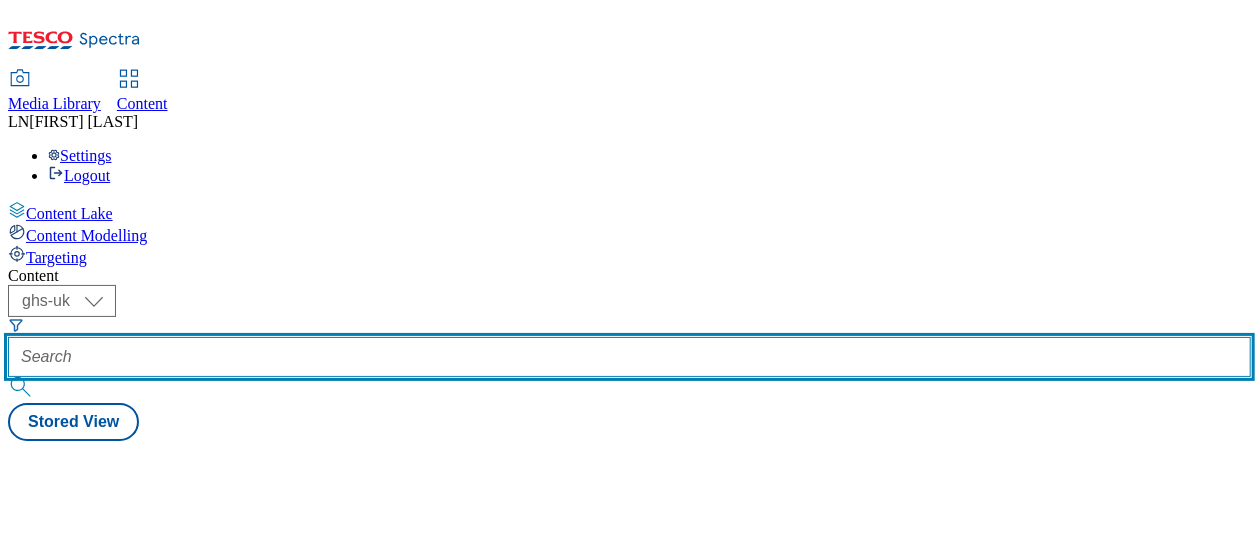 click at bounding box center (629, 357) 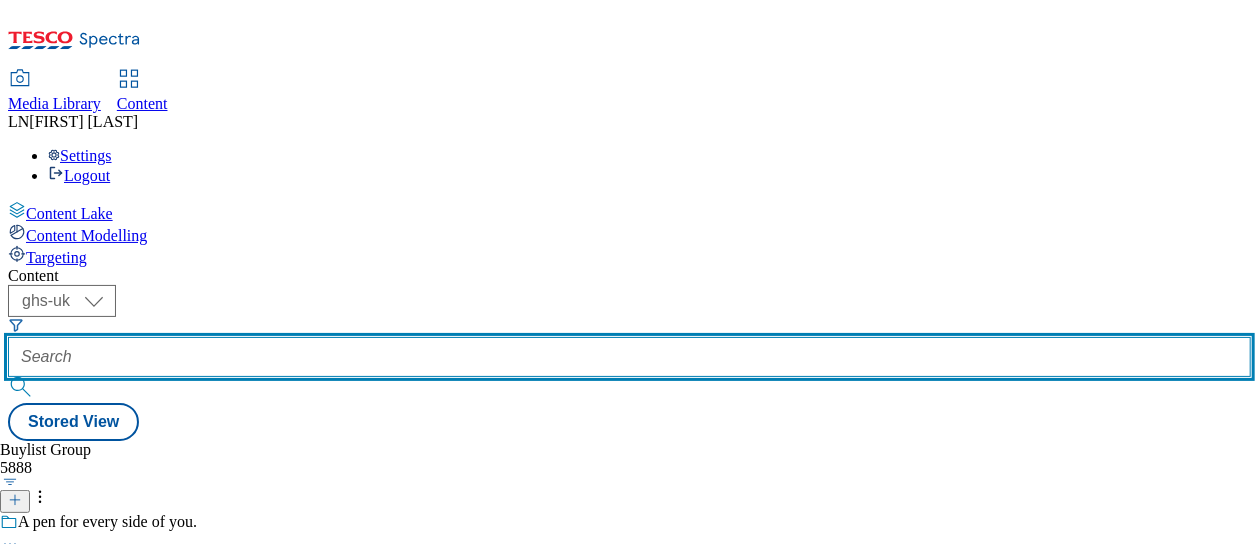 paste on "buylists/warburtons-heinz-25tw24" 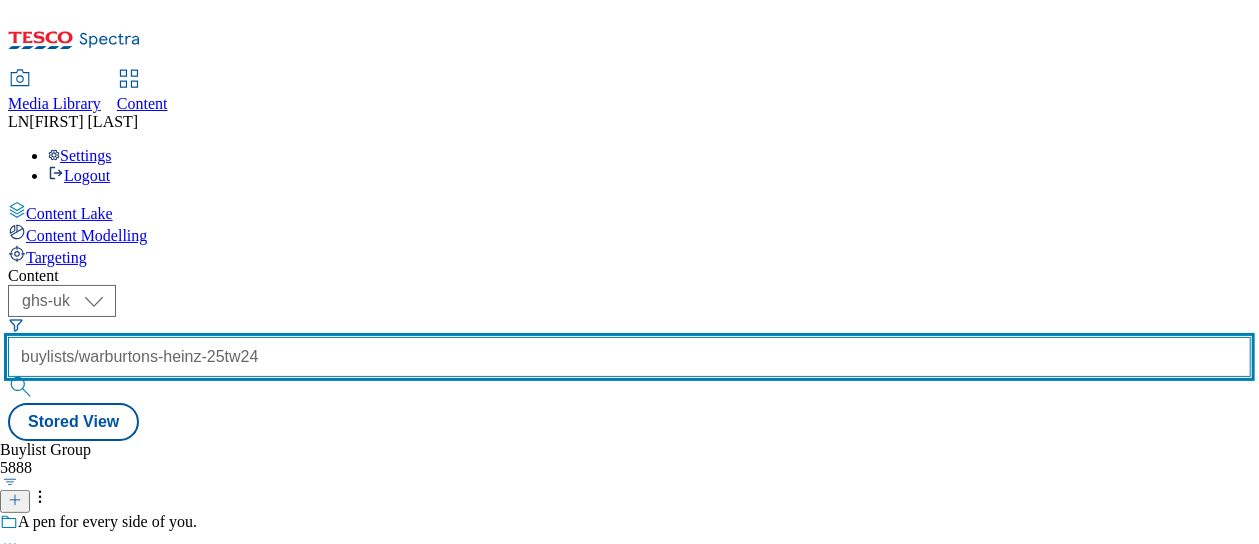 scroll, scrollTop: 0, scrollLeft: 68, axis: horizontal 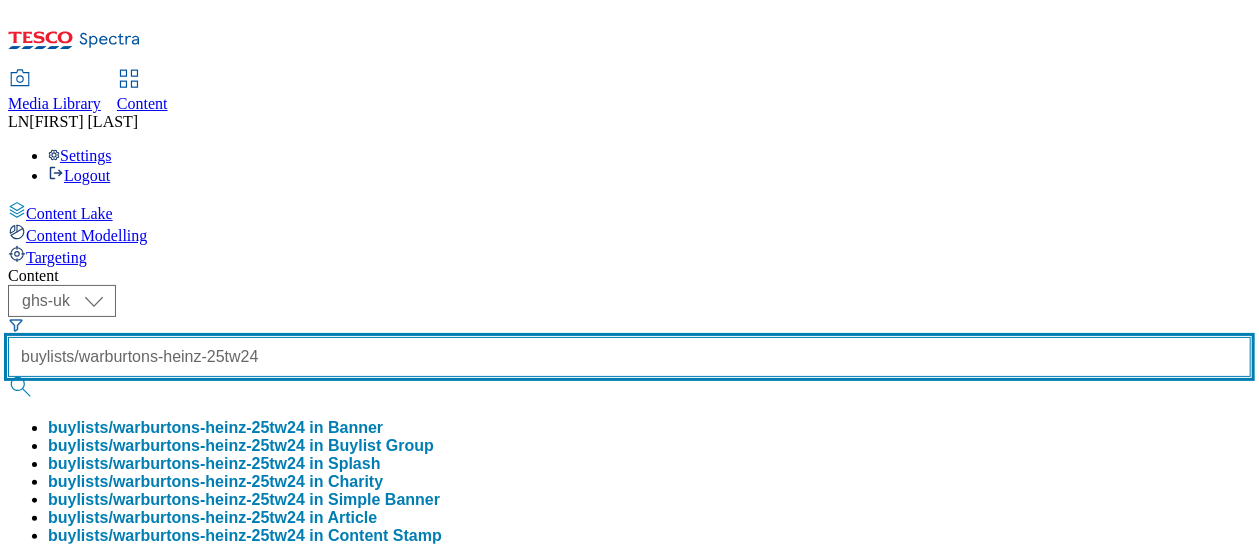 click at bounding box center (22, 387) 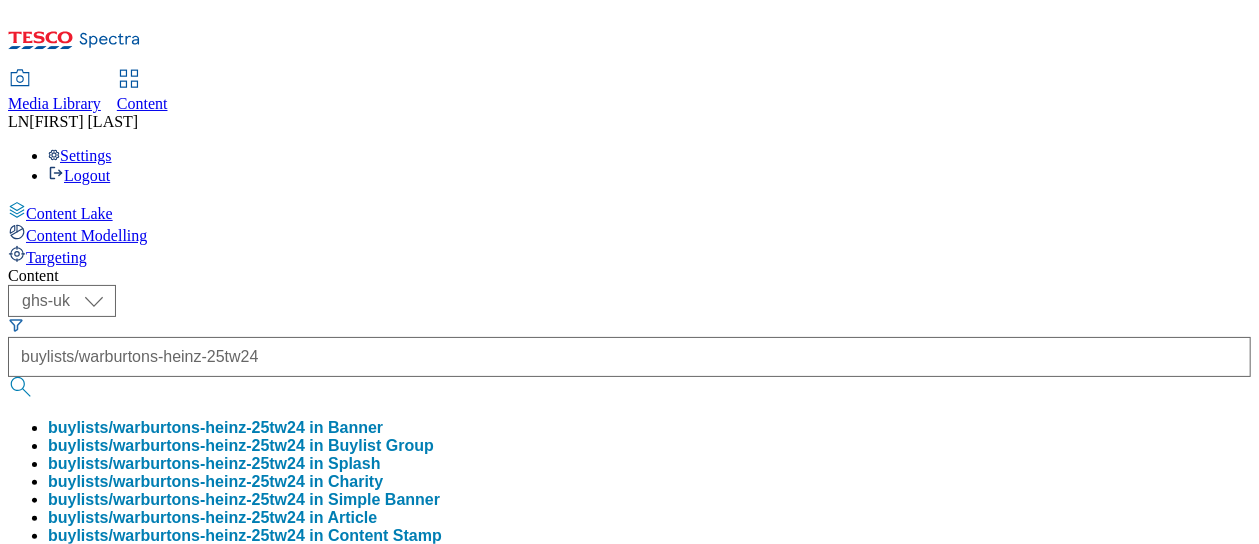 scroll, scrollTop: 0, scrollLeft: 0, axis: both 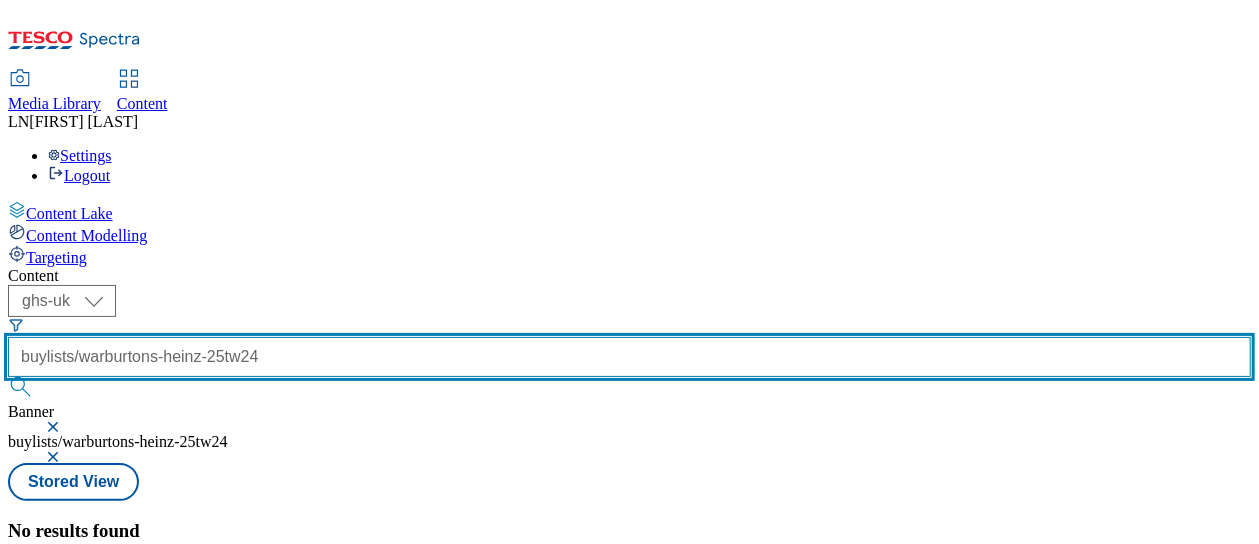 click on "buylists/warburtons-heinz-25tw24" at bounding box center [629, 357] 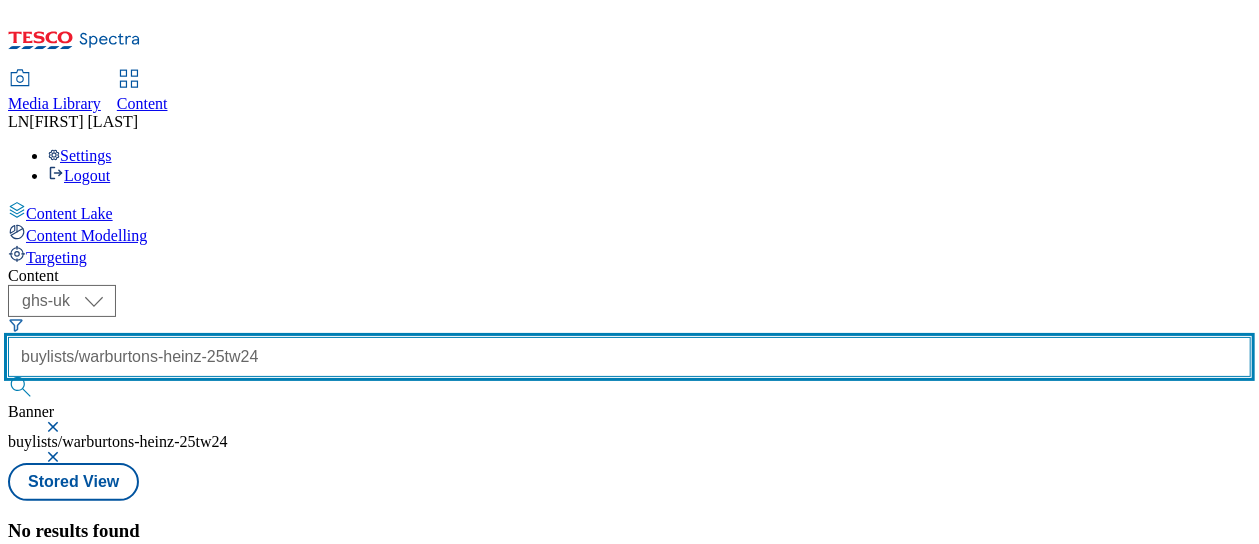 scroll, scrollTop: 0, scrollLeft: 0, axis: both 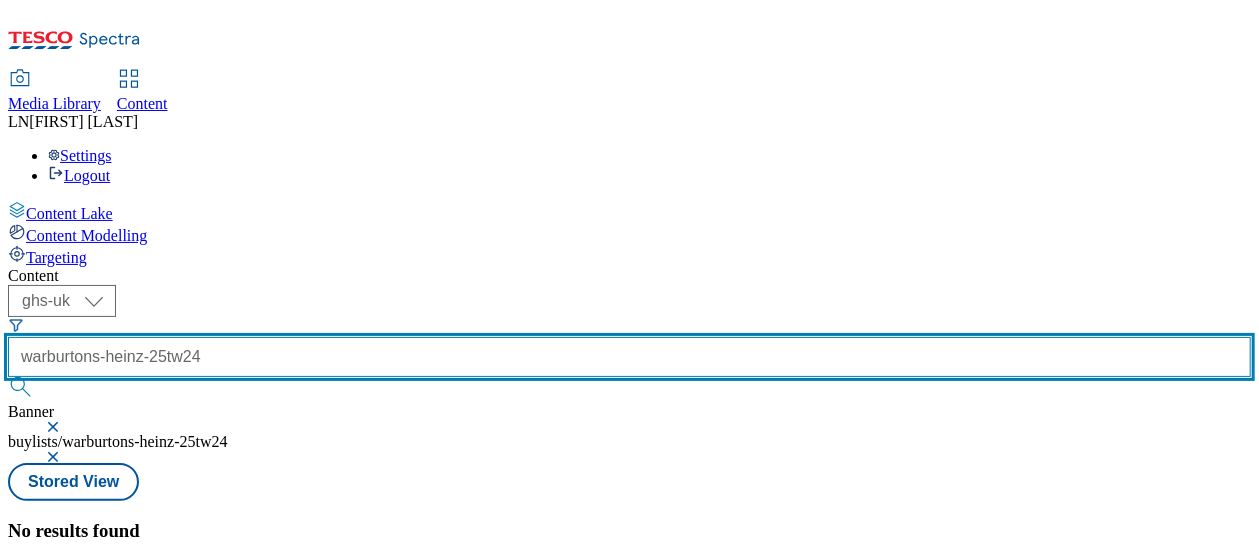 click at bounding box center [22, 387] 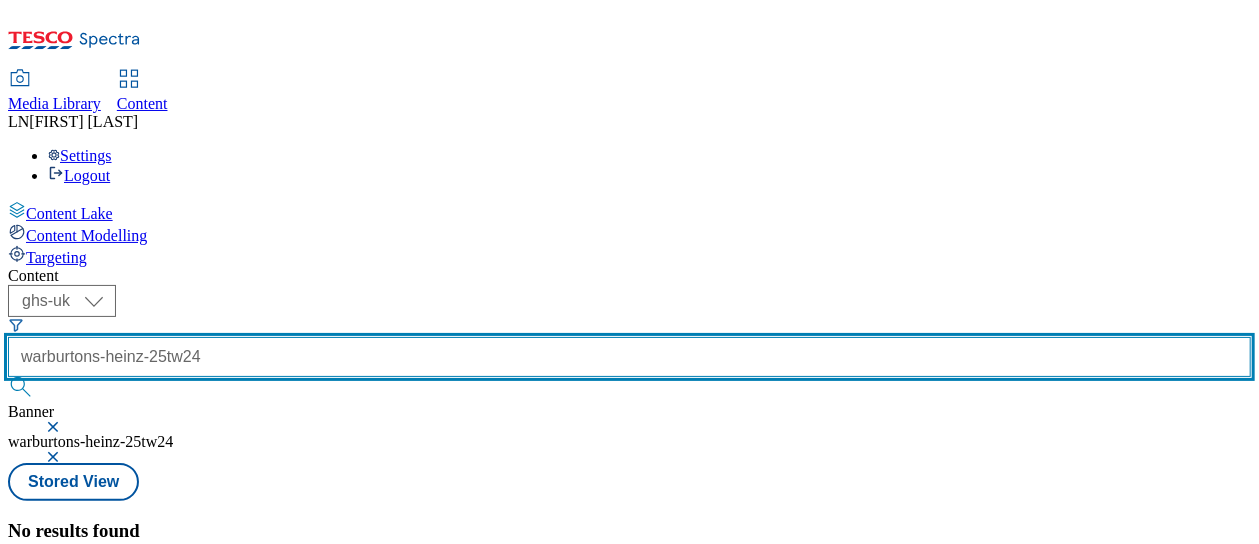 click on "warburtons-heinz-25tw24" at bounding box center [629, 357] 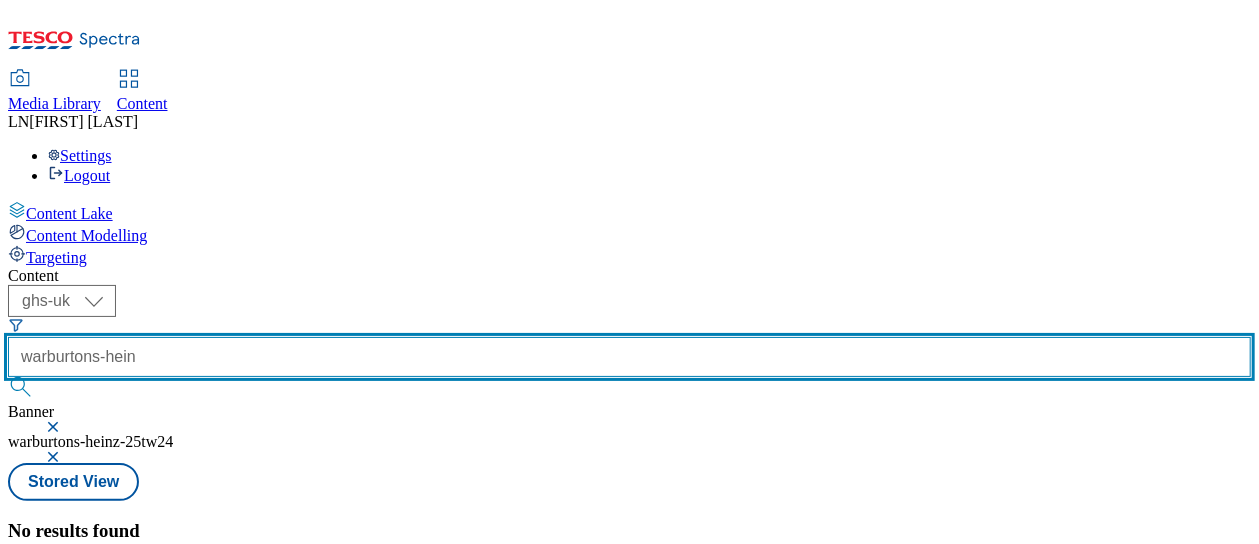 scroll, scrollTop: 0, scrollLeft: 0, axis: both 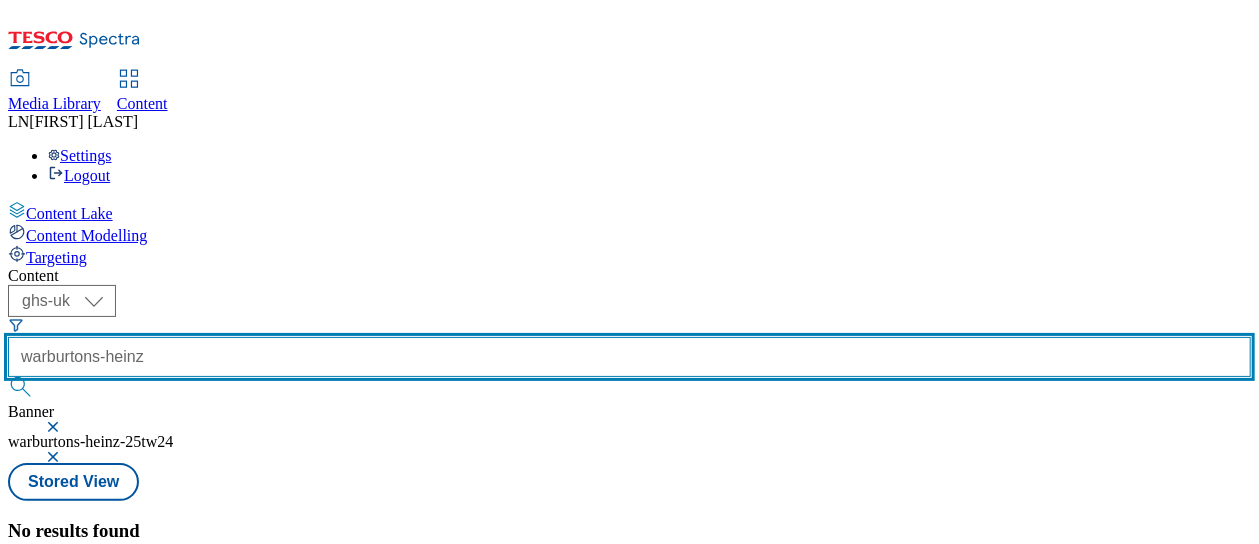 type on "warburtons-heinz" 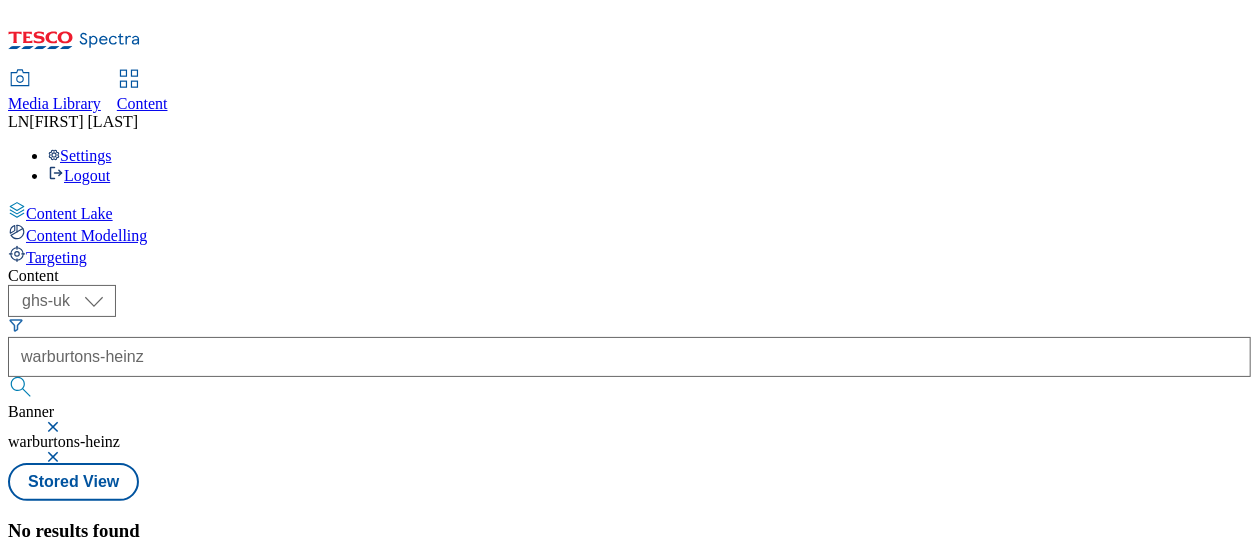 click at bounding box center (55, 457) 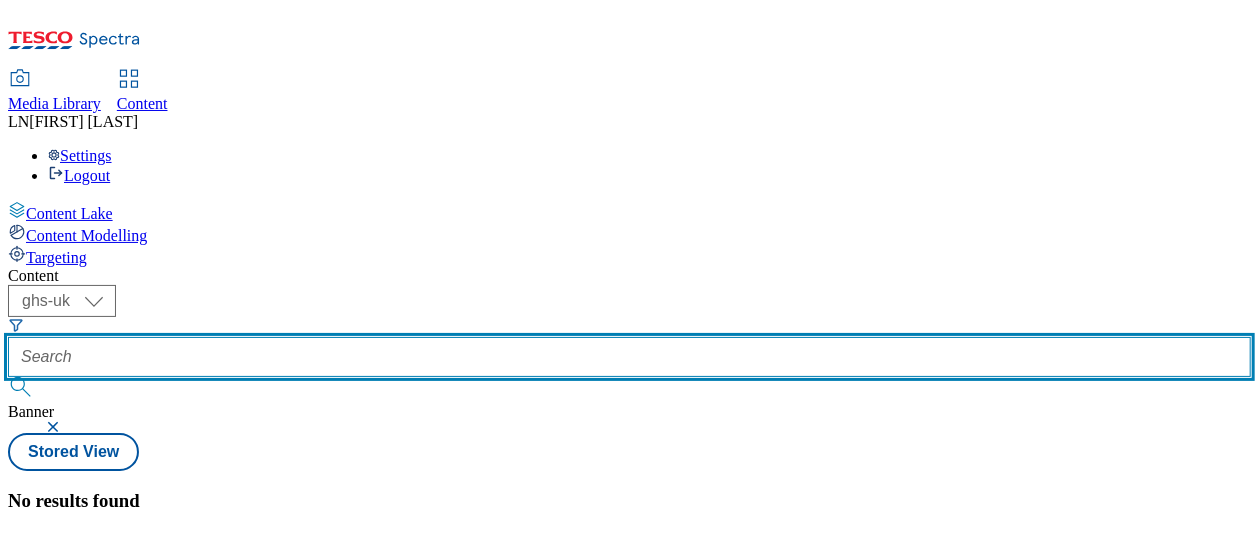 click at bounding box center (629, 357) 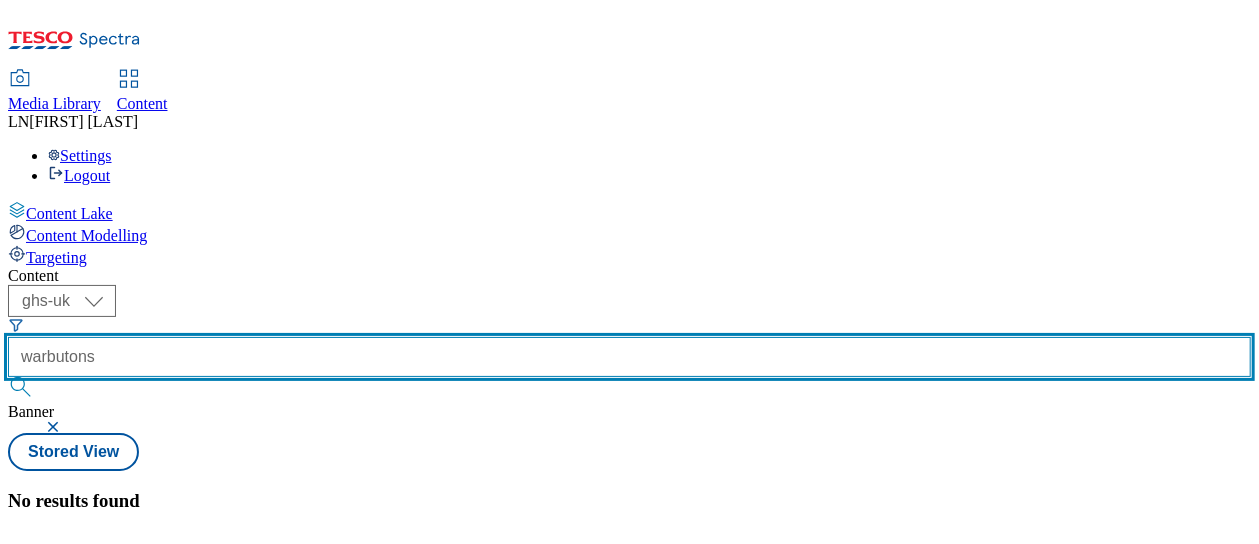 type on "warbutons" 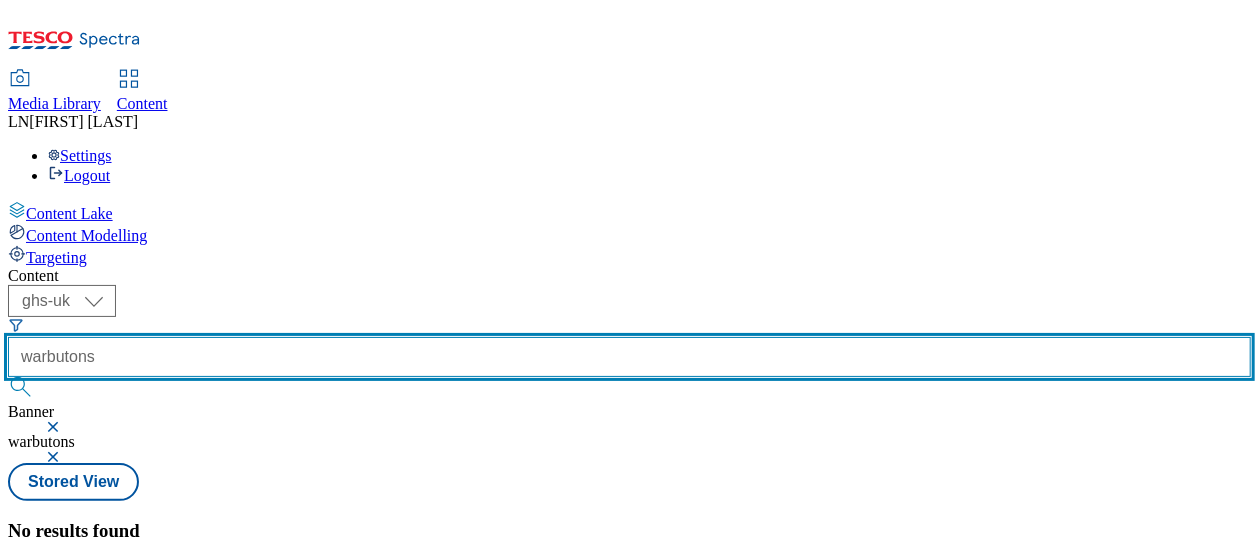 drag, startPoint x: 512, startPoint y: 156, endPoint x: 307, endPoint y: 172, distance: 205.62344 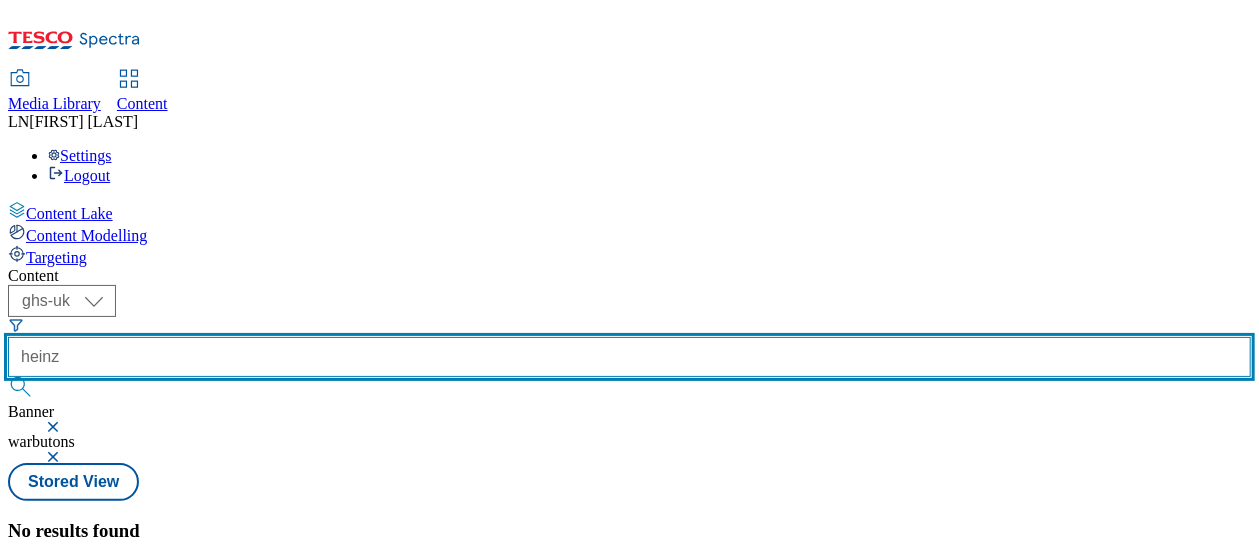 click at bounding box center (22, 387) 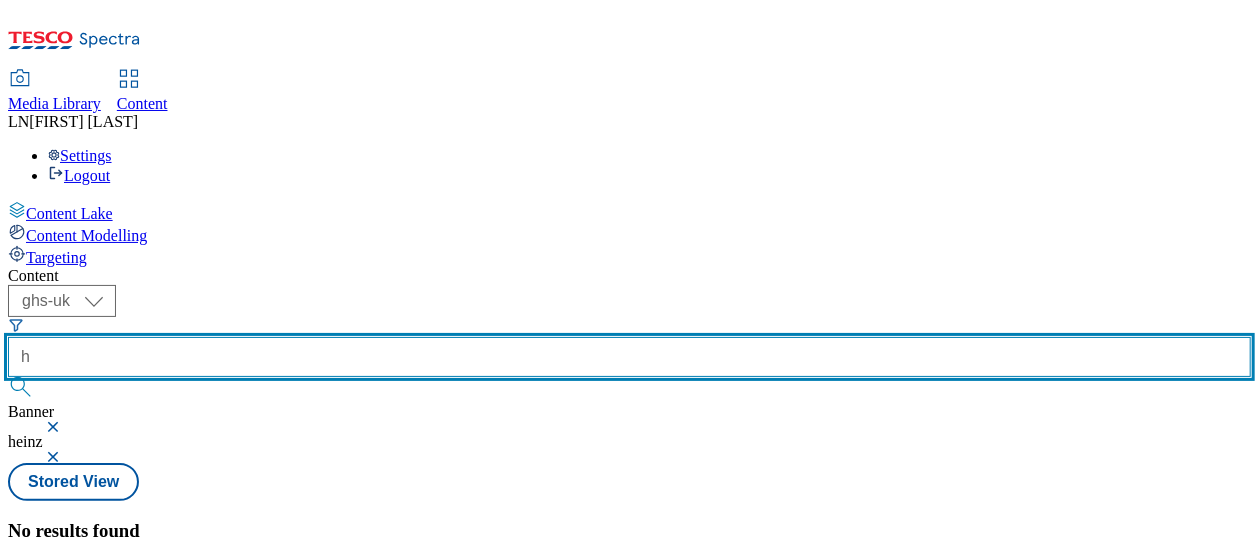 type on "h" 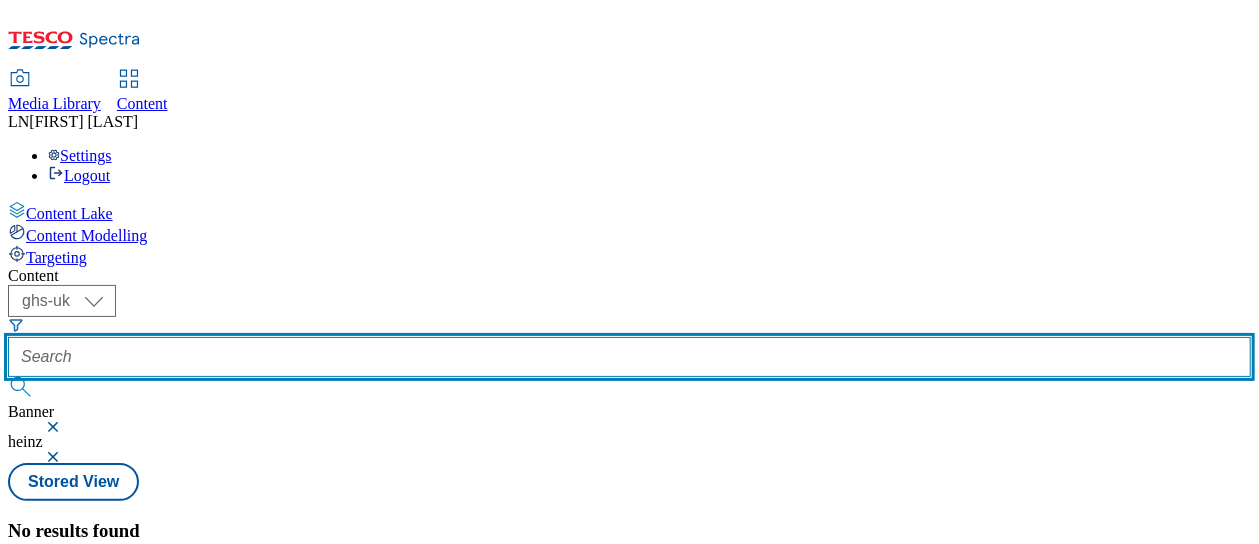 paste on "541368" 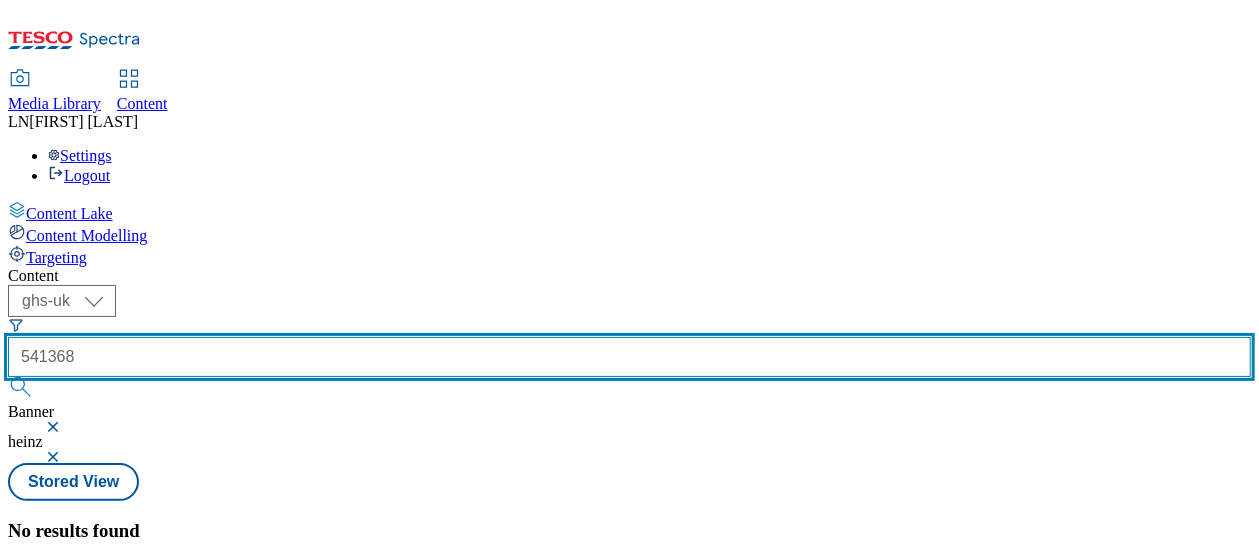 click at bounding box center (22, 387) 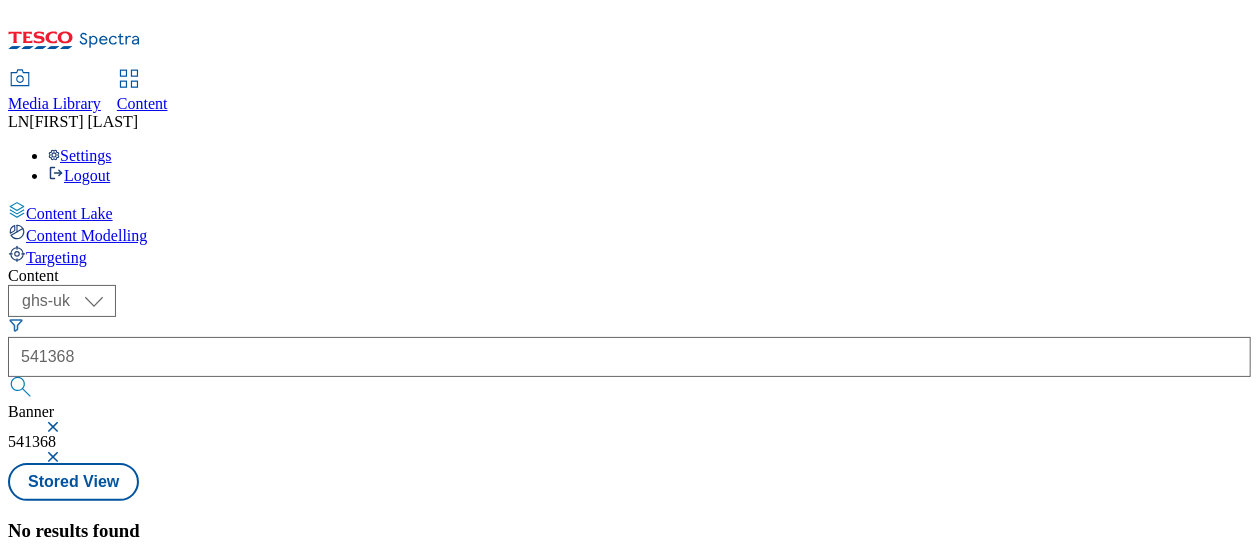 click on "541368" at bounding box center (629, 357) 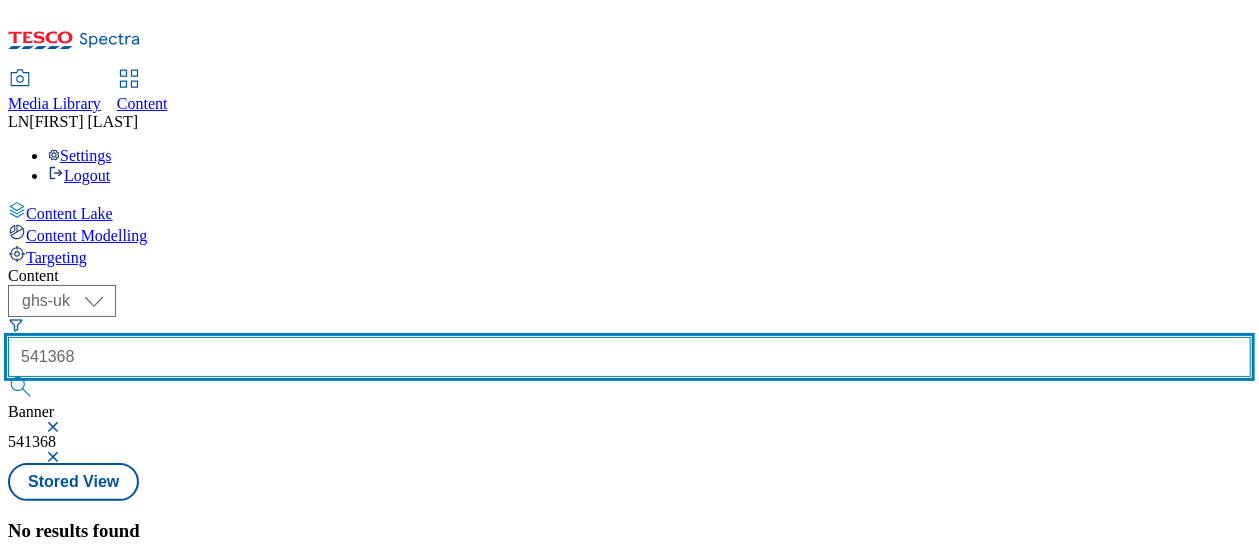 click on "541368" at bounding box center [629, 357] 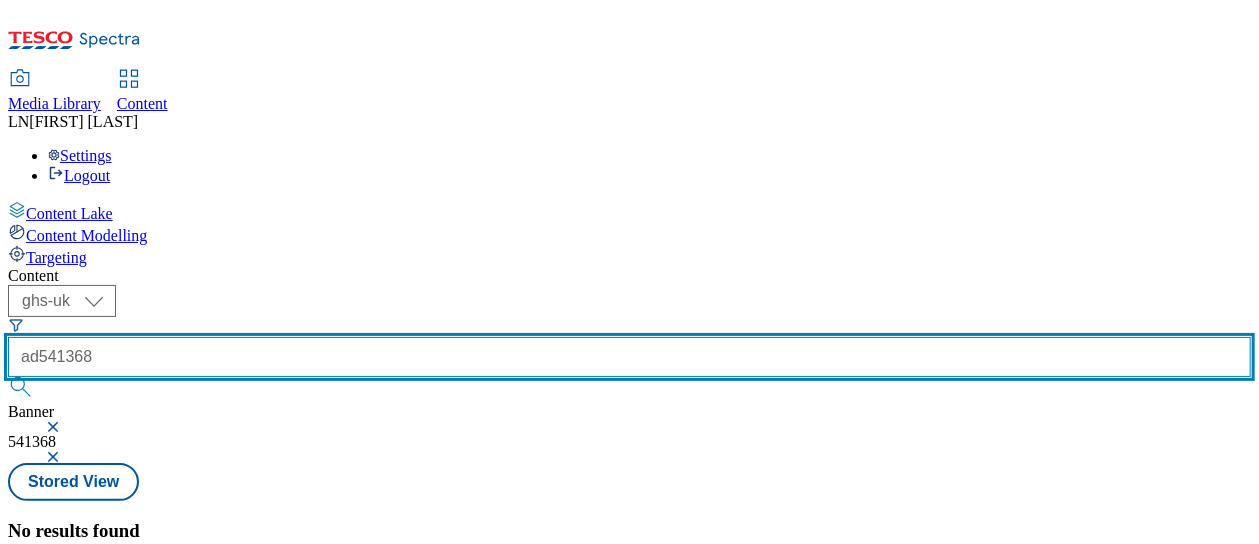 click at bounding box center (22, 387) 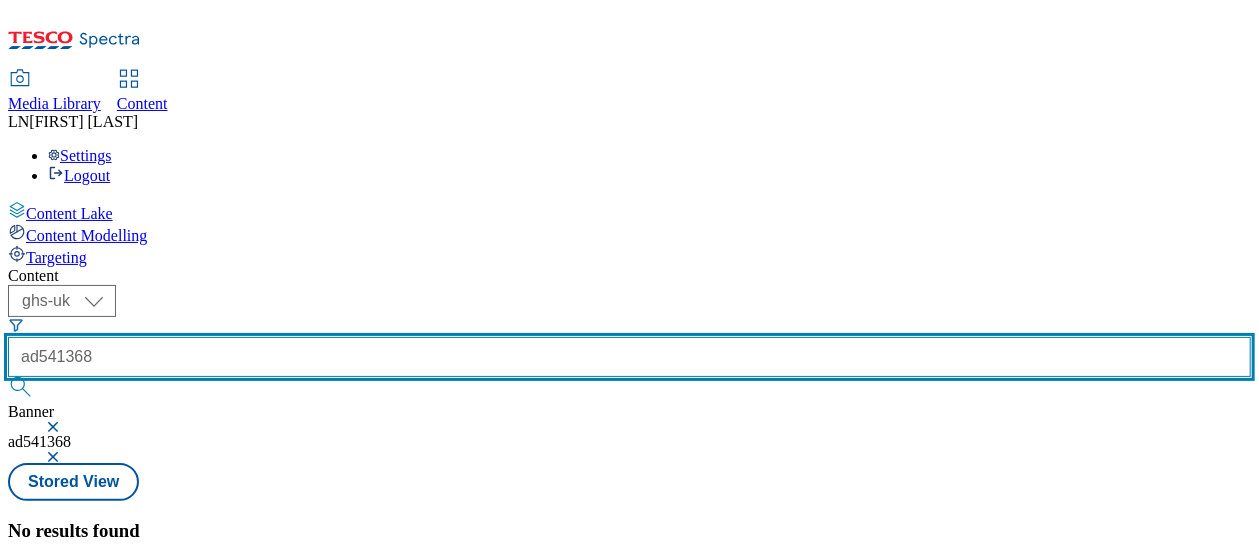 click on "ad541368" at bounding box center (629, 357) 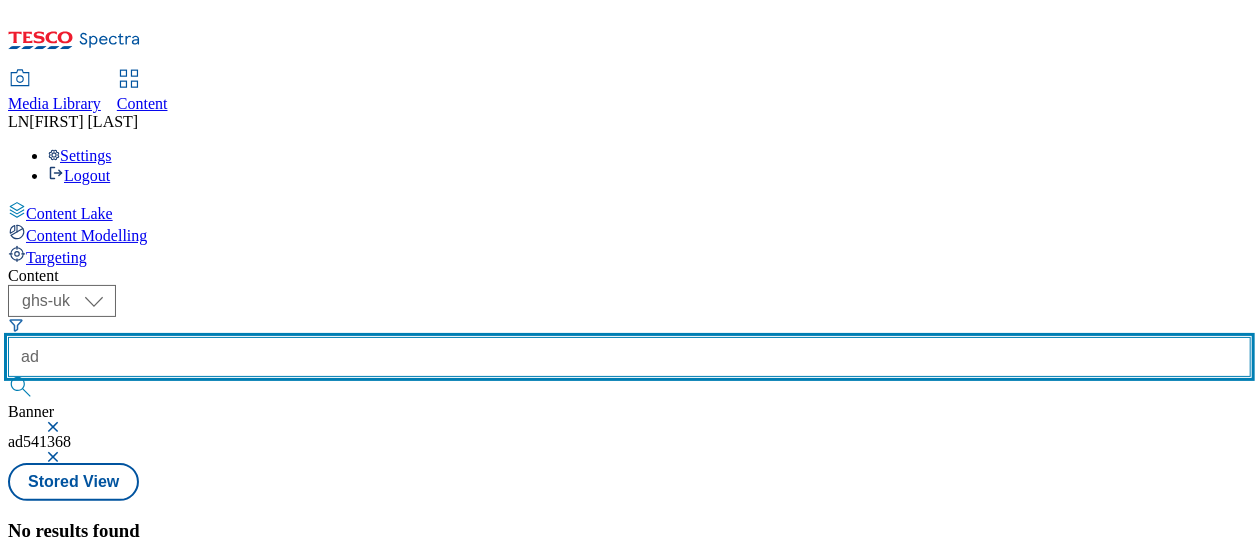 type on "a" 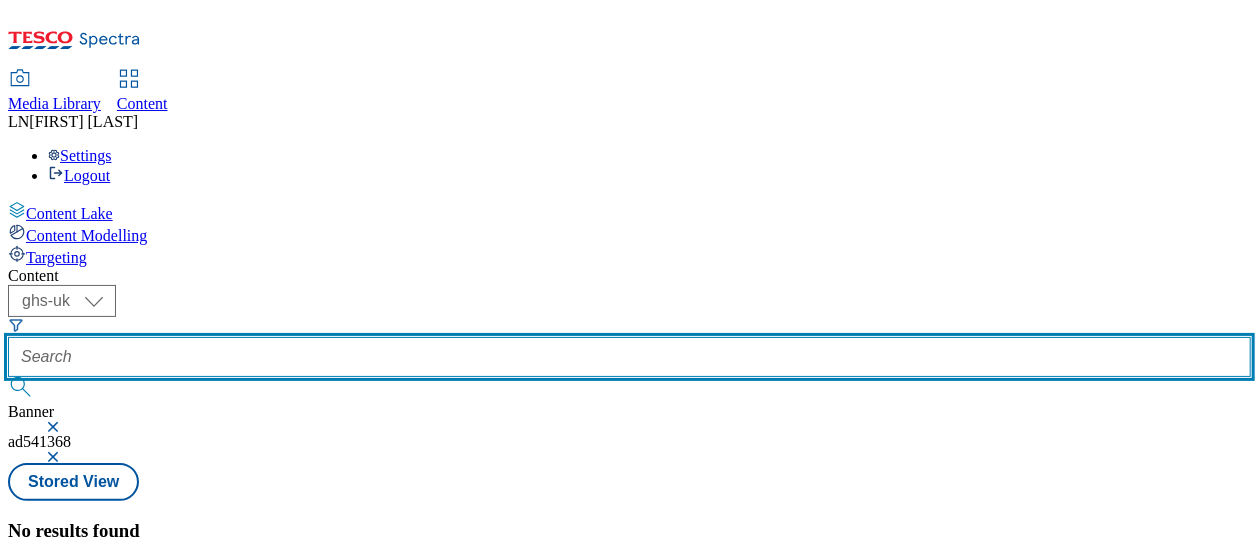 type 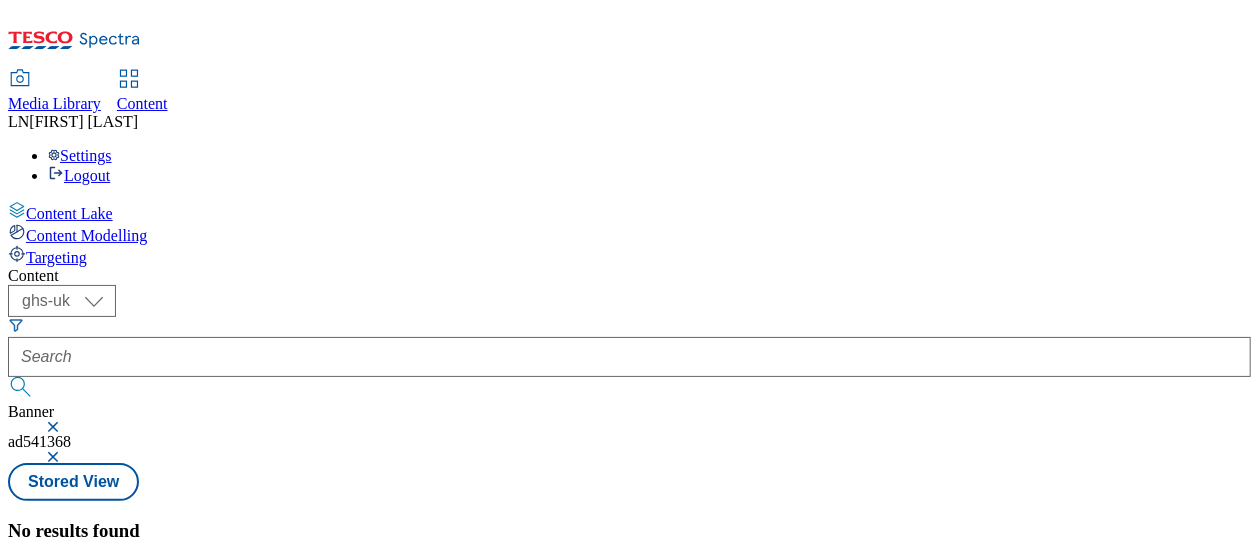 click on "Media Library" at bounding box center (54, 103) 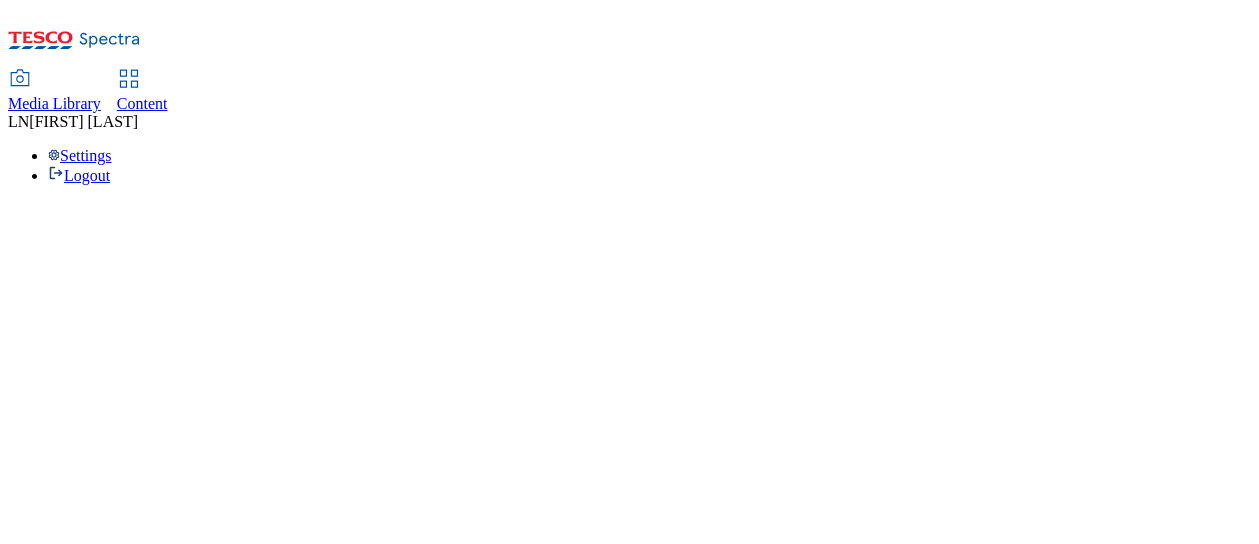 select on "flare-ghs" 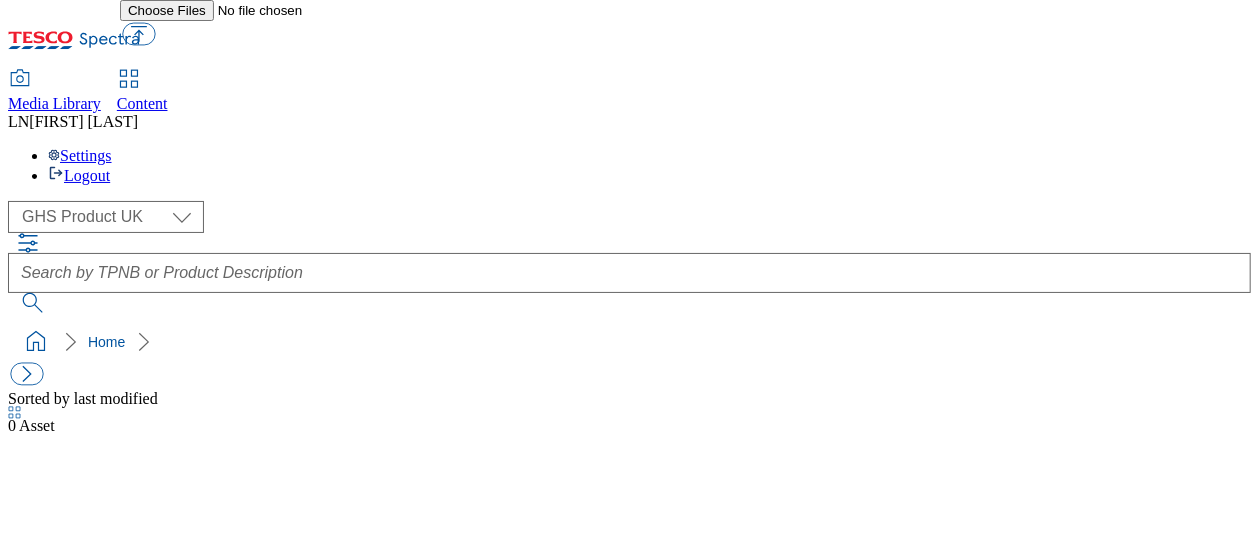 click on "Content" at bounding box center [142, 103] 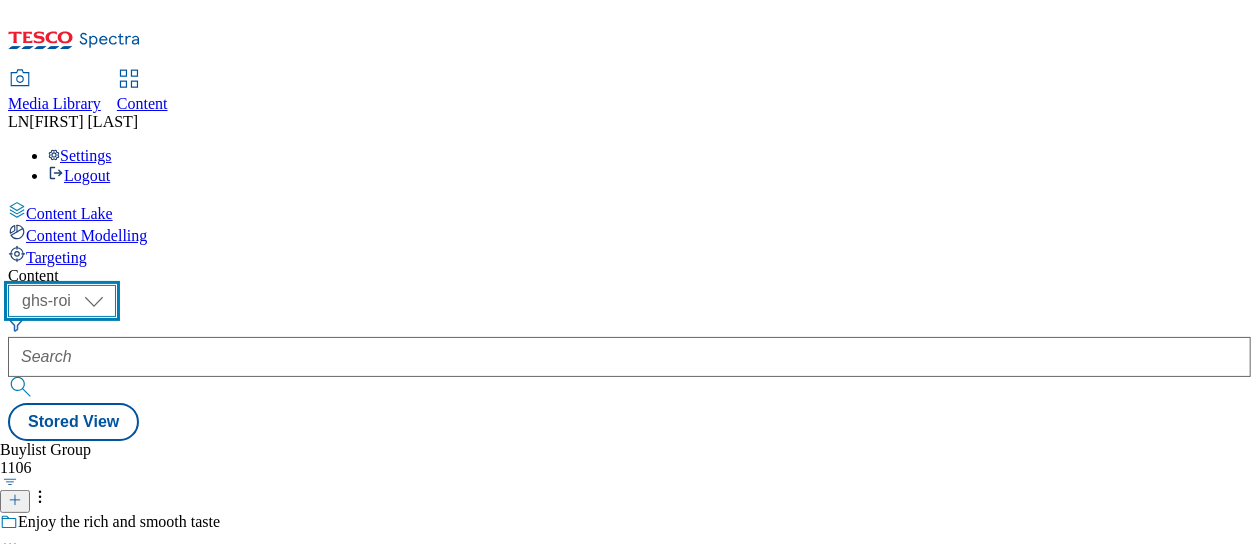 click on "ghs-roi ghs-uk" at bounding box center (62, 301) 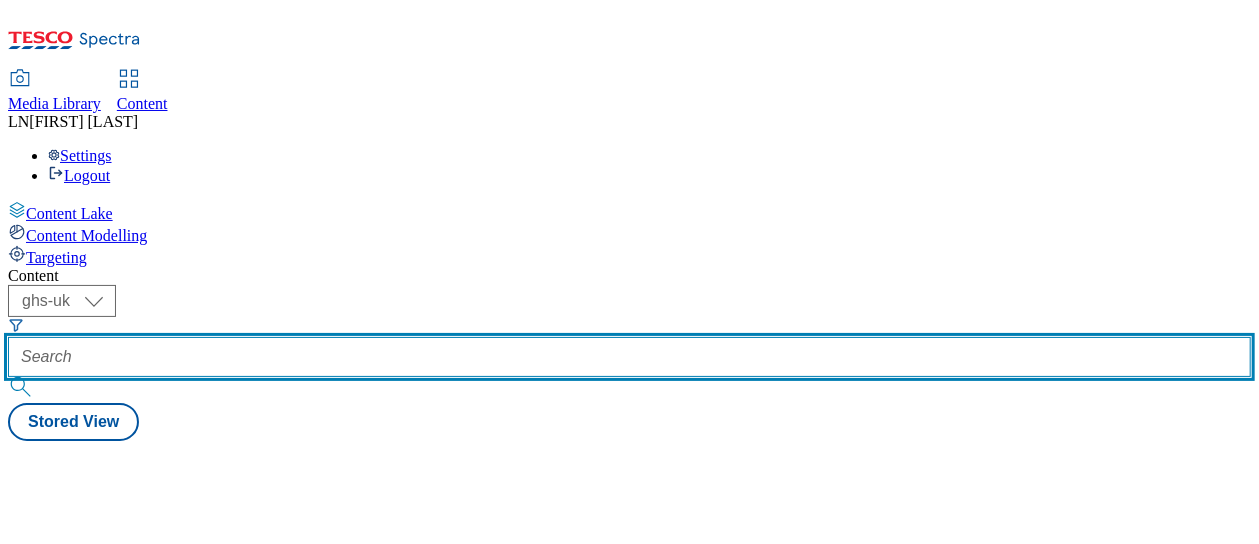 click at bounding box center [629, 357] 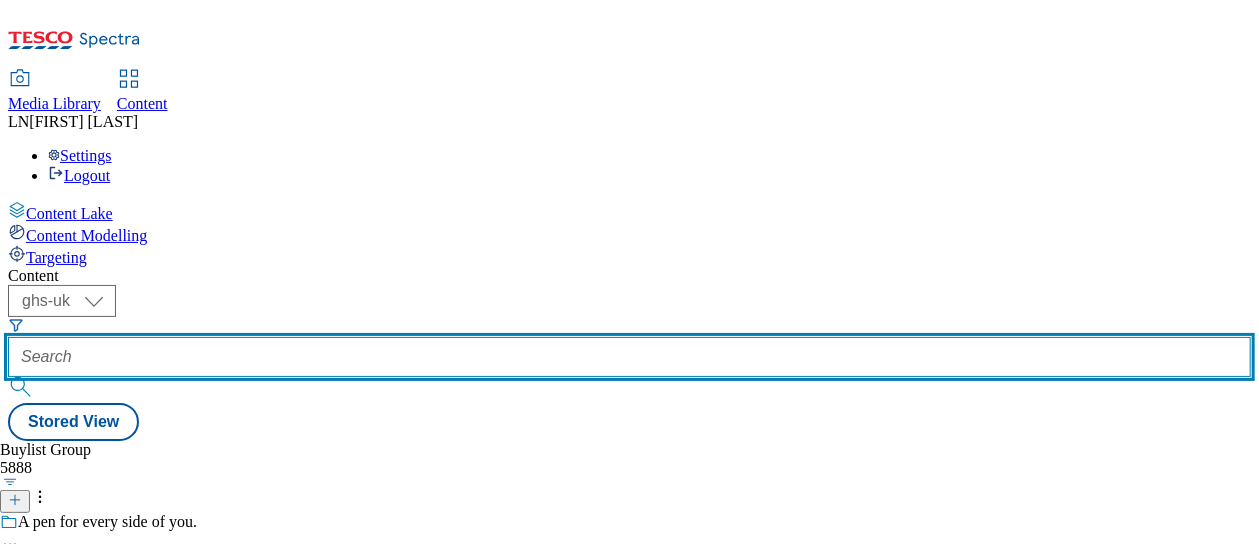 paste on "541750" 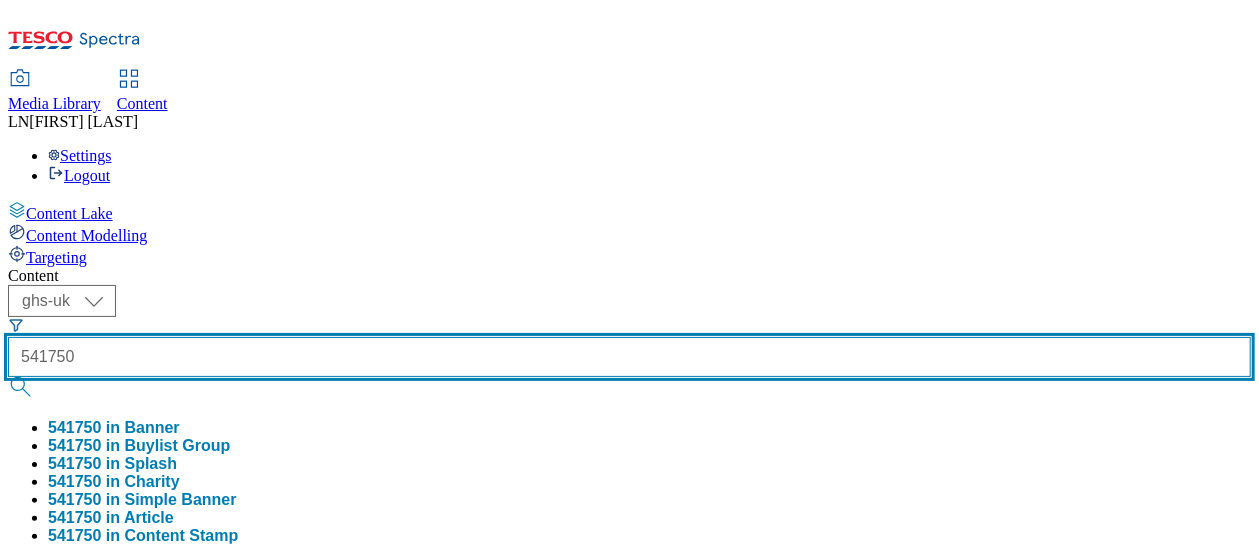 click at bounding box center (22, 387) 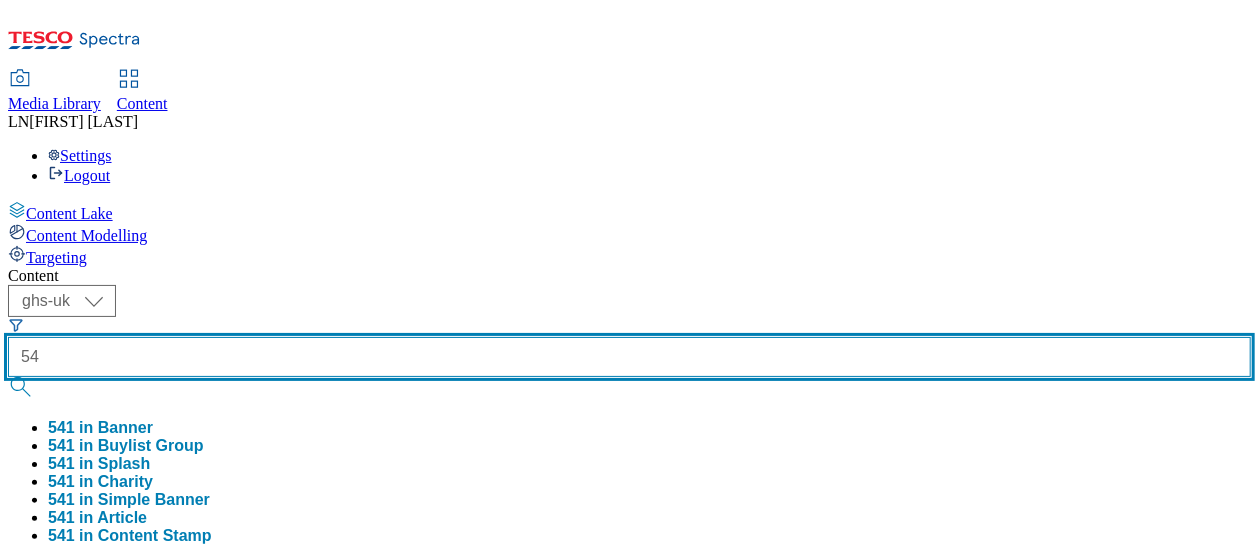 type on "5" 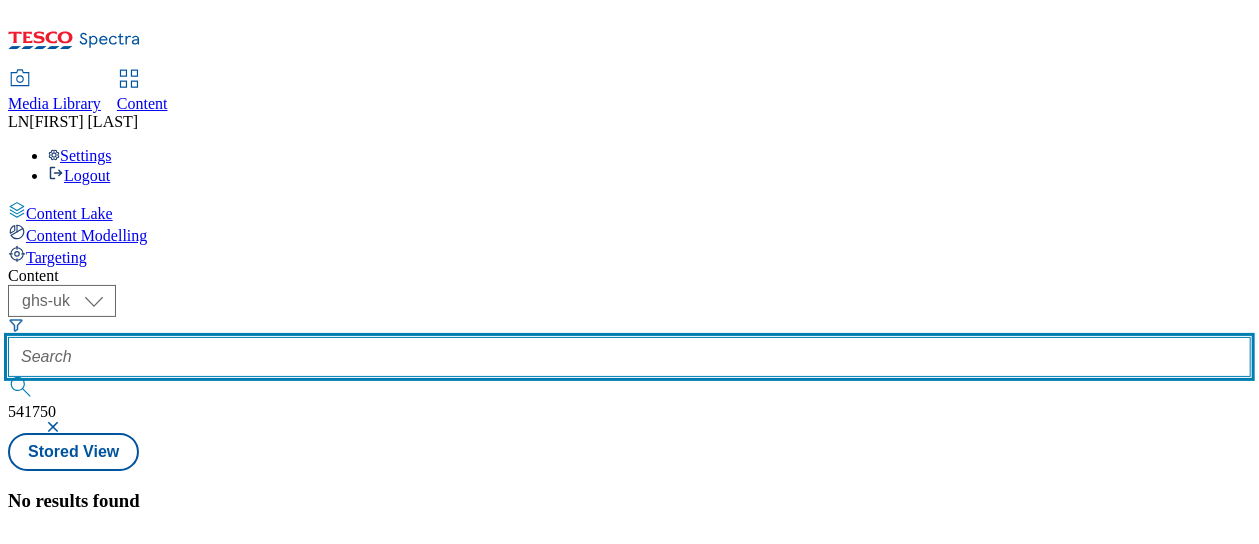 paste on "541368" 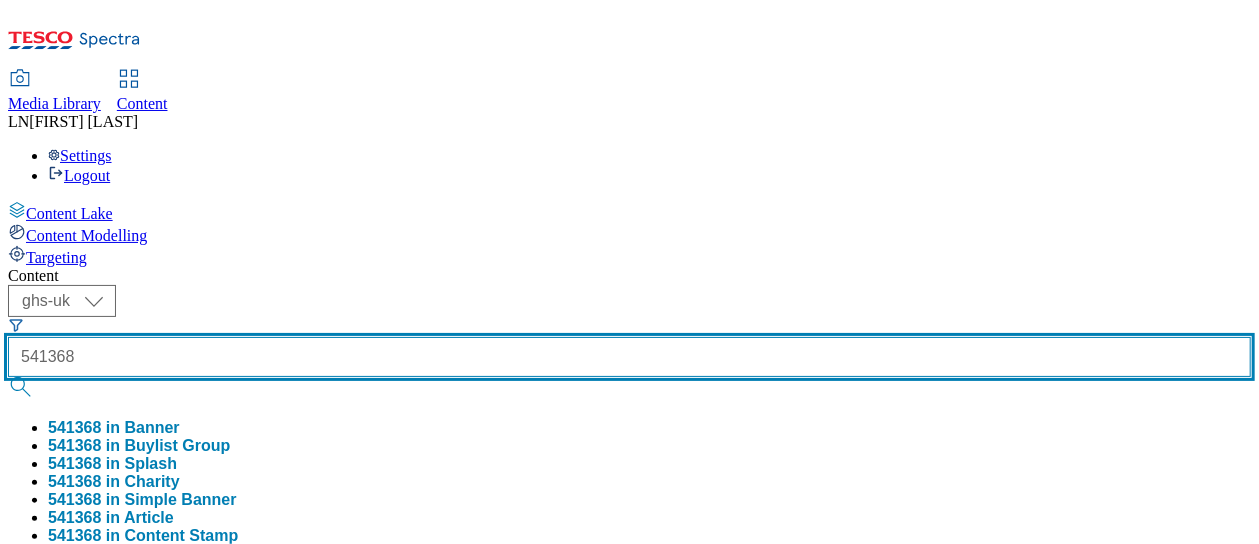 click at bounding box center (22, 387) 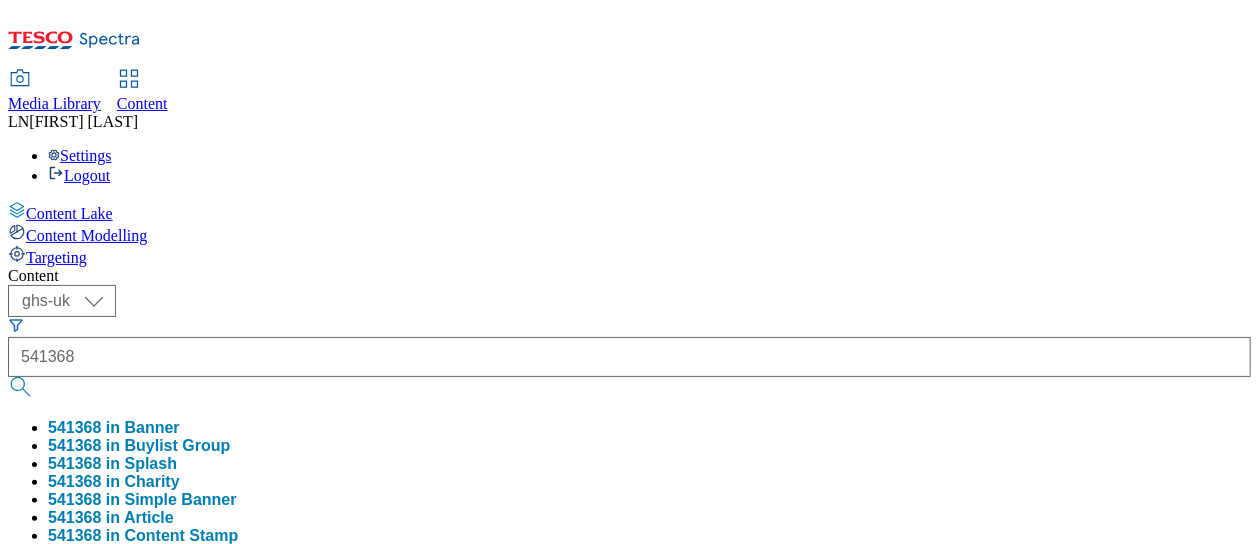 click on "541368" at bounding box center [629, 357] 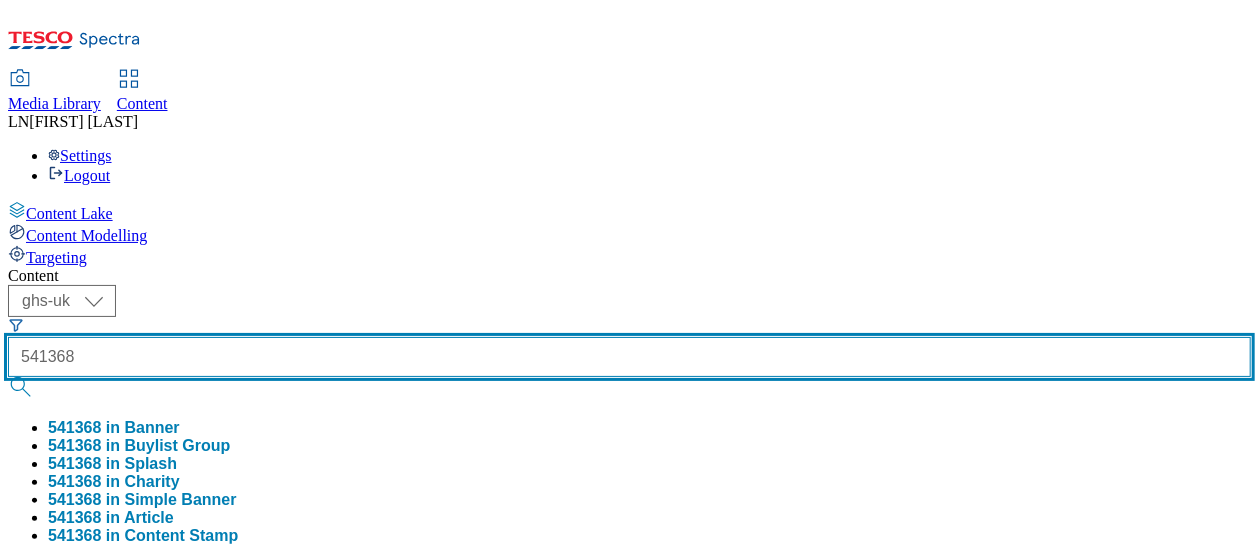click on "541368" at bounding box center (629, 357) 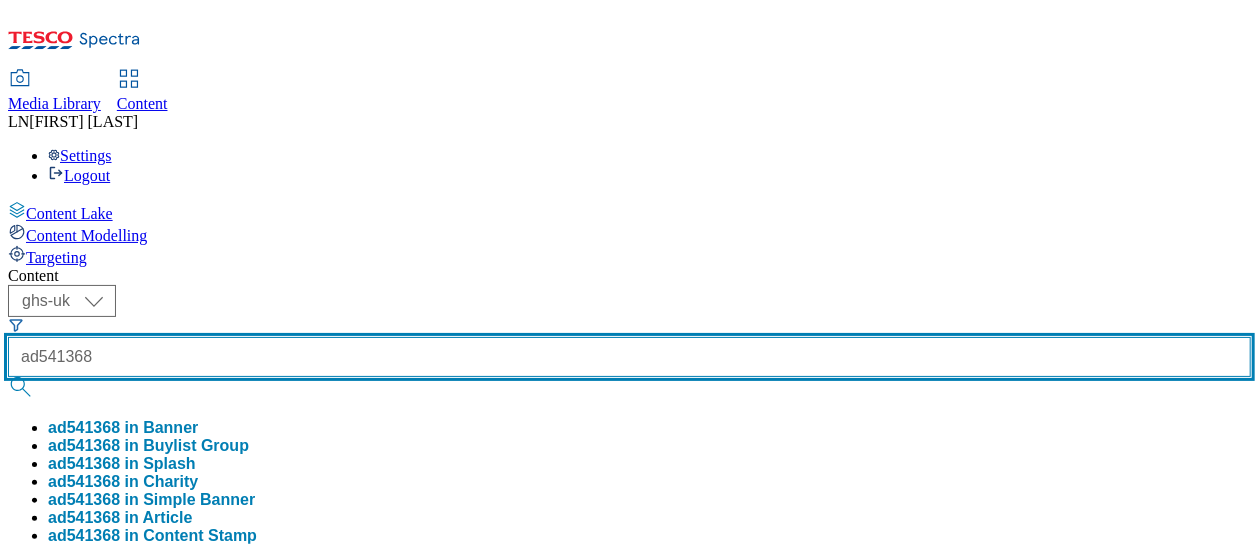 type on "ad541368" 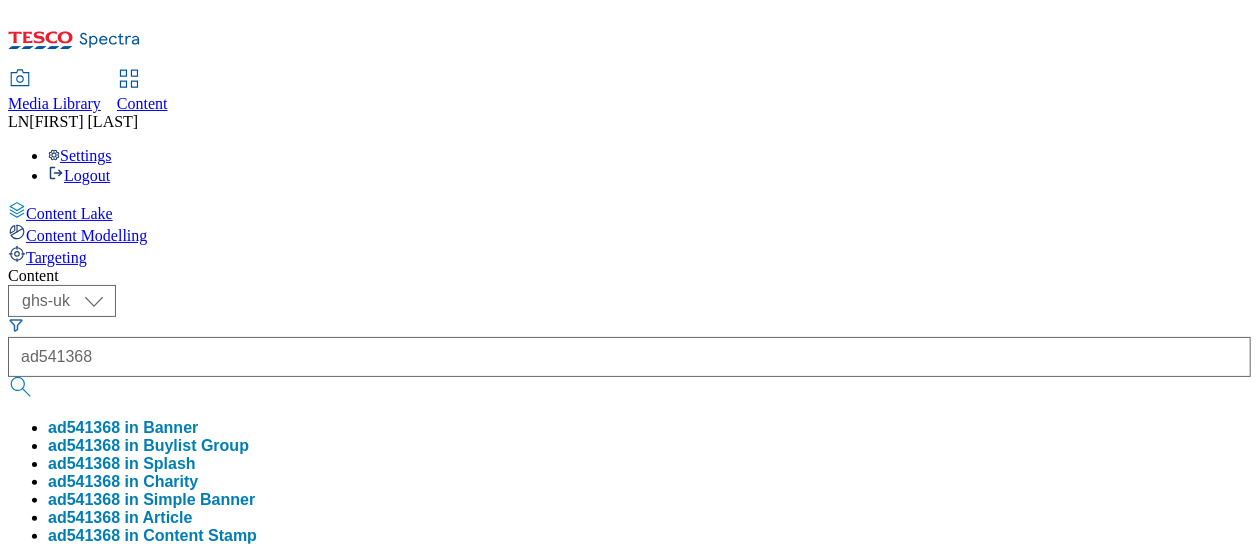 click on "Content   ( optional ) ghs-roi ghs-uk ghs-uk ad541368 ad541368 in   Banner ad541368 in   Buylist Group ad541368 in   Splash ad541368 in   Charity ad541368 in   Simple Banner ad541368 in   Article ad541368 in   Content Stamp ad541368 in   Hello homepage ad541368 in   Buylist Product ad541368 in   Buylist Category ad541368 in   Buylist ad541368 in   Content Group ad541368 in   Content Heading ad541368 Stored View Buylist Group 4 lanes  |   13 items Buylist 2   Ad541368 / warburtons-heinz-25tw24 / warburtons 30 Jul 2025 02:10 pm  ad537267 Title
ad537267 / tropicana-naked-blue-machine-24tw23 / tropicana-products-uk-ltd 4 Oct 2024 08:43 am Buylist Product 7 Pizza Express Classic Pollo Ad Astra Chicken & Peppadew Pepper Pizza 280g Pizza Express Pollo Ad Astra 280G / kids-party / food-and-drink / partyfood / 80550632 17 Jul 2024 02:40 am Pizza Express Classic Pollo Ad Astra Chicken & Peppadew Pepper Pizza 290g Pizza Express Classic Pollo Ad Astra Pizza 290G / whoosh-football-food-and-drink / football-parties / / / /" at bounding box center (629, 908) 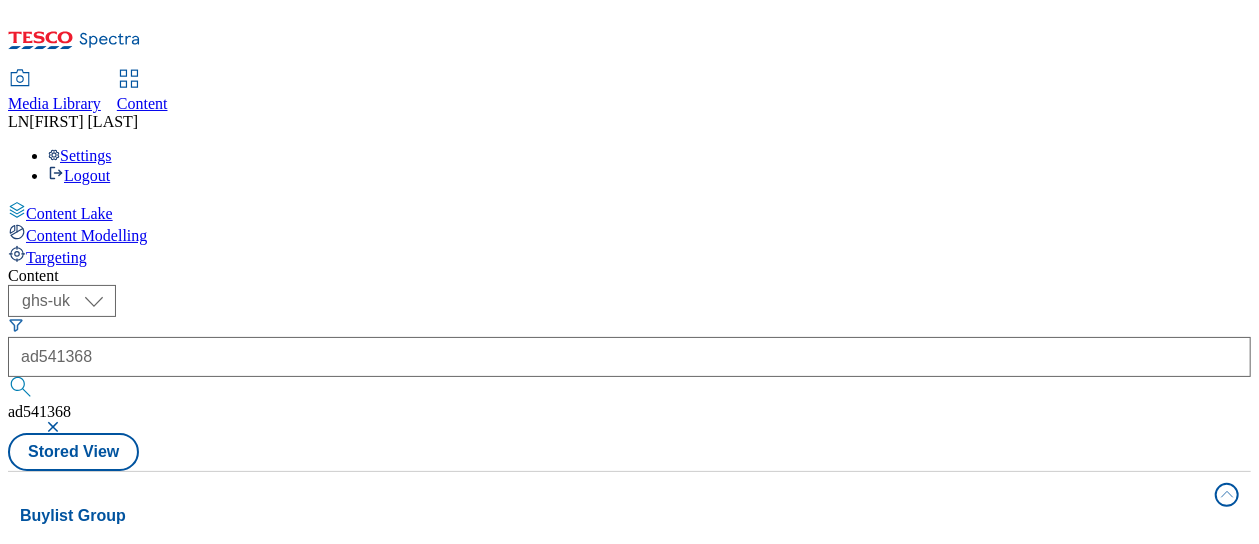 scroll, scrollTop: 53, scrollLeft: 0, axis: vertical 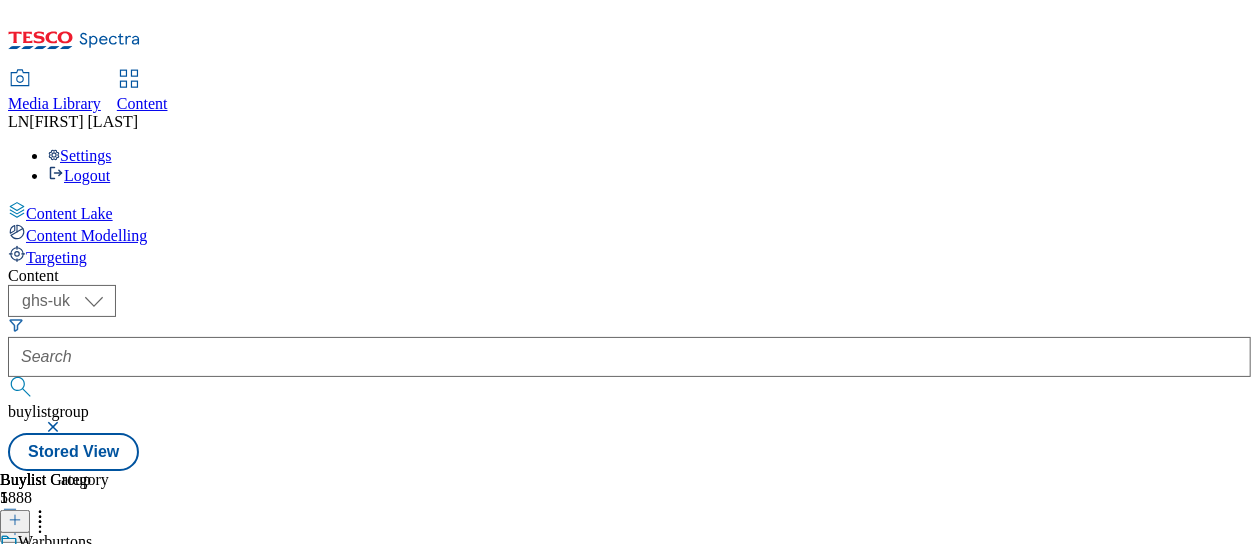 click 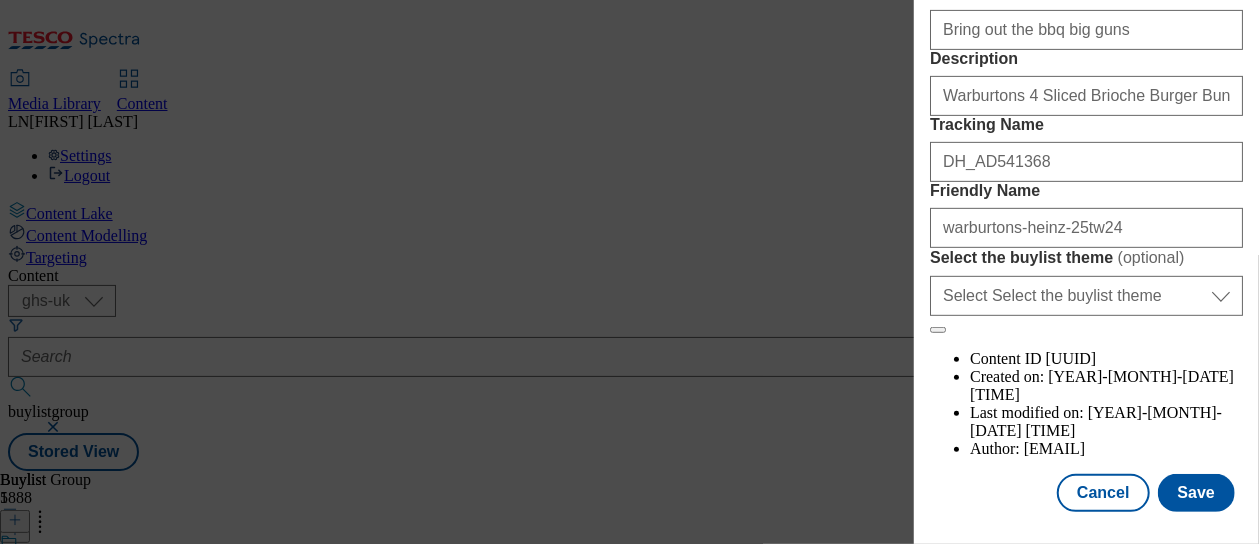 scroll, scrollTop: 476, scrollLeft: 0, axis: vertical 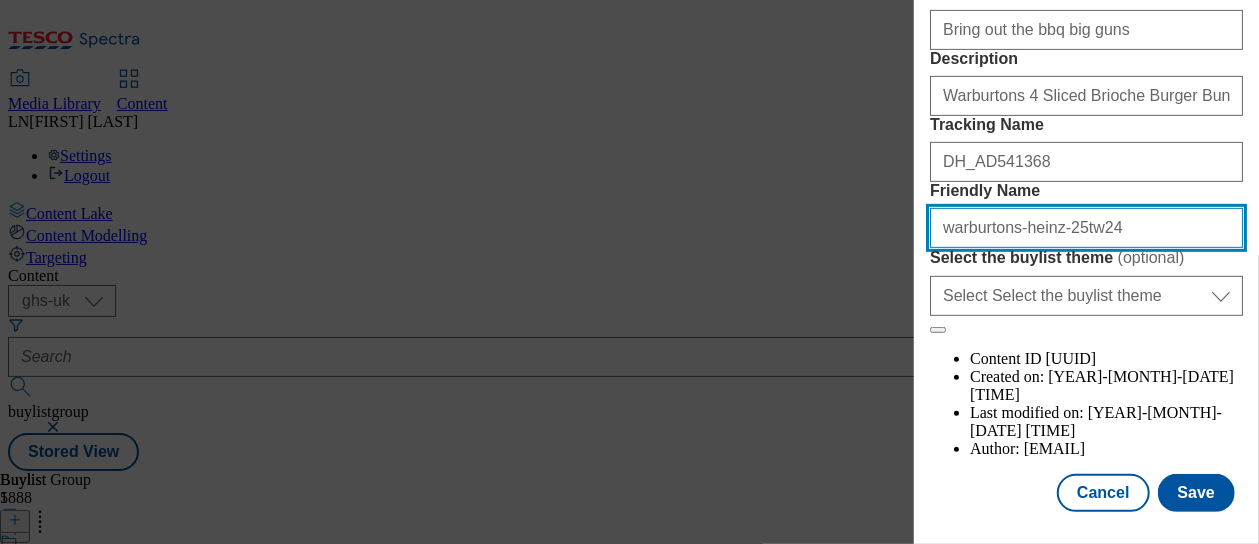 click on "warburtons-heinz-25tw24" at bounding box center [1086, 228] 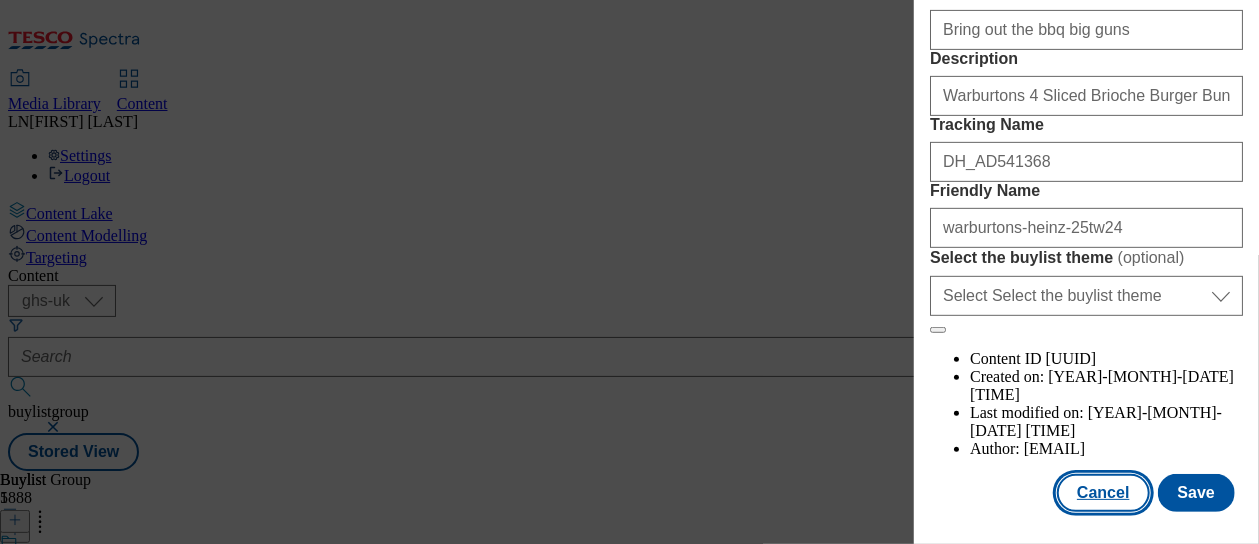click on "Cancel" at bounding box center [1103, 493] 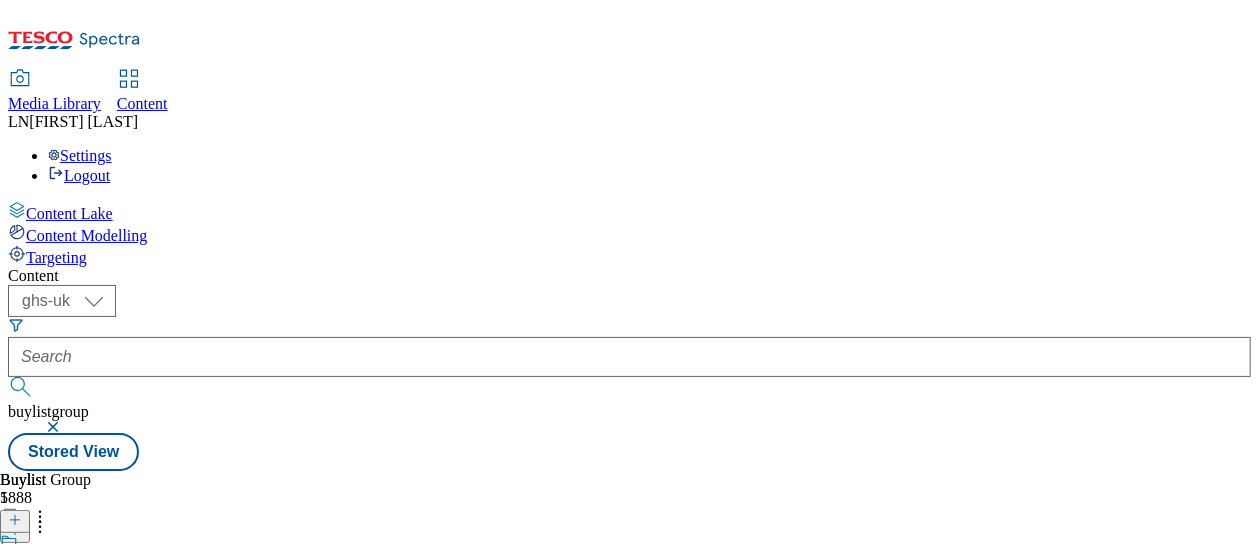 scroll, scrollTop: 388, scrollLeft: 0, axis: vertical 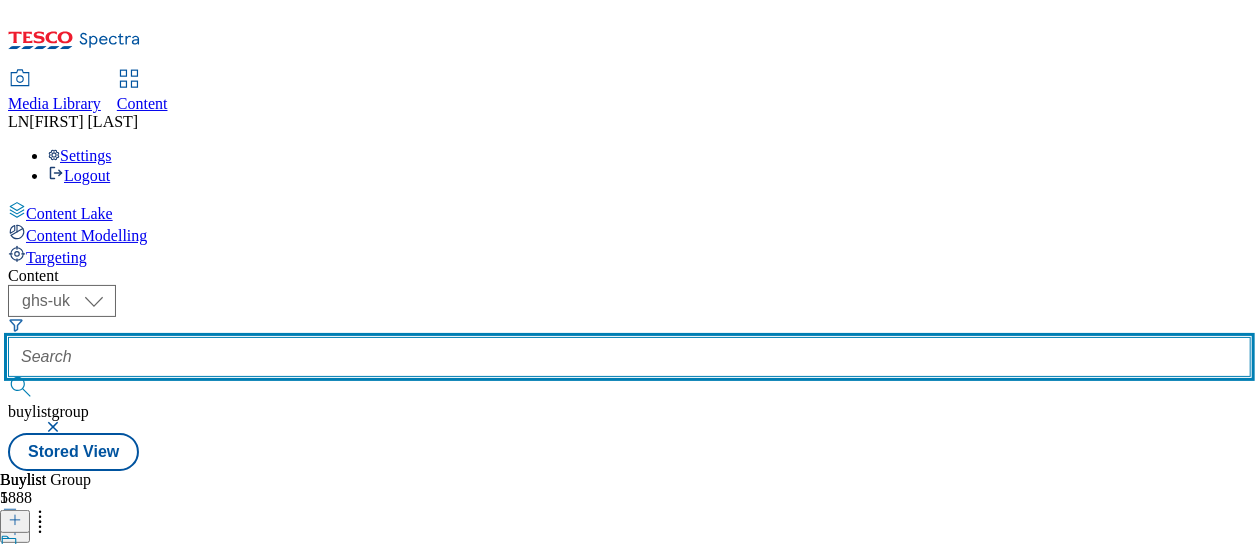 click at bounding box center (629, 357) 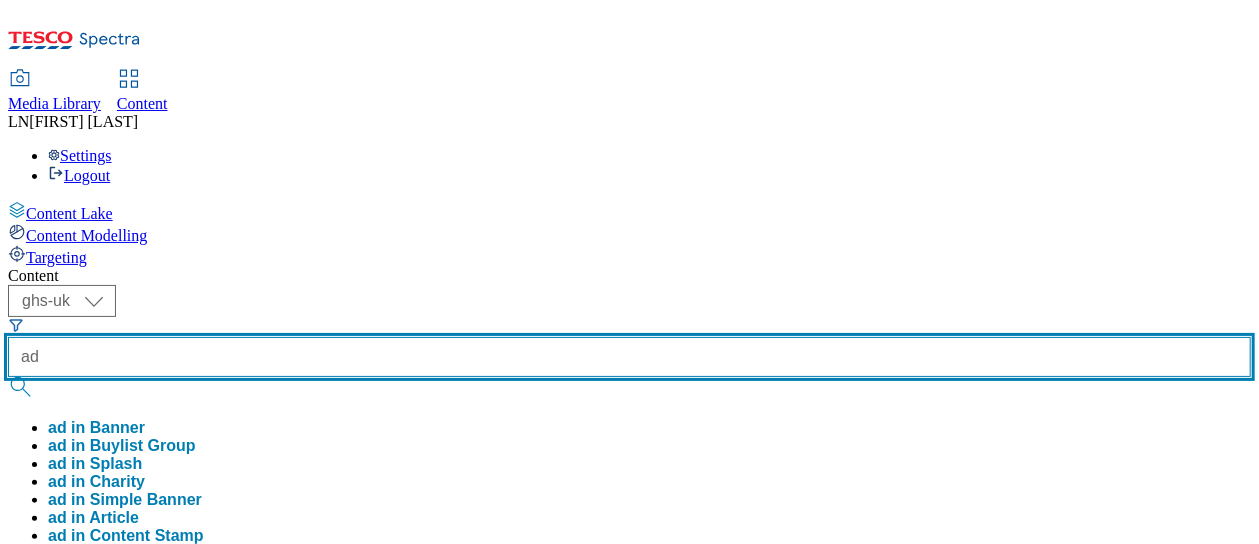 paste on "541368" 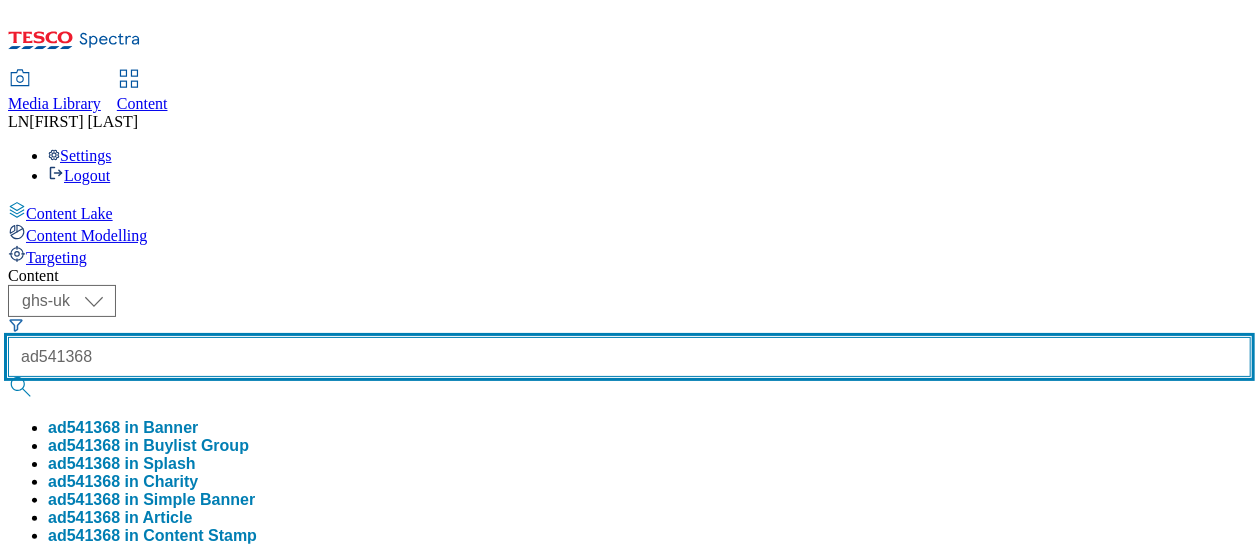 type on "ad541368" 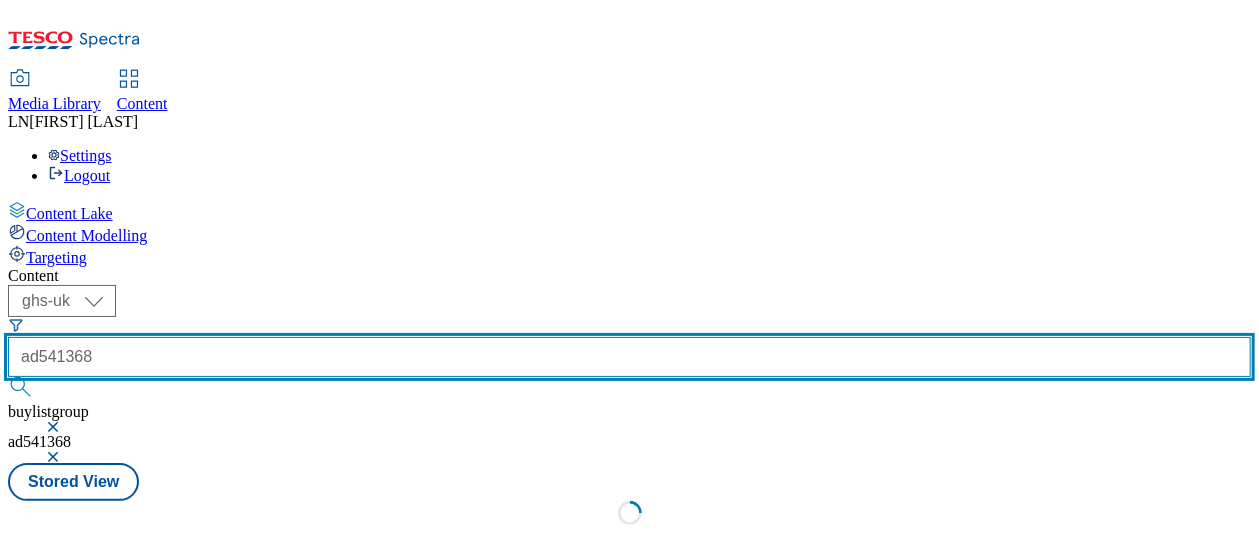 scroll, scrollTop: 0, scrollLeft: 0, axis: both 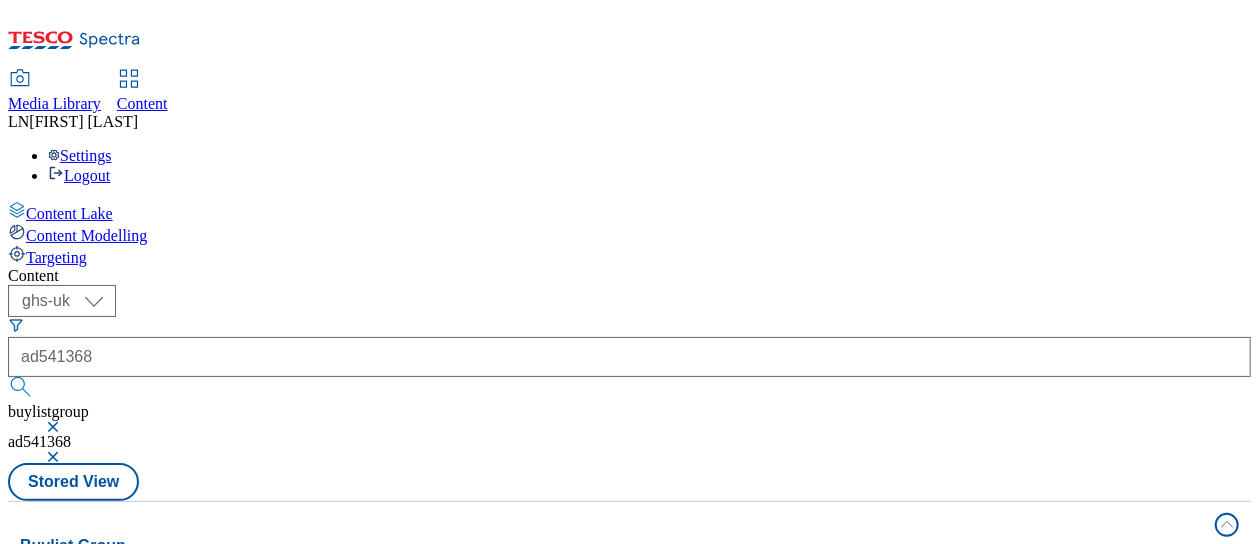 click on "Buylist Group 1 lane  |   2 items Buylist Group 2 Bring out the bbq big guns Ad541368 warburtons / warburtons-heinz-25tw24 30 Jul 2025 02:10 pm Ad540824 nestle Ad540824 nestle / nestle-shreddies-cheerios-25tw20 3 Jul 2025 09:29 am" at bounding box center [629, 900] 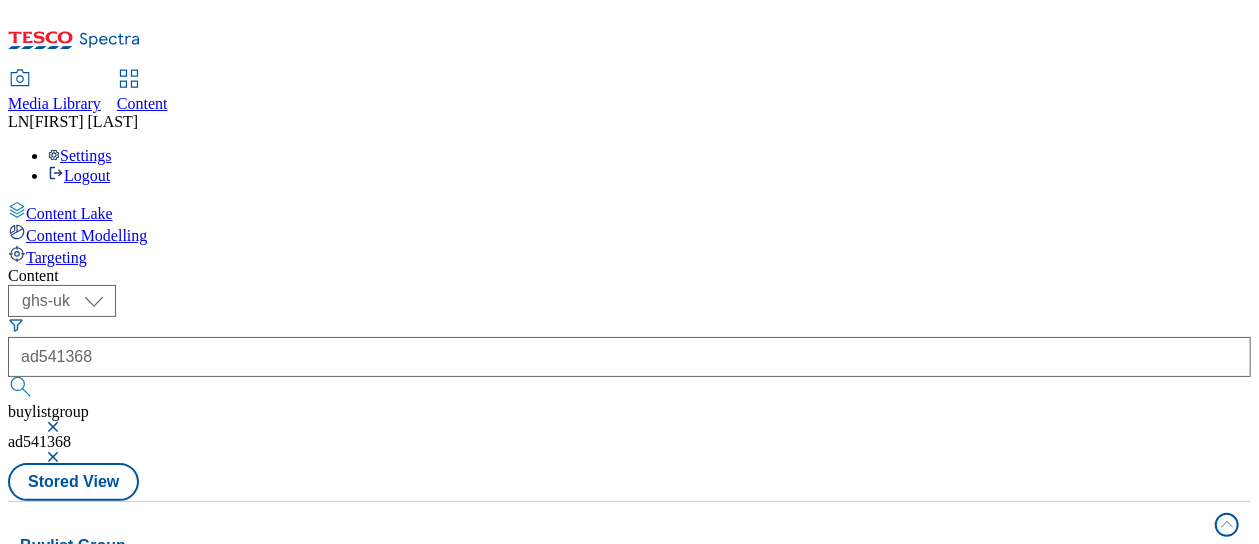 click on "Bring out the bbq big guns Ad541368 warburtons / warburtons-heinz-25tw24 30 Jul 2025 02:10 pm" at bounding box center (133, 790) 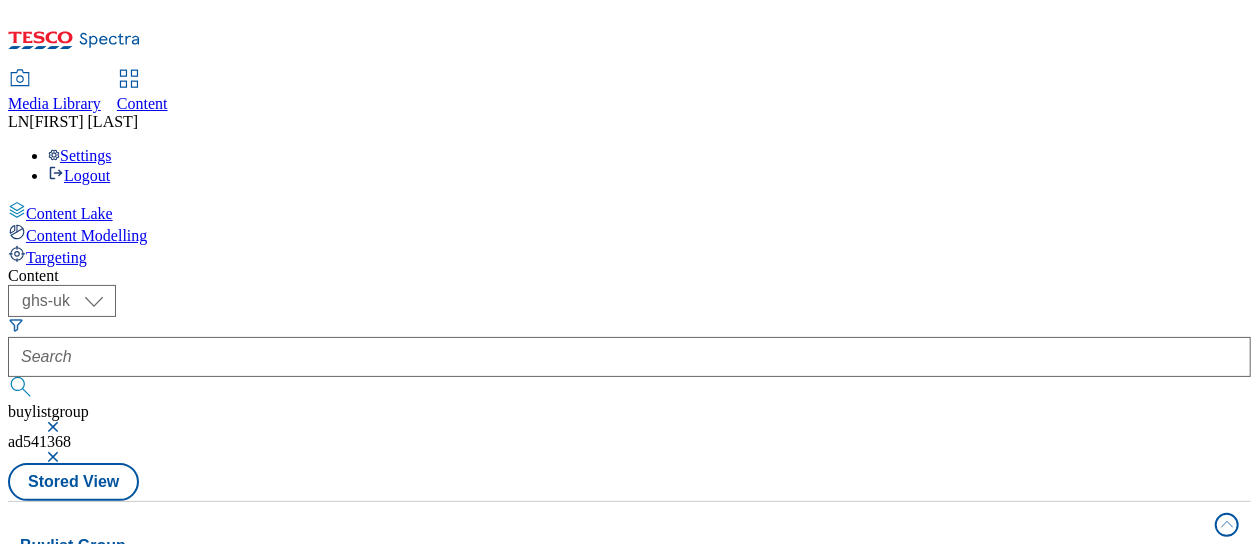 scroll, scrollTop: 0, scrollLeft: 0, axis: both 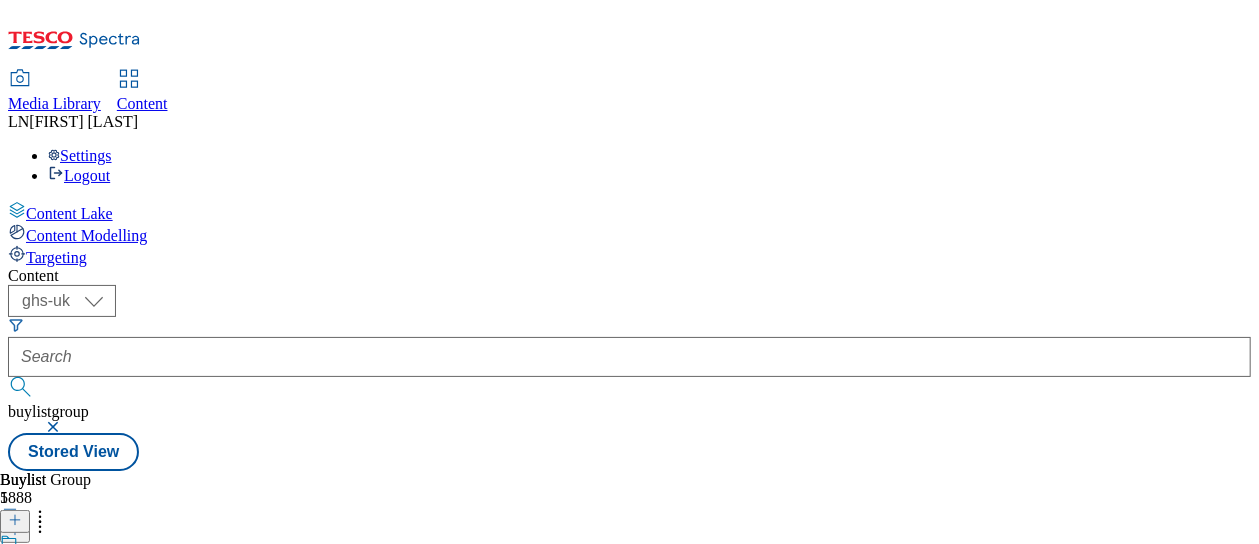 click 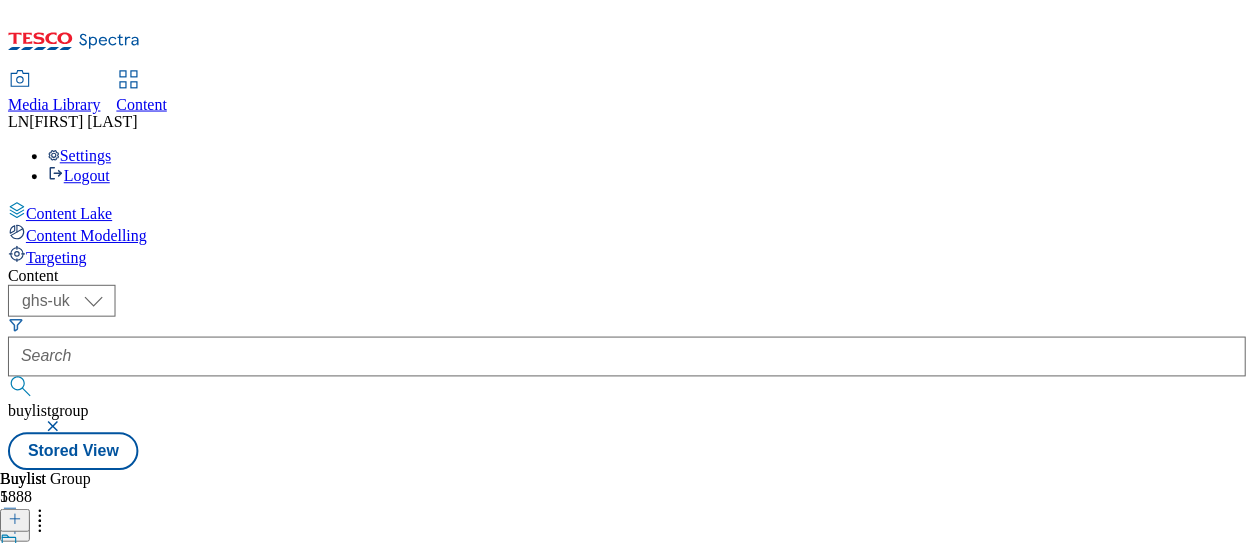 scroll, scrollTop: 80, scrollLeft: 0, axis: vertical 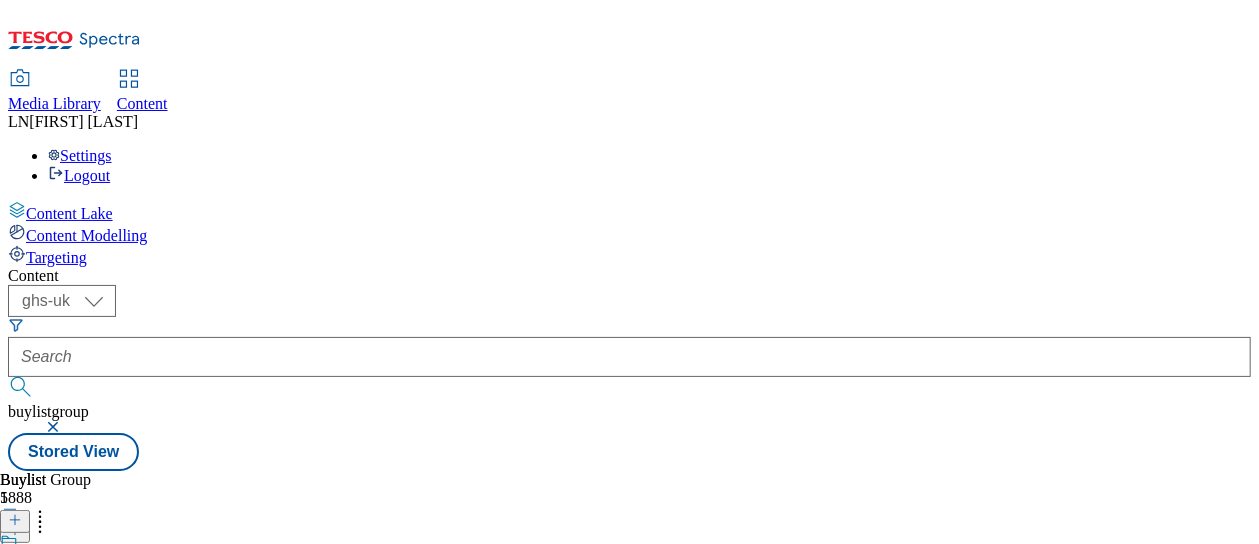 click on "Edit" at bounding box center (66, 616) 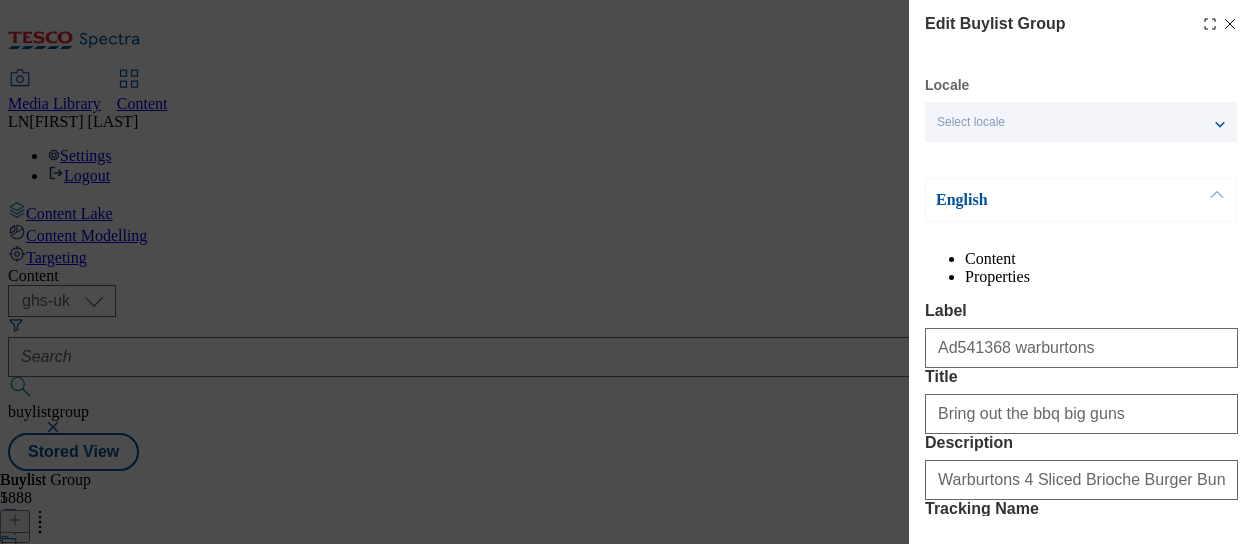 click on "Properties" at bounding box center [1101, 277] 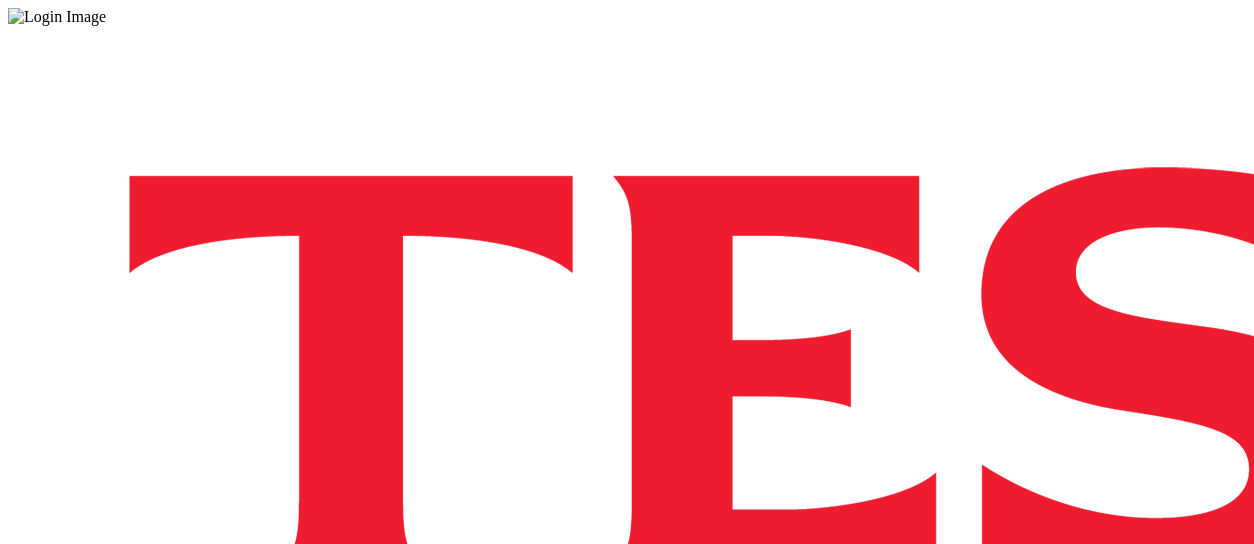 scroll, scrollTop: 0, scrollLeft: 0, axis: both 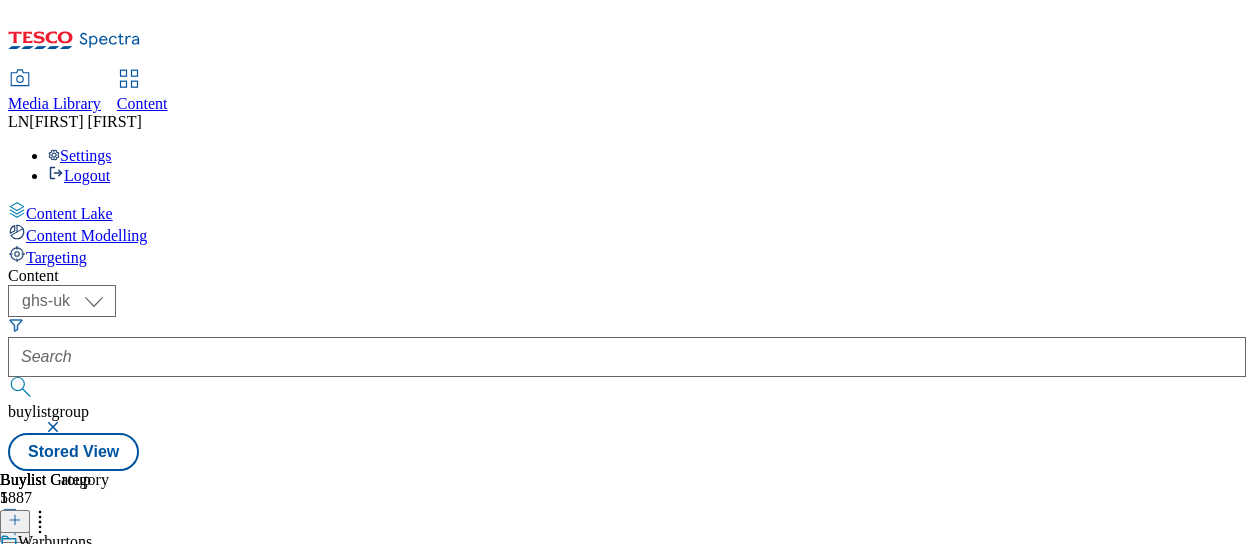 select on "ghs-uk" 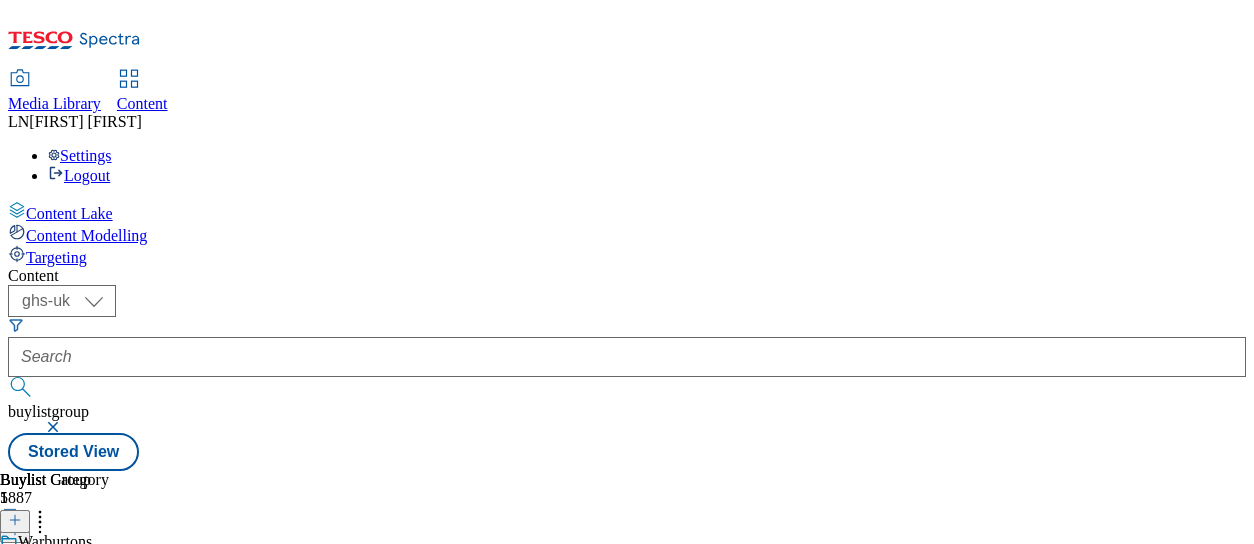 scroll, scrollTop: 40, scrollLeft: 0, axis: vertical 